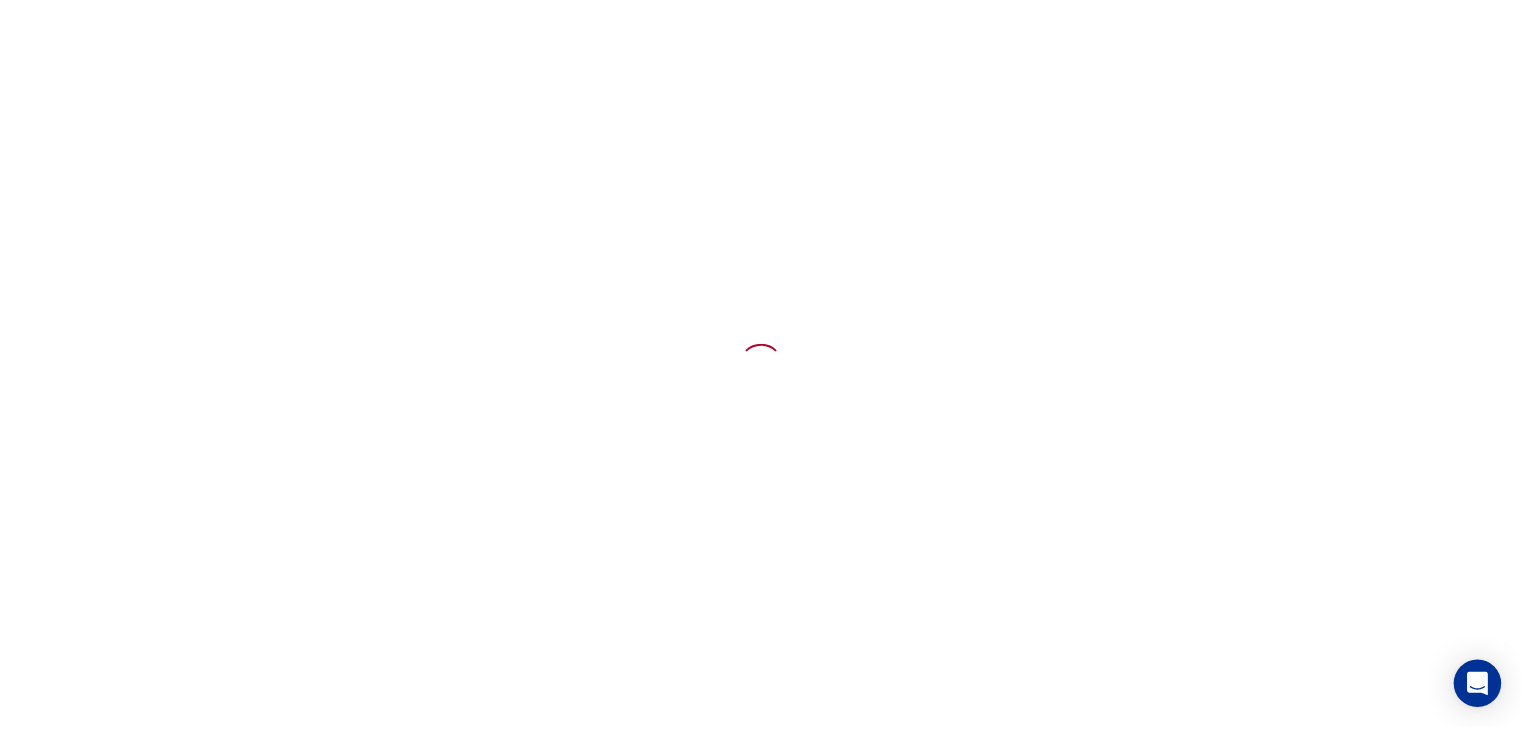 scroll, scrollTop: 0, scrollLeft: 0, axis: both 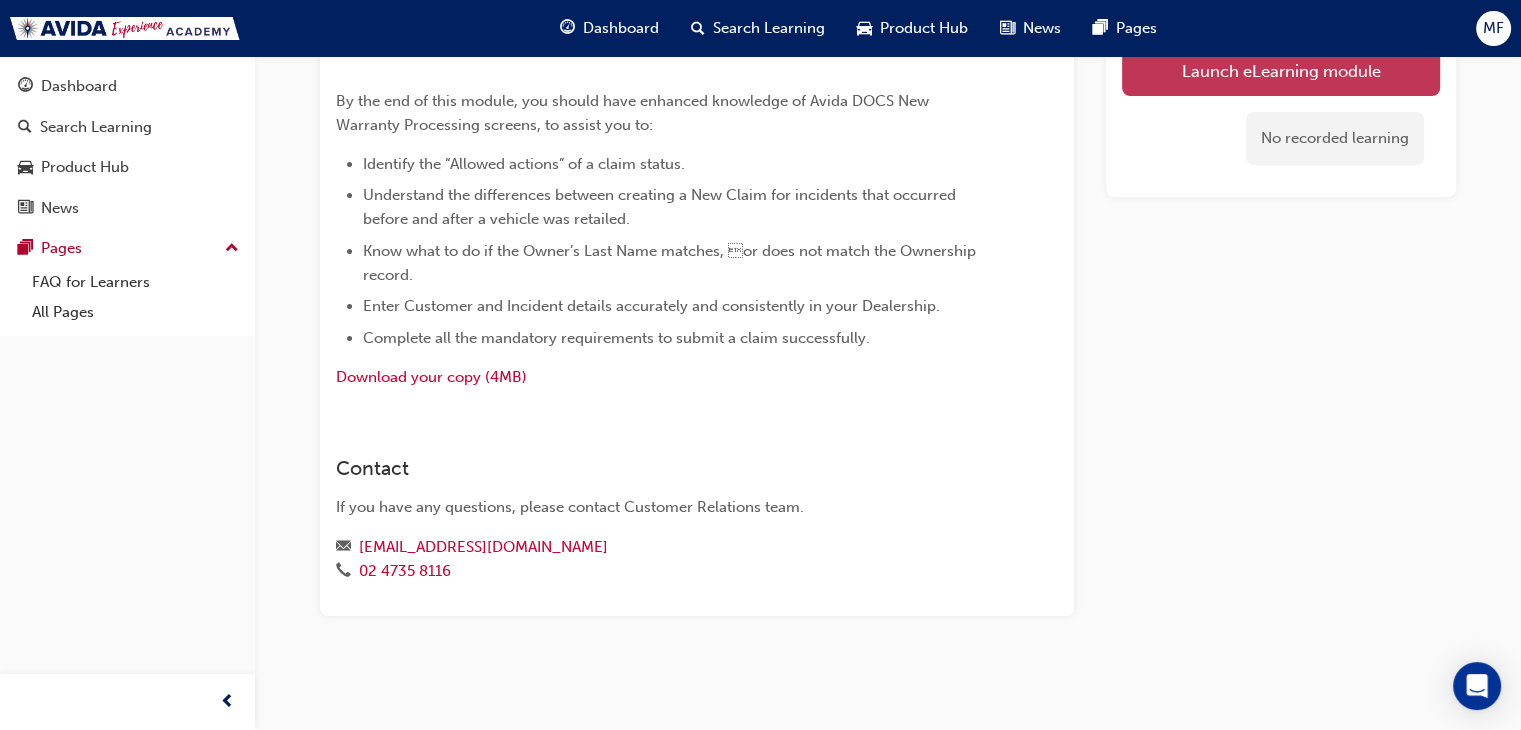 click on "Launch eLearning module" at bounding box center [1281, 71] 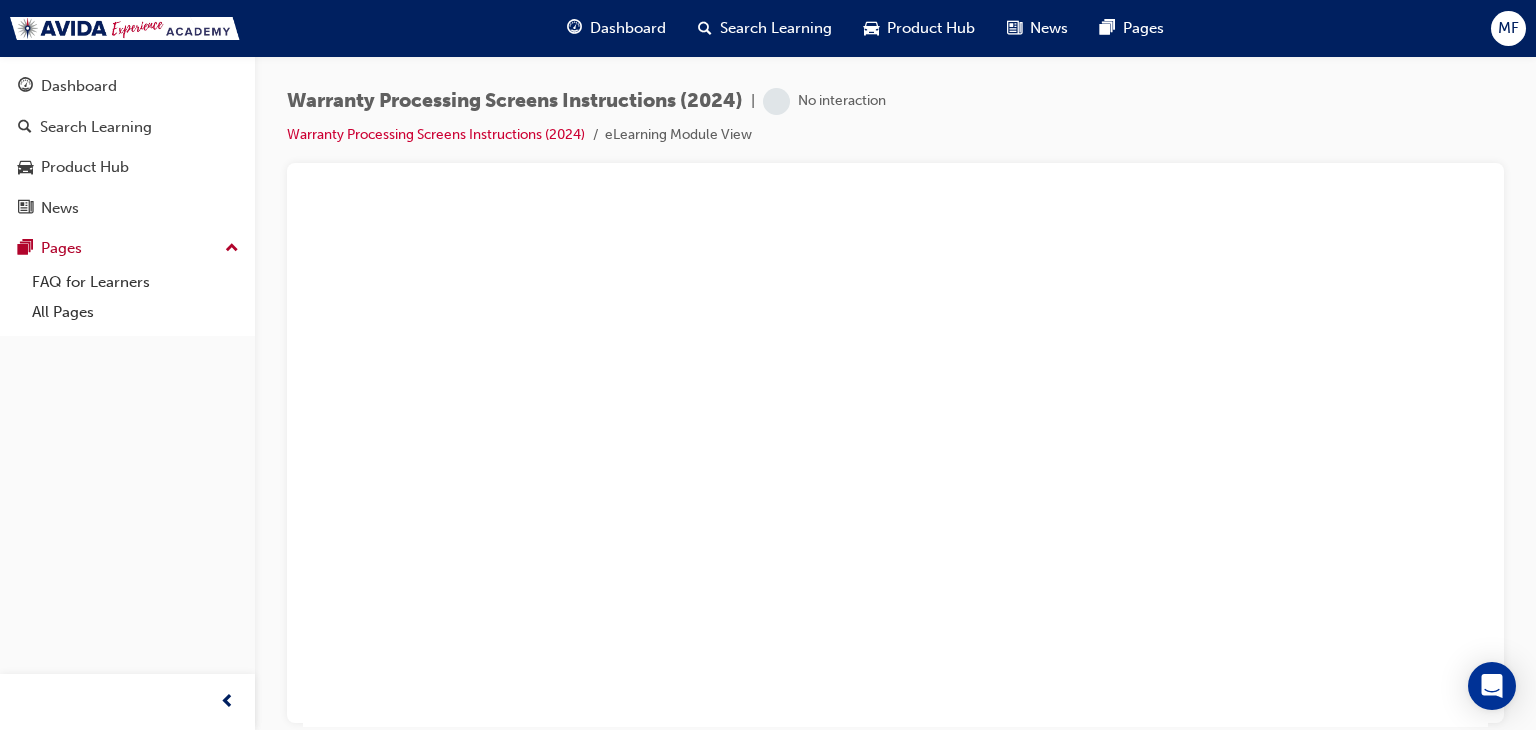 scroll, scrollTop: 0, scrollLeft: 0, axis: both 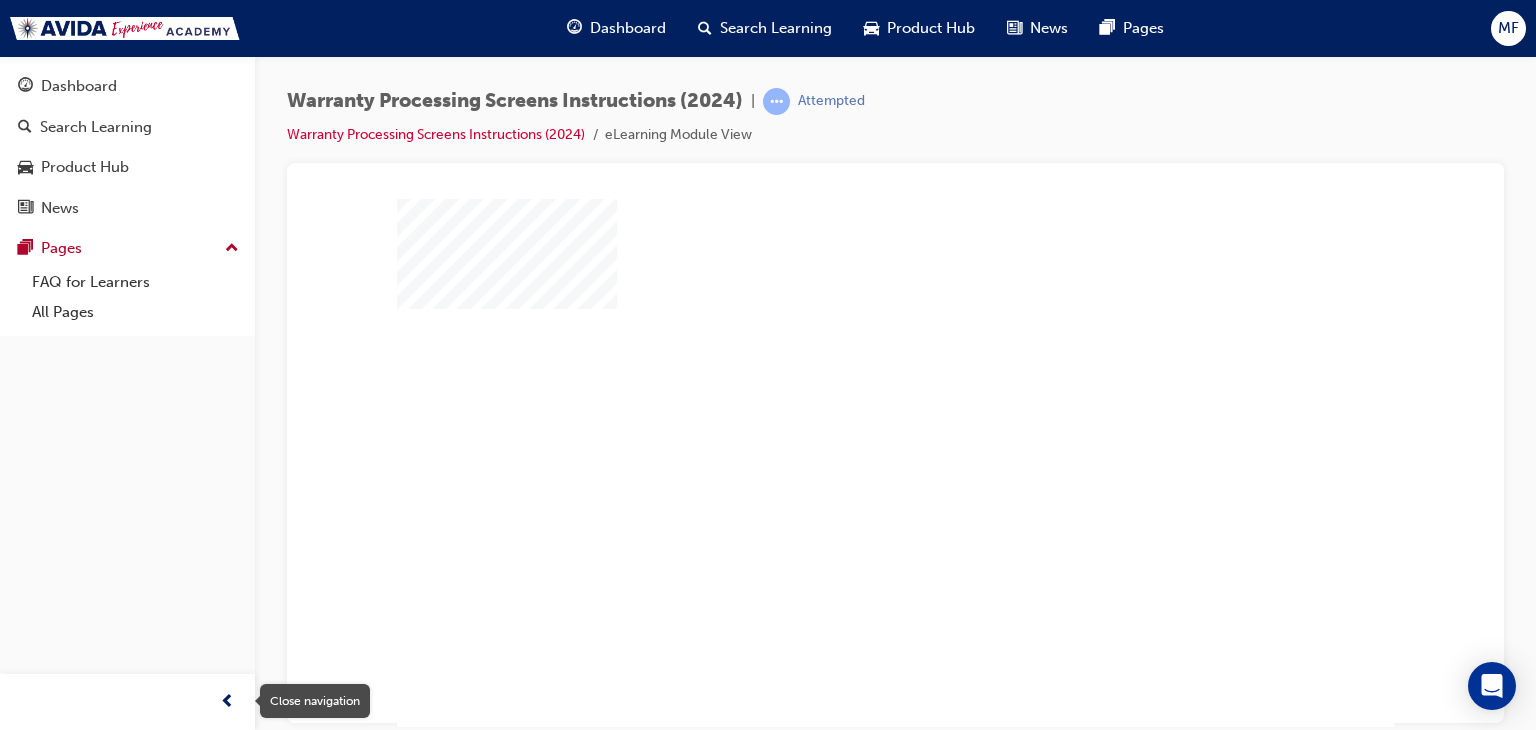 click at bounding box center (227, 702) 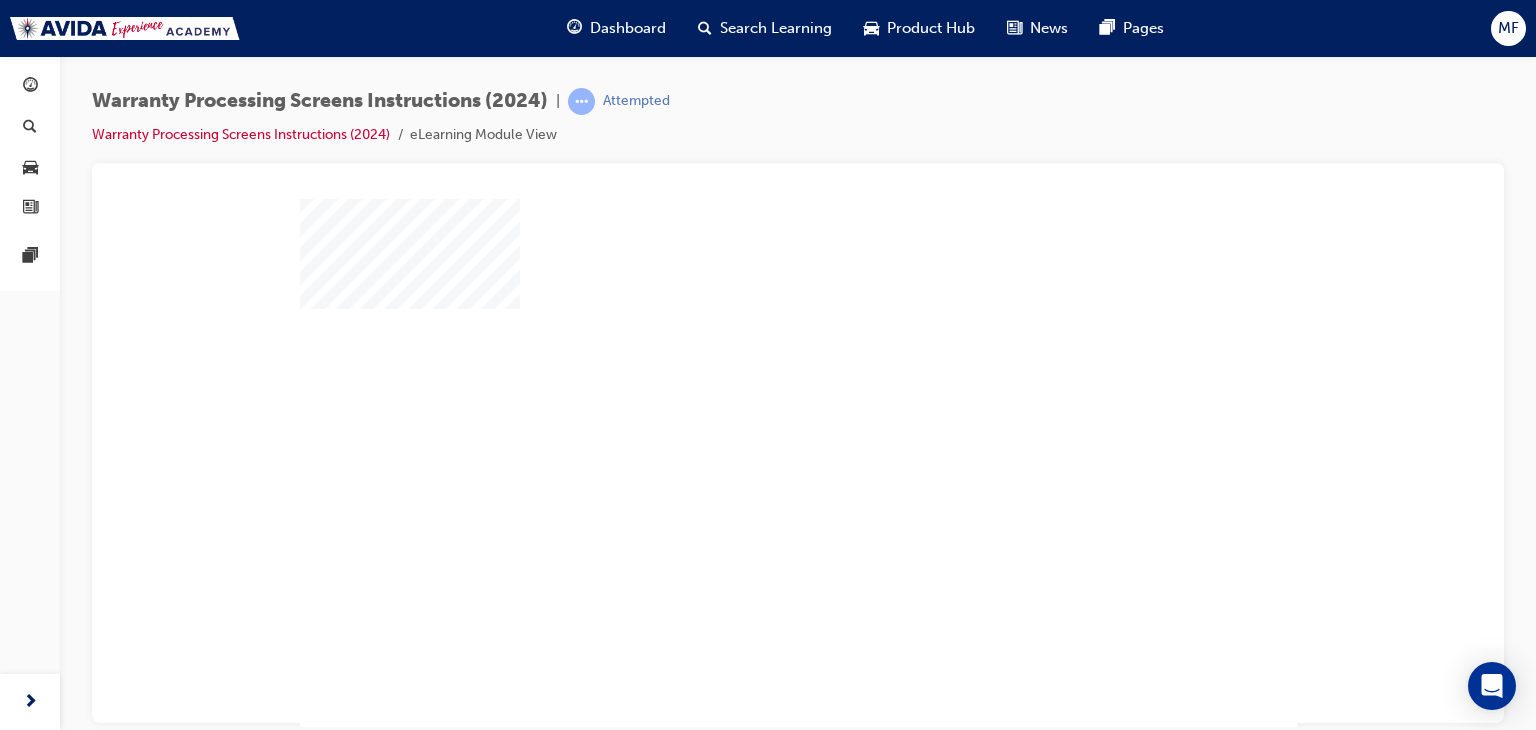 type 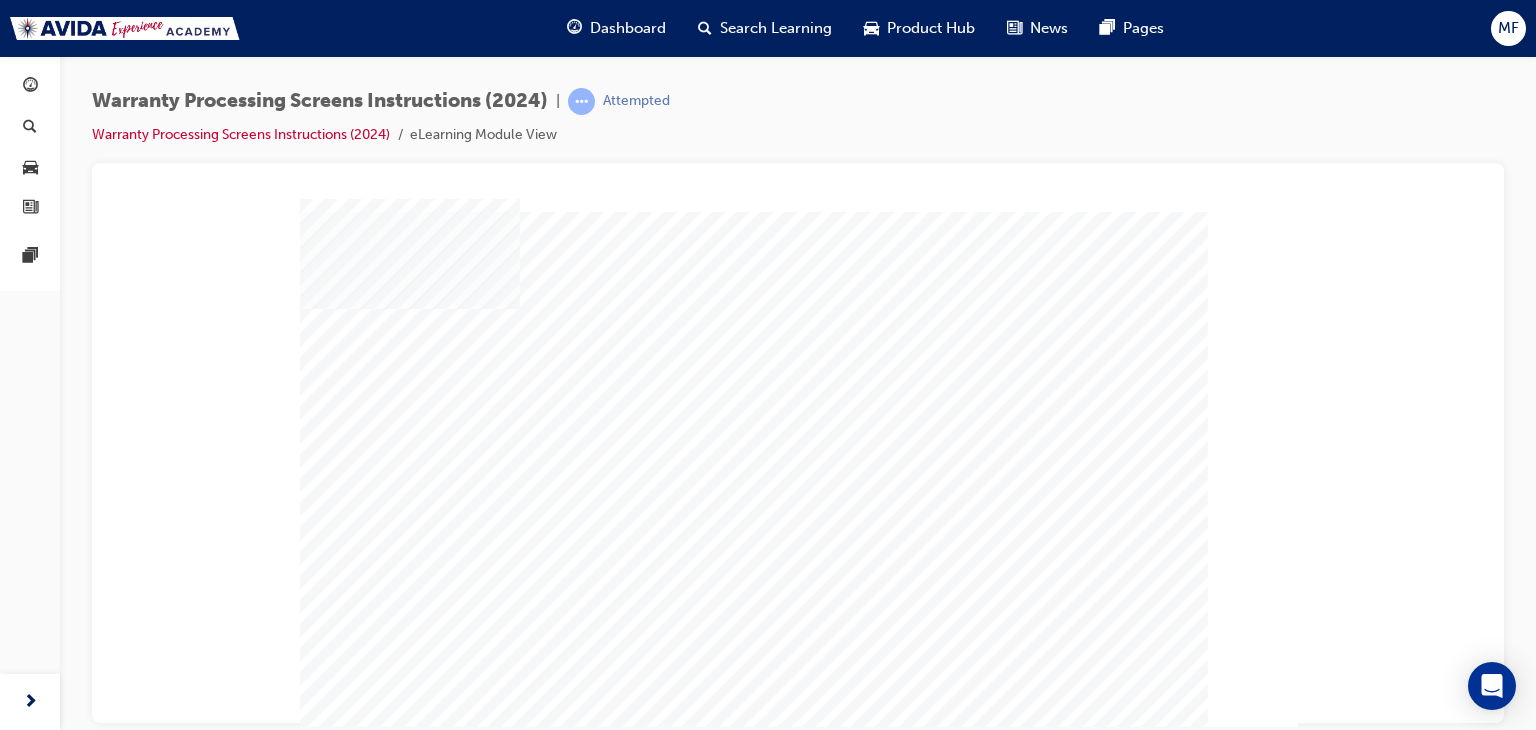 click at bounding box center (351, 2113) 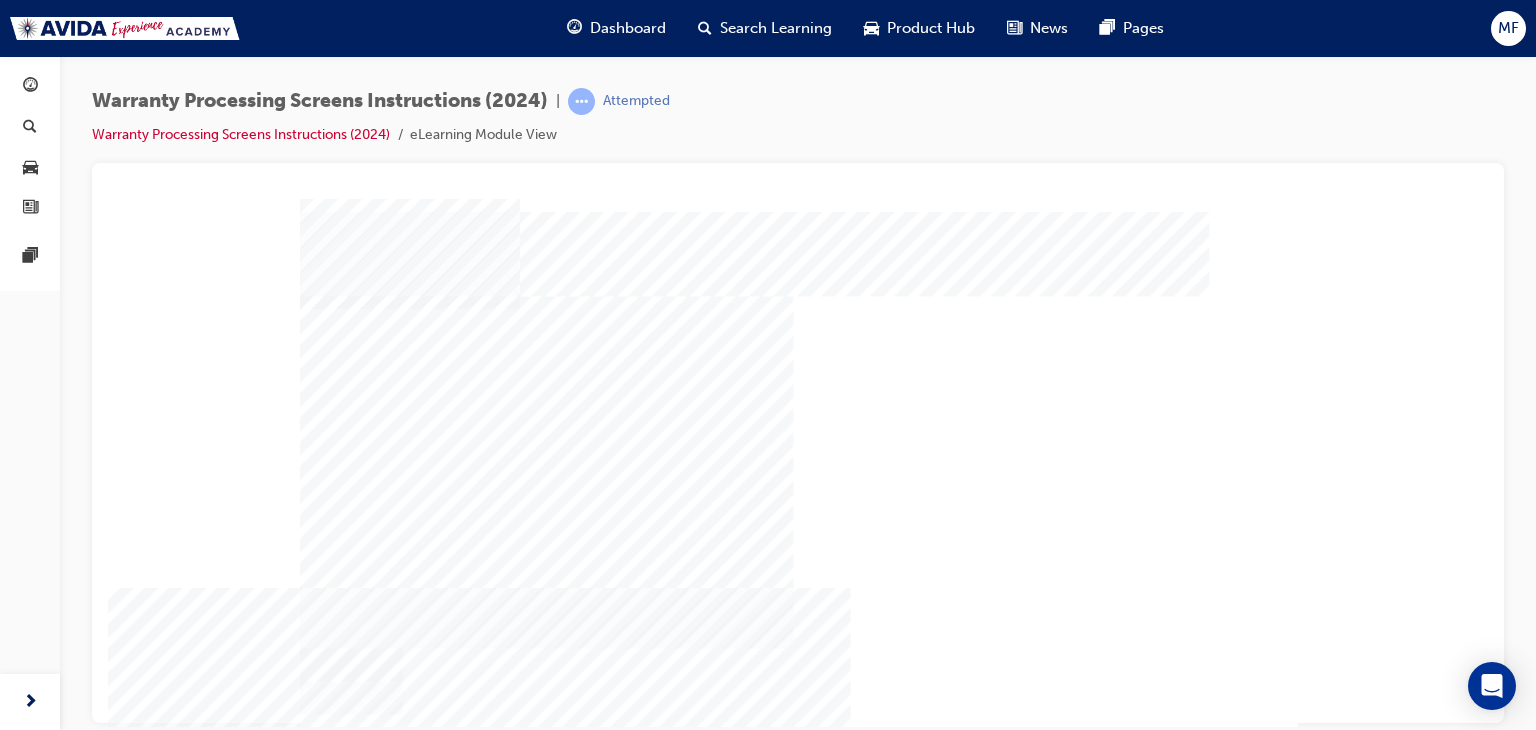click at bounding box center [351, 1211] 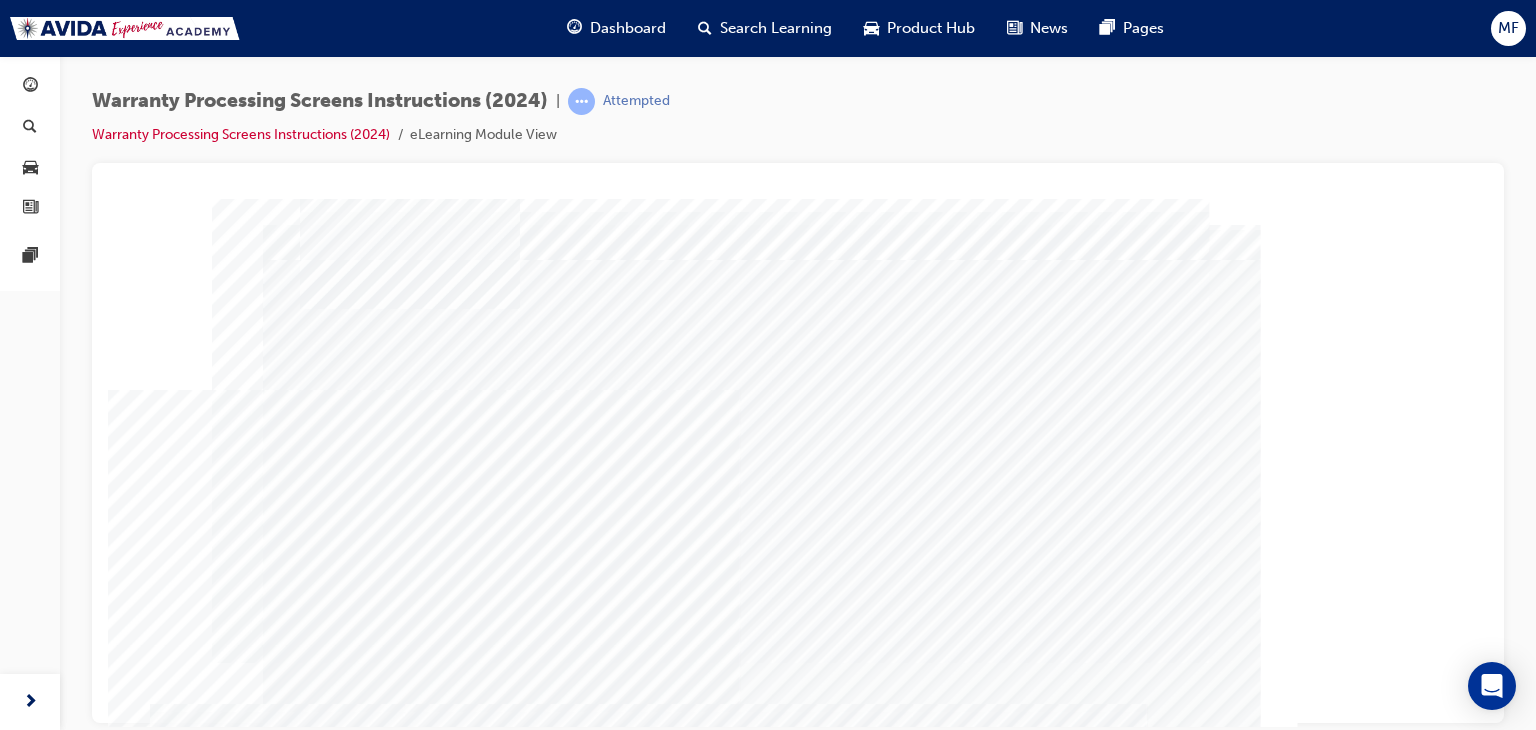 click at bounding box center (351, 1398) 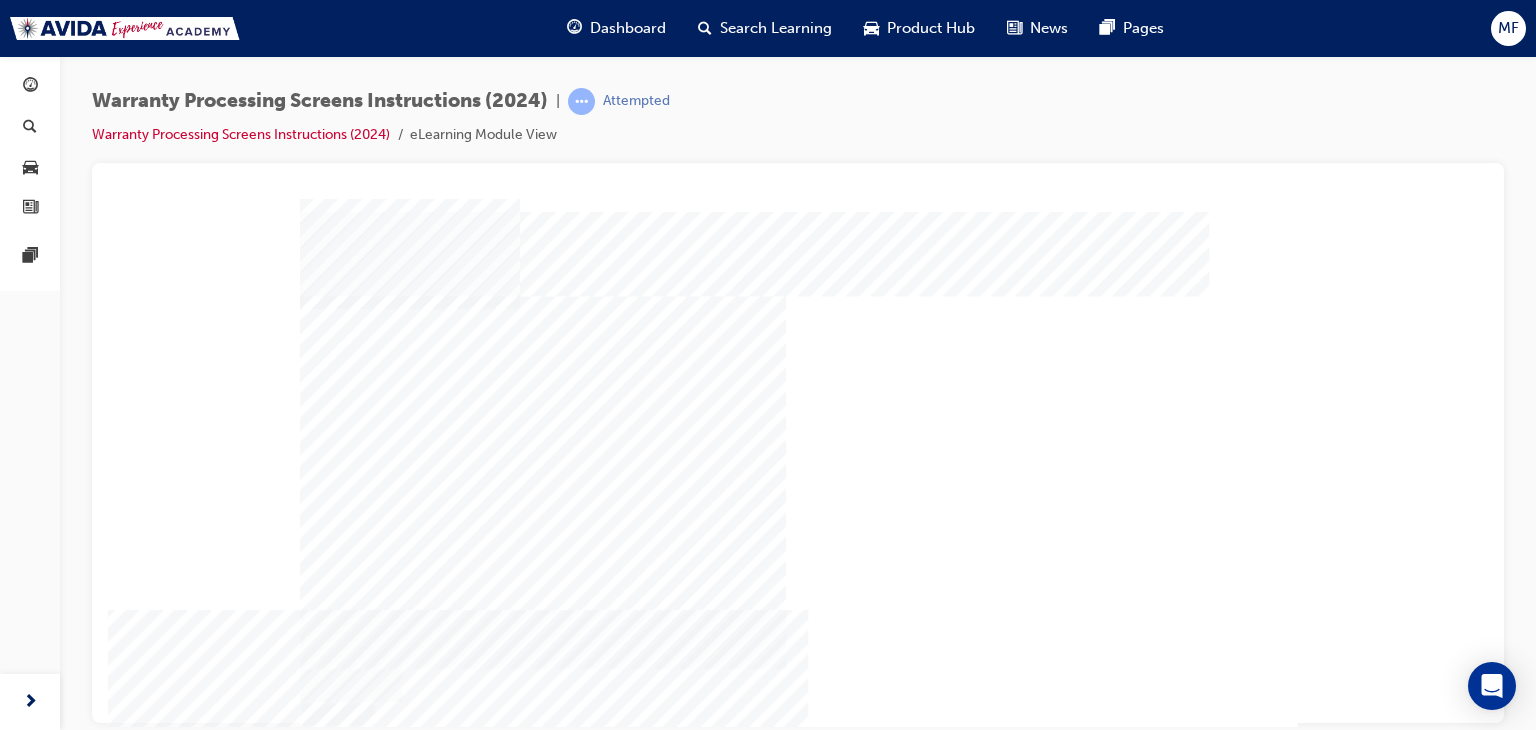 click at bounding box center [351, 1232] 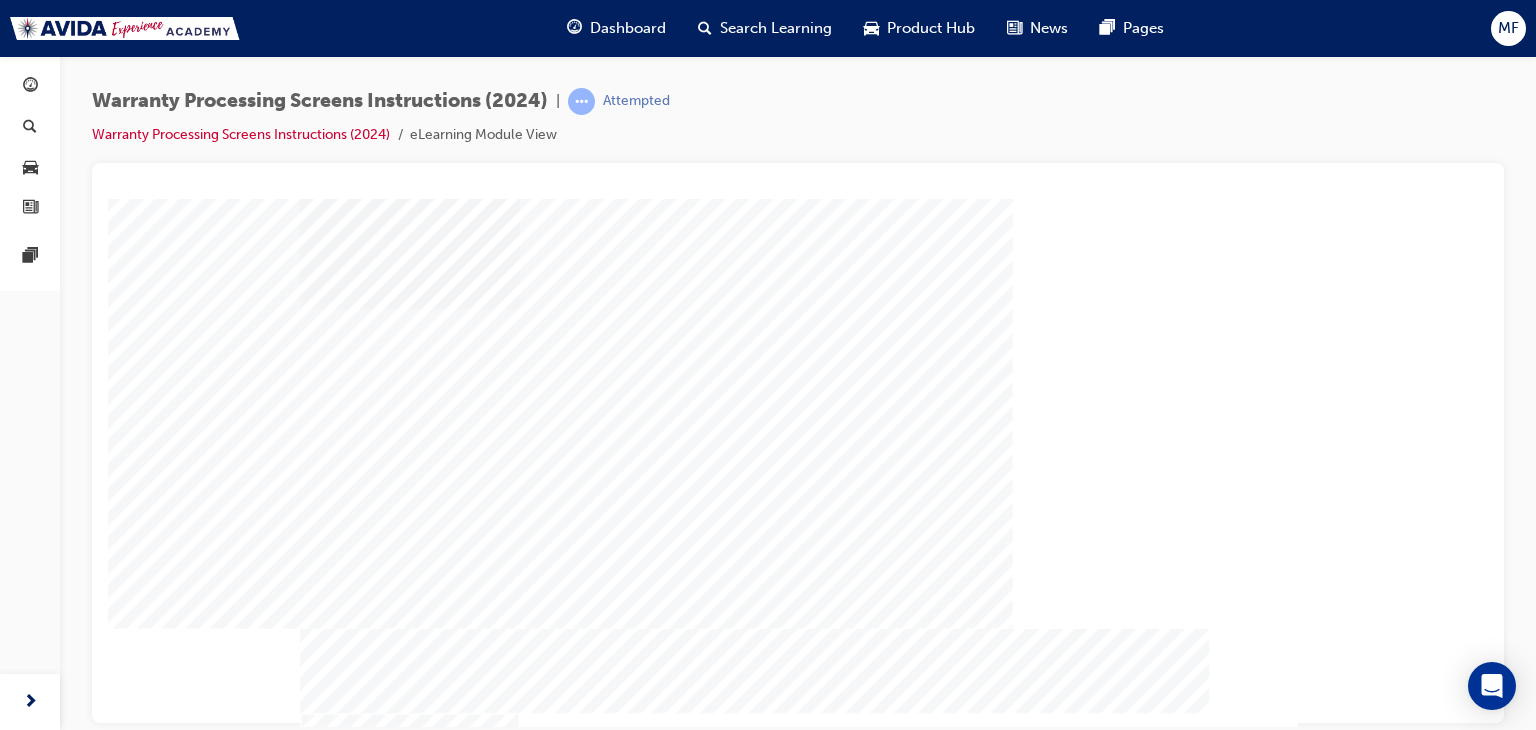 click at bounding box center (410, 1246) 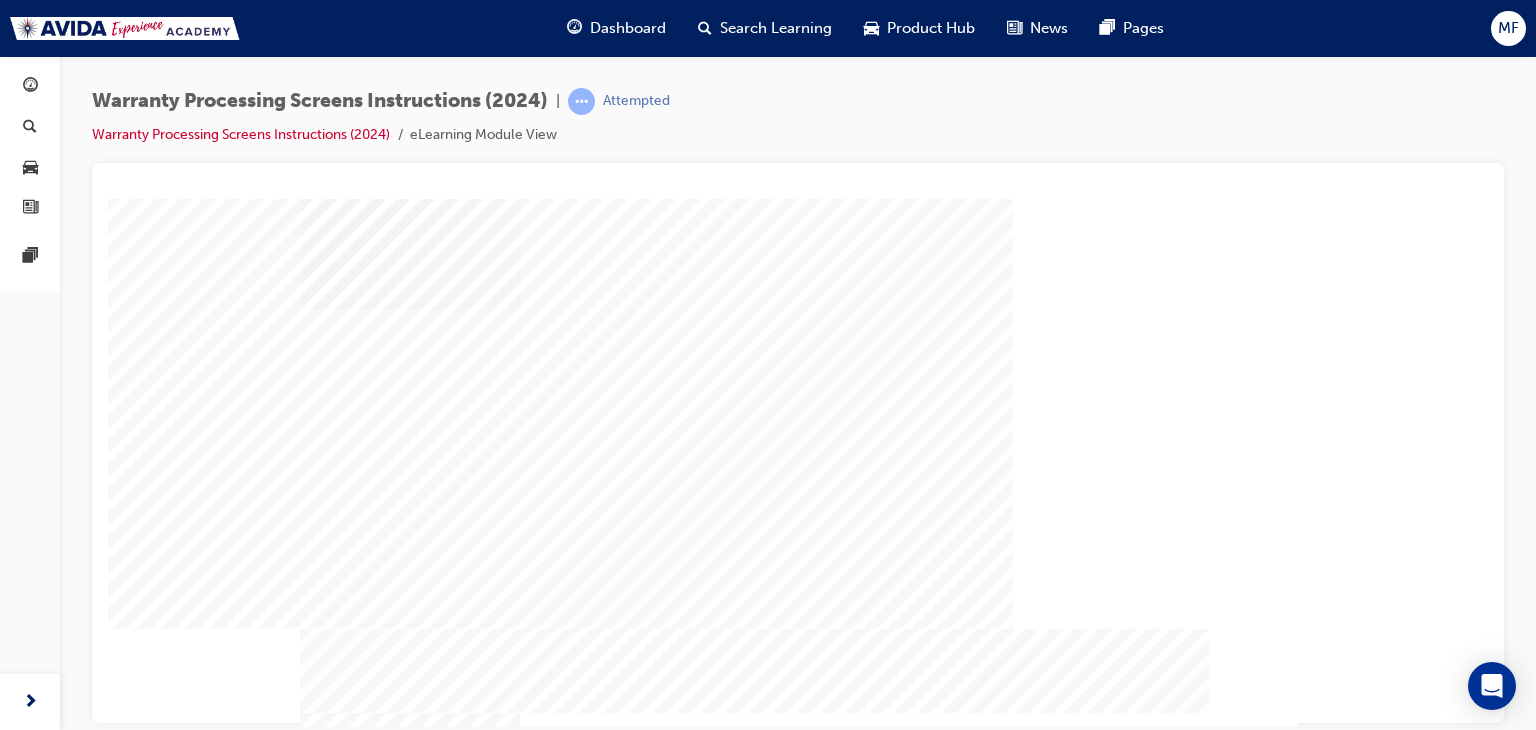 click at bounding box center [410, 1290] 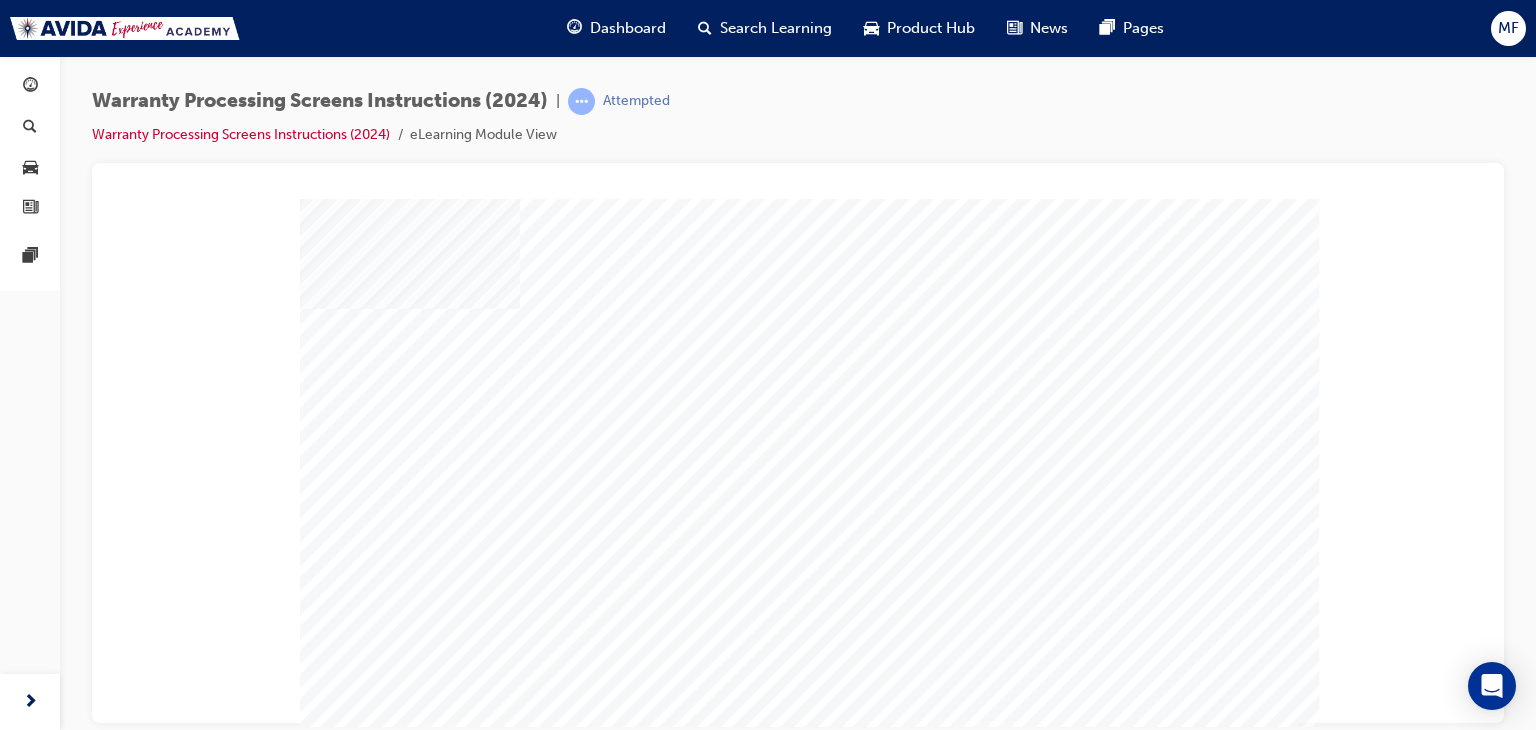 click at bounding box center [351, 2437] 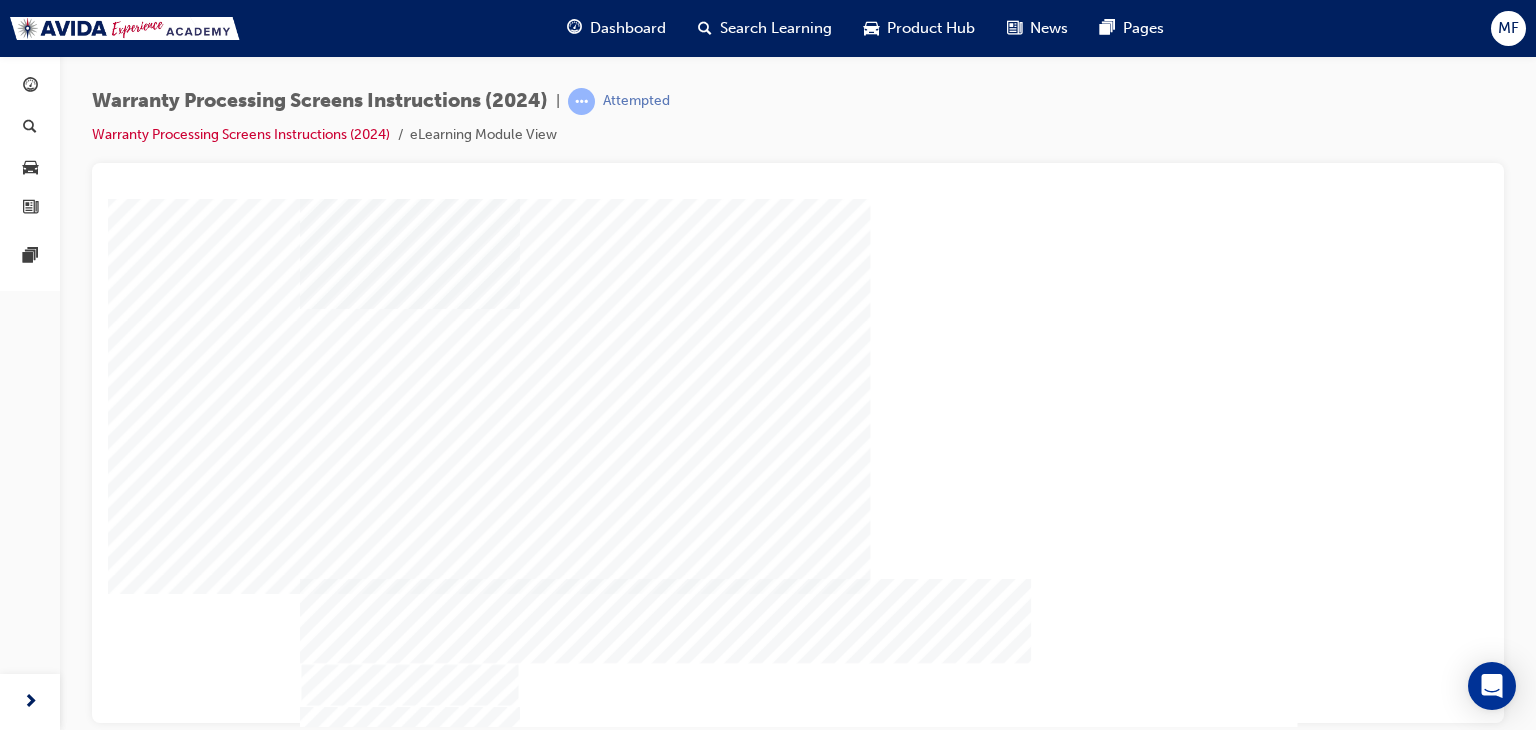 click at bounding box center [410, 1196] 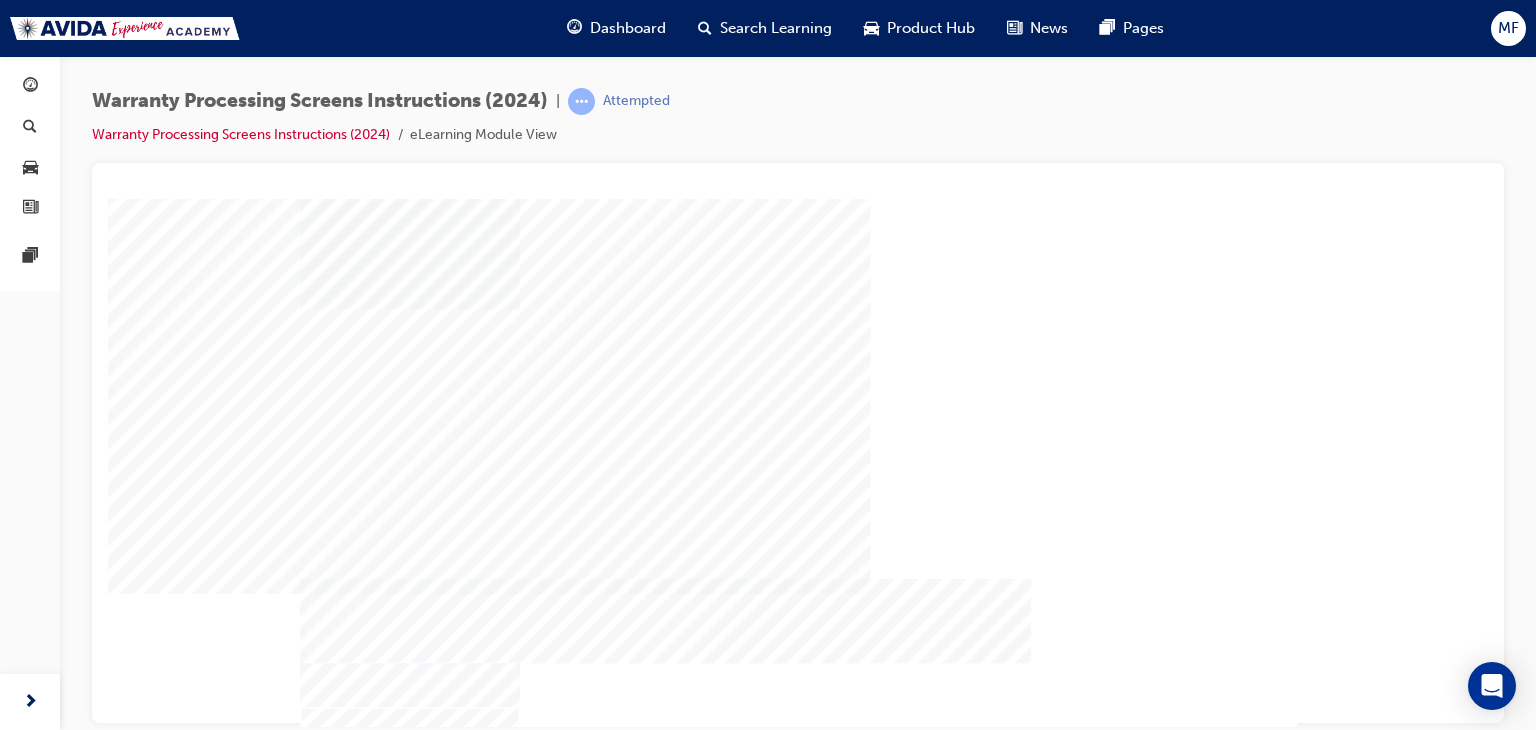 click at bounding box center (410, 1240) 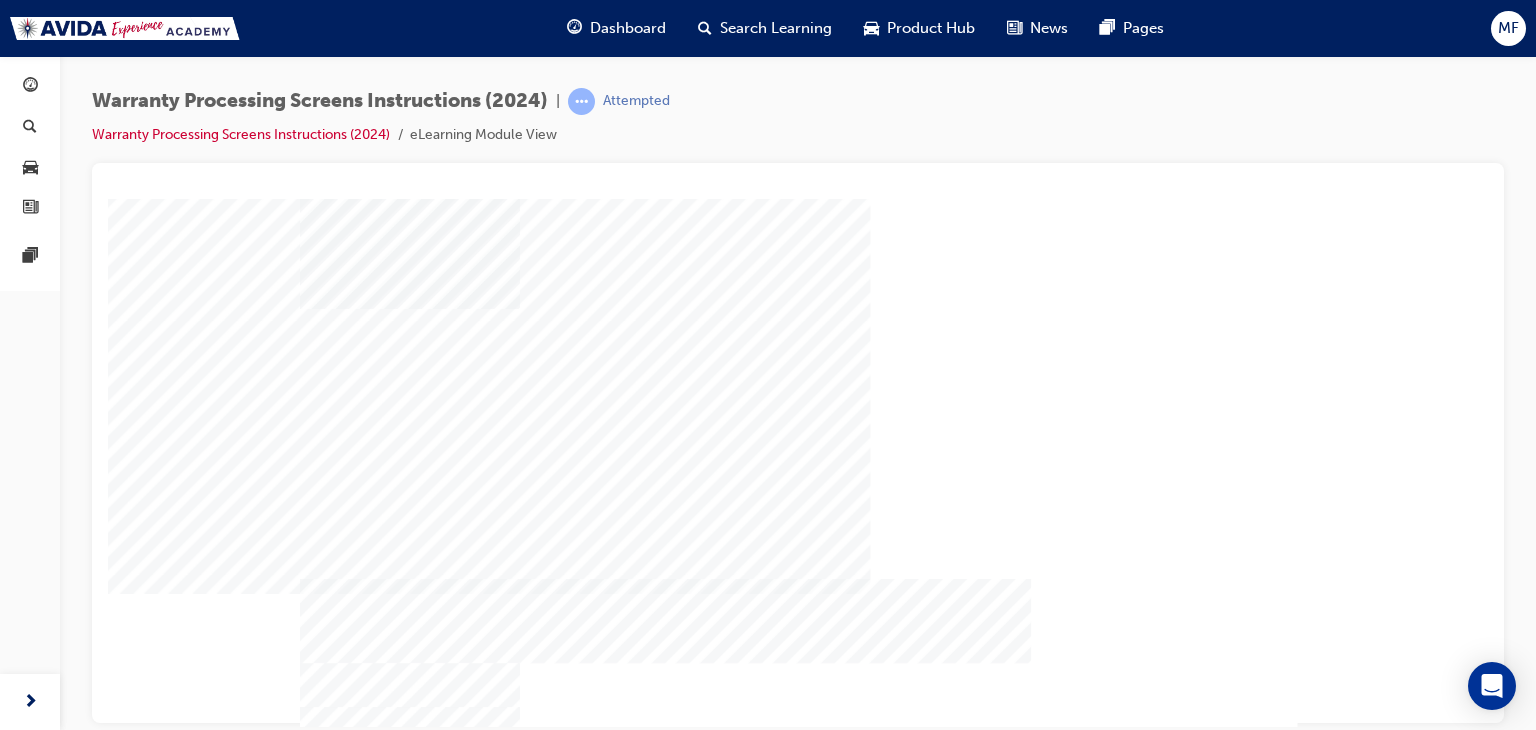 click at bounding box center [410, 1284] 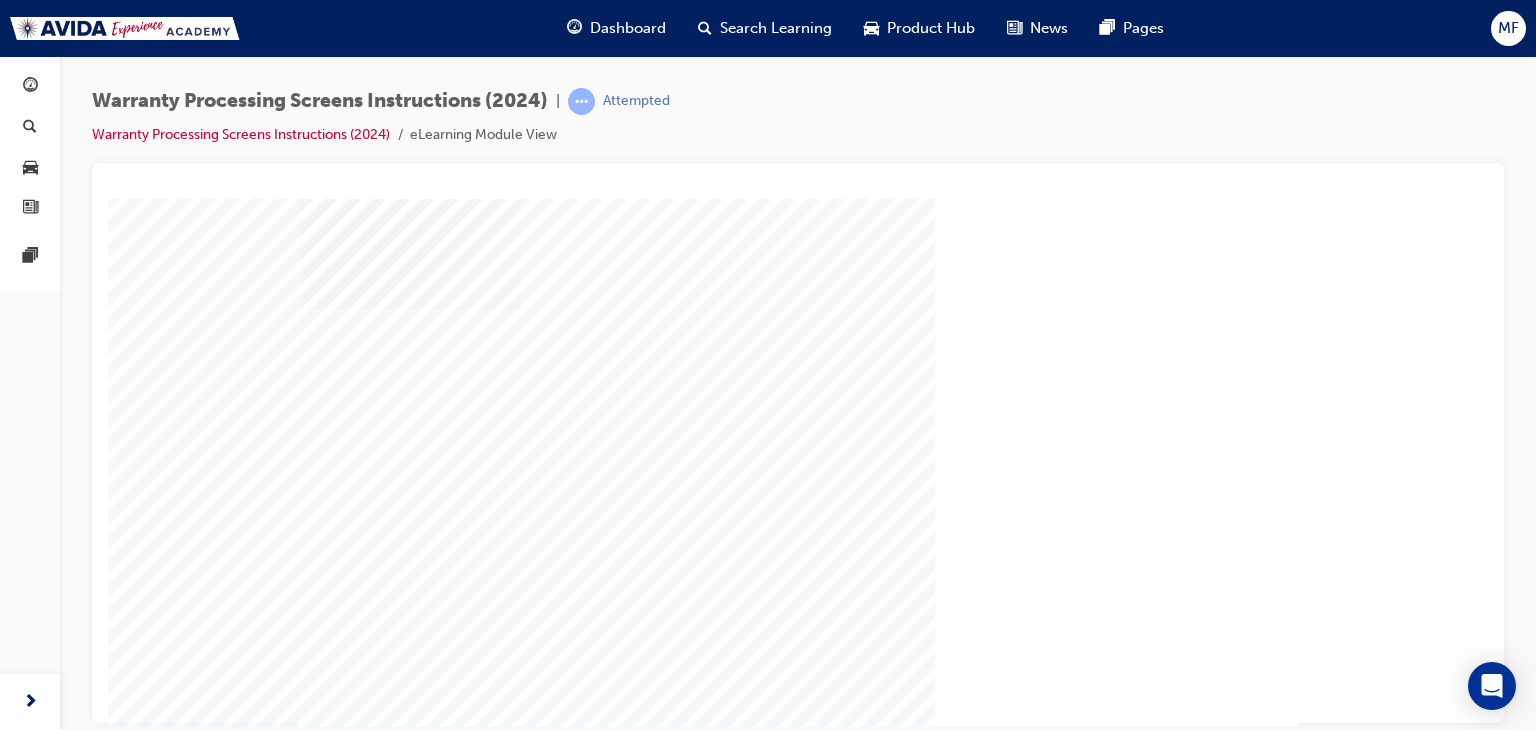 click at bounding box center [446, 2062] 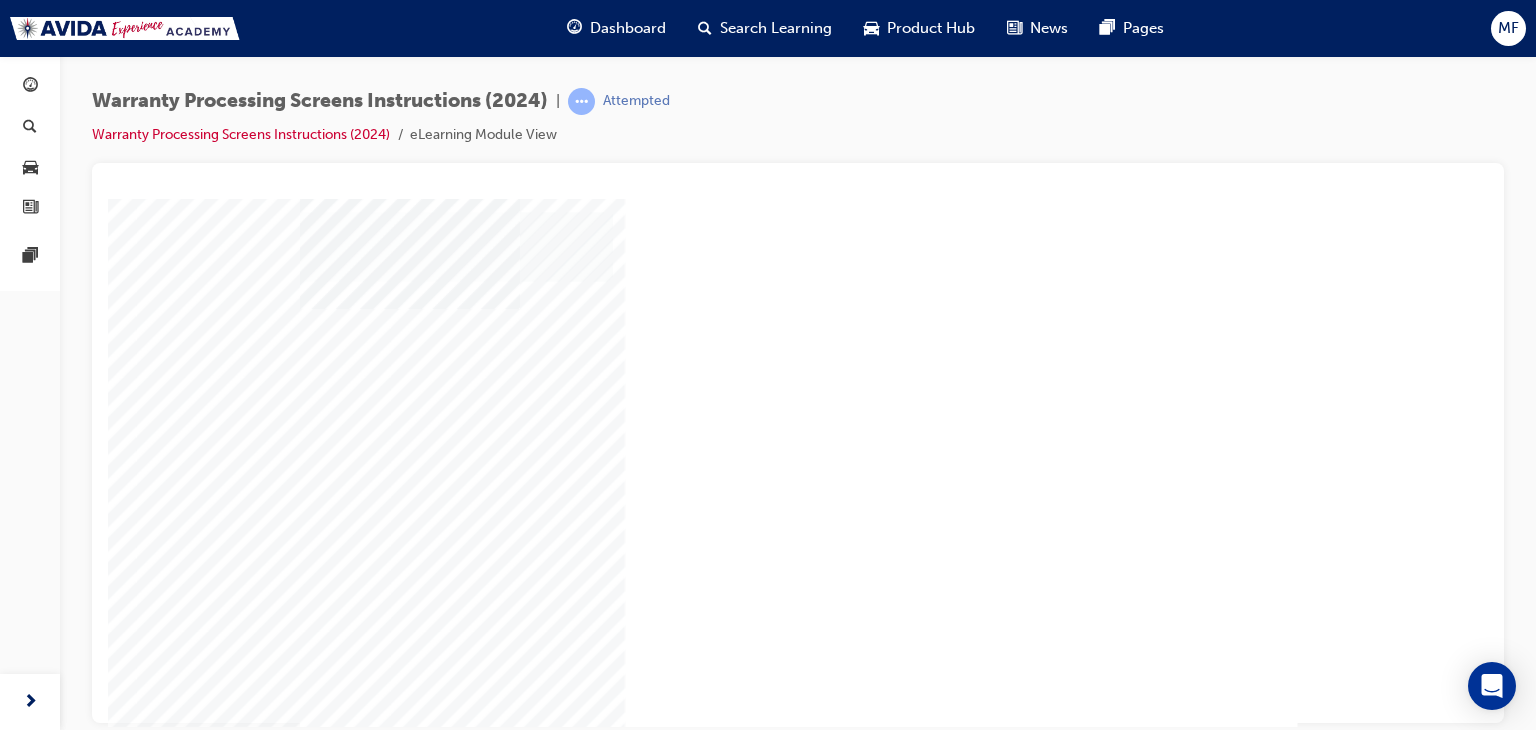 click at bounding box center (393, 1990) 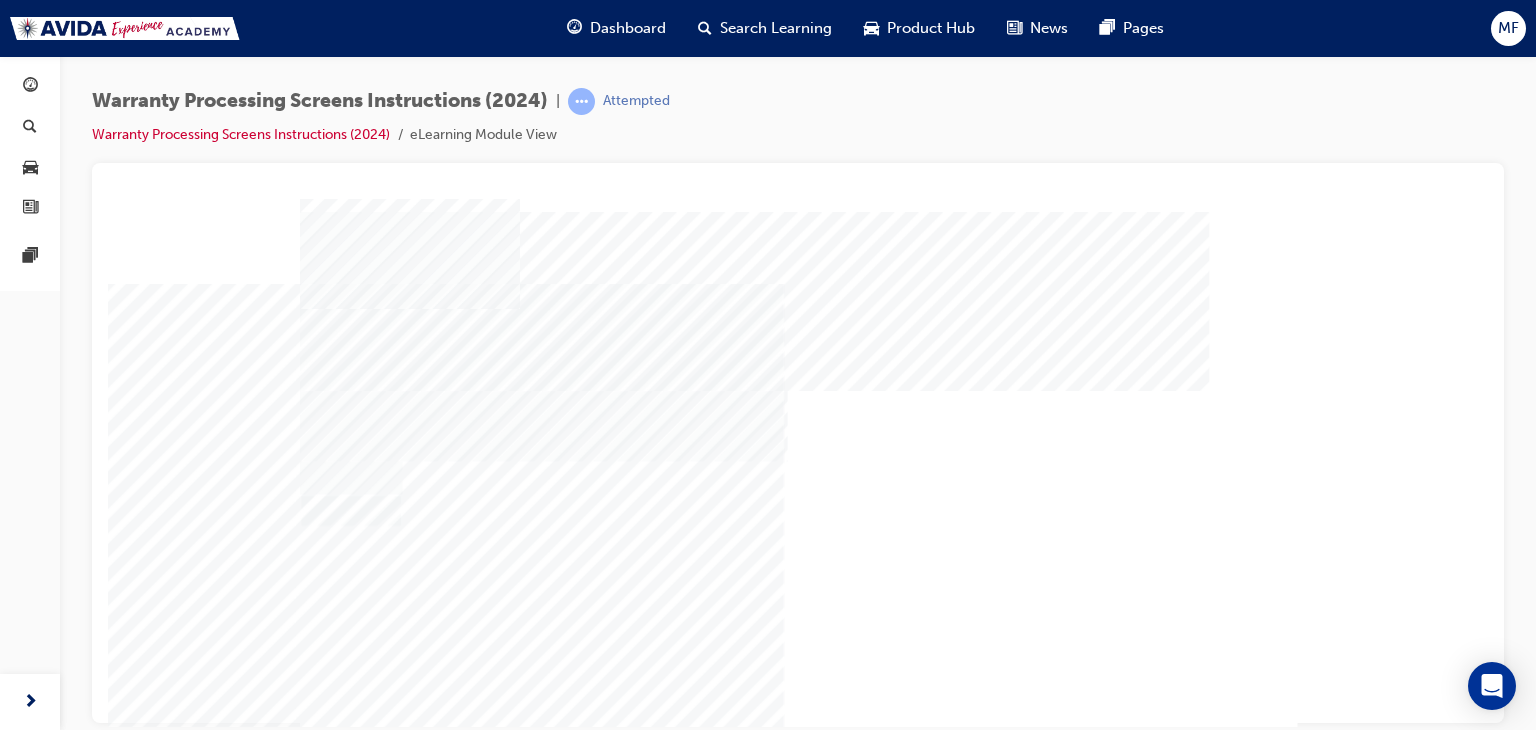 click at bounding box center (351, 1024) 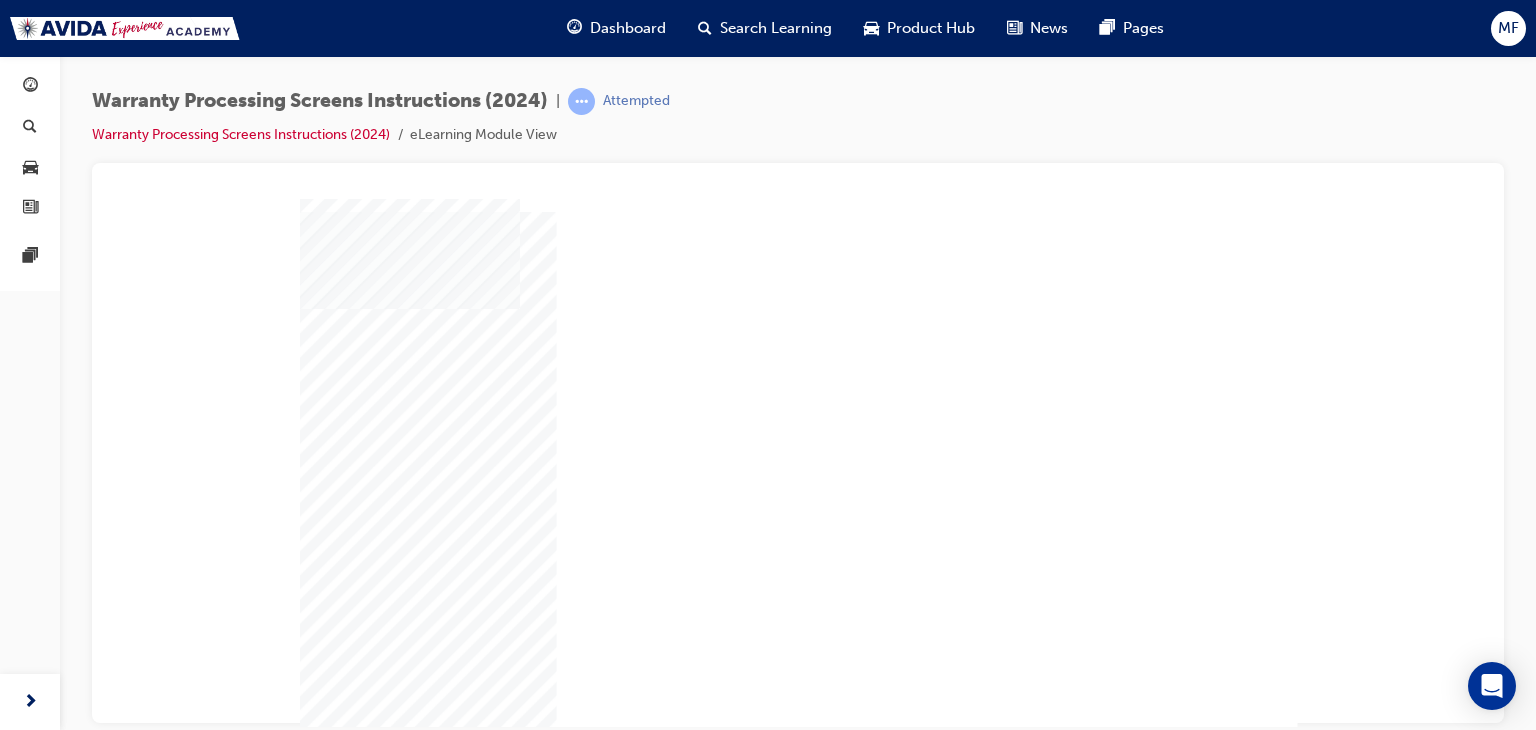 click at bounding box center [351, 2406] 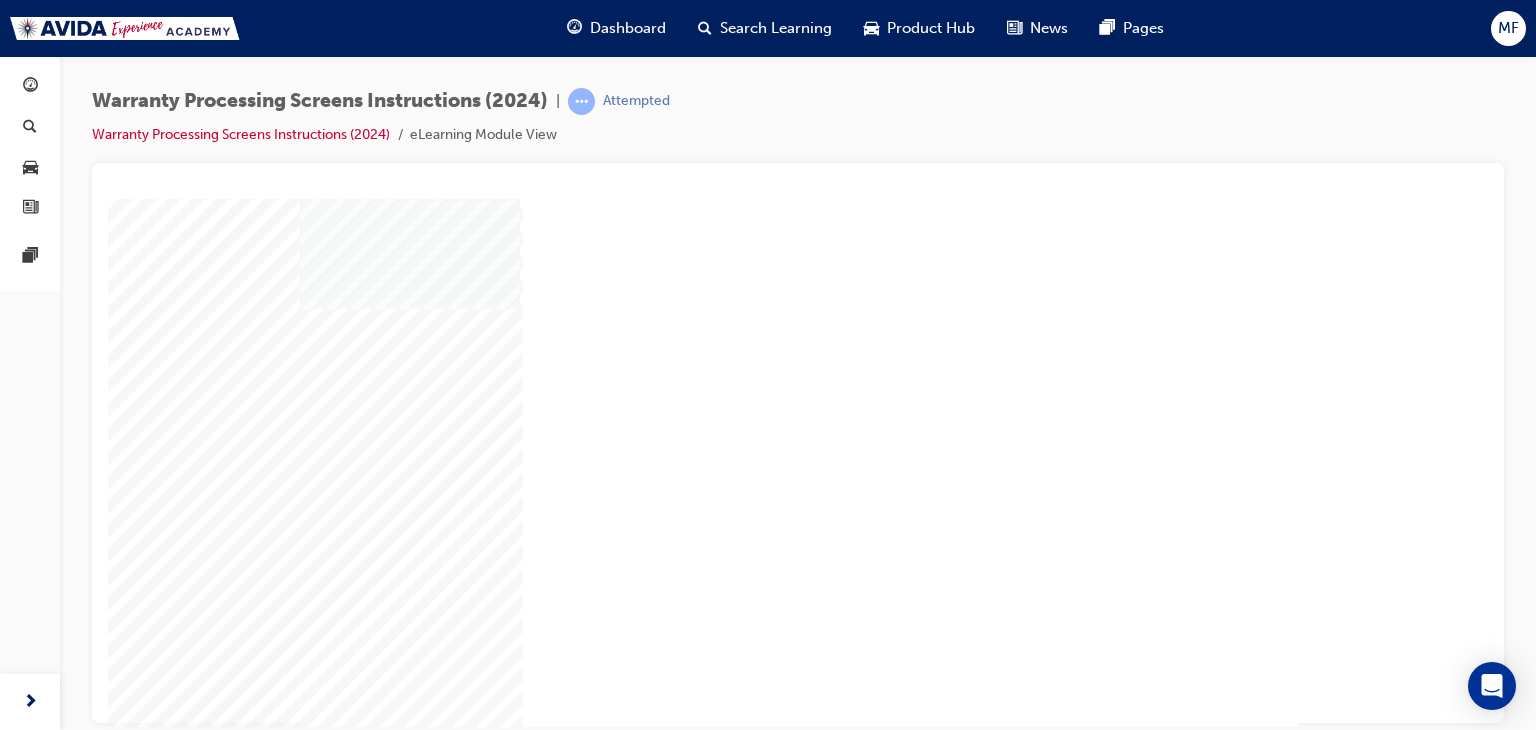 click at bounding box center [351, 2402] 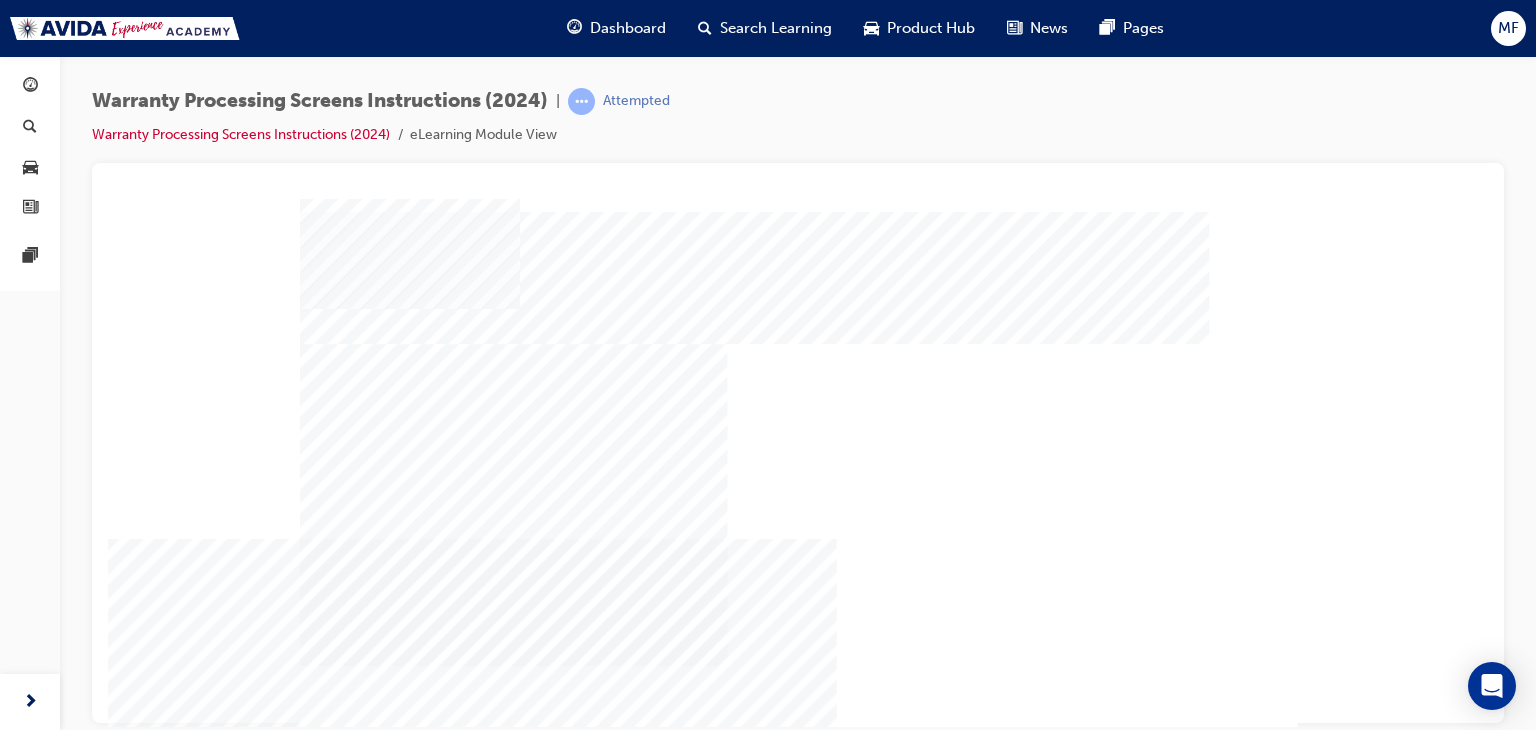 click at bounding box center (351, 1616) 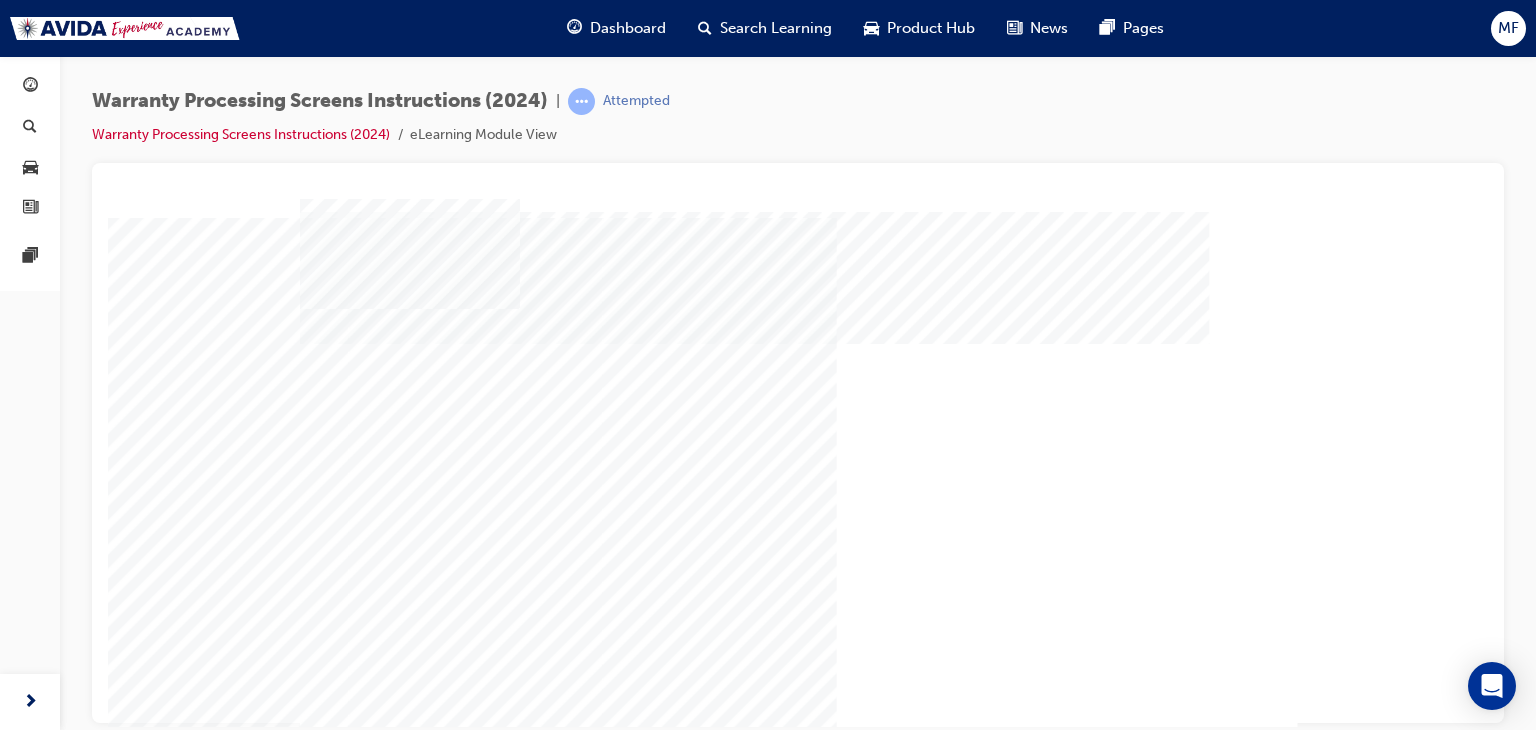 click at bounding box center (351, 1625) 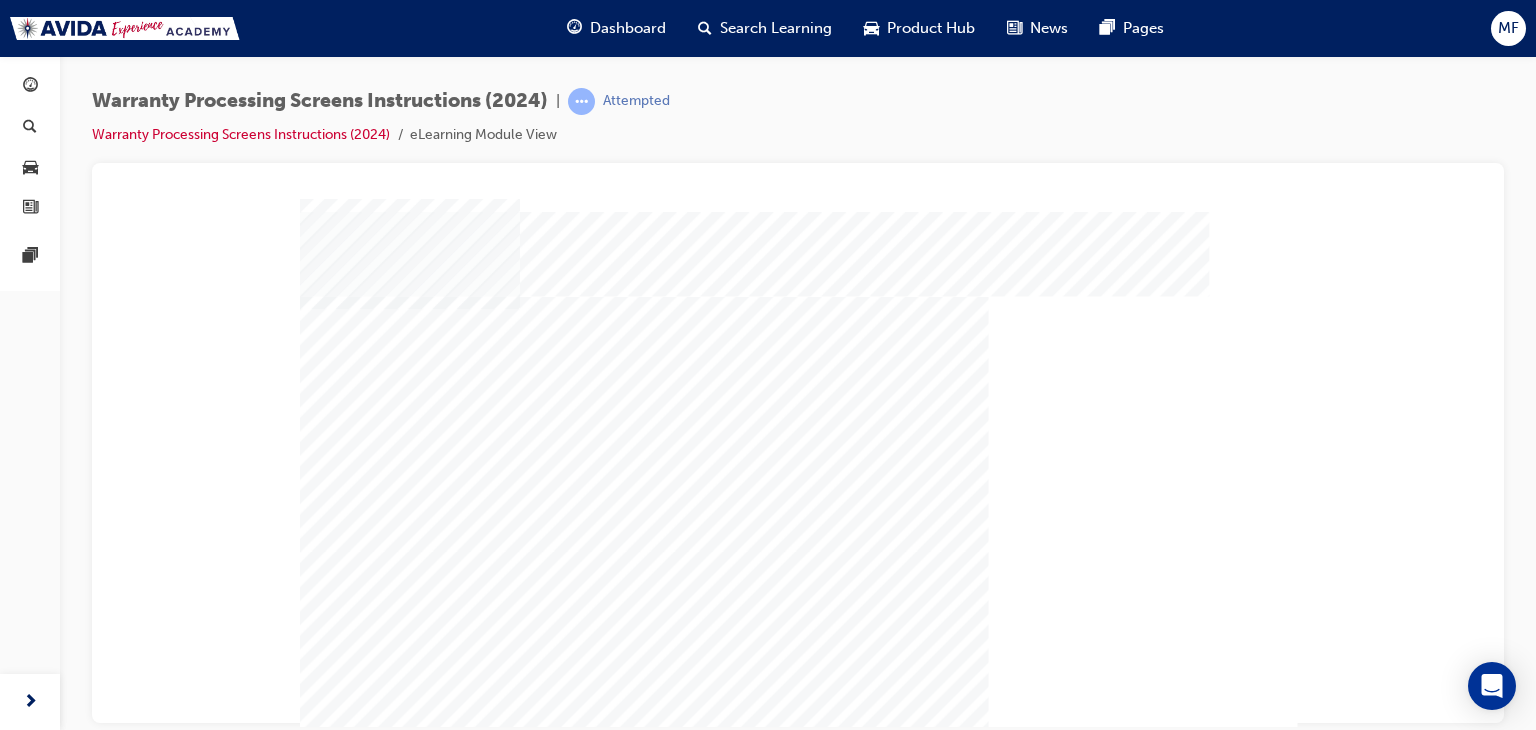 click at bounding box center [351, 1800] 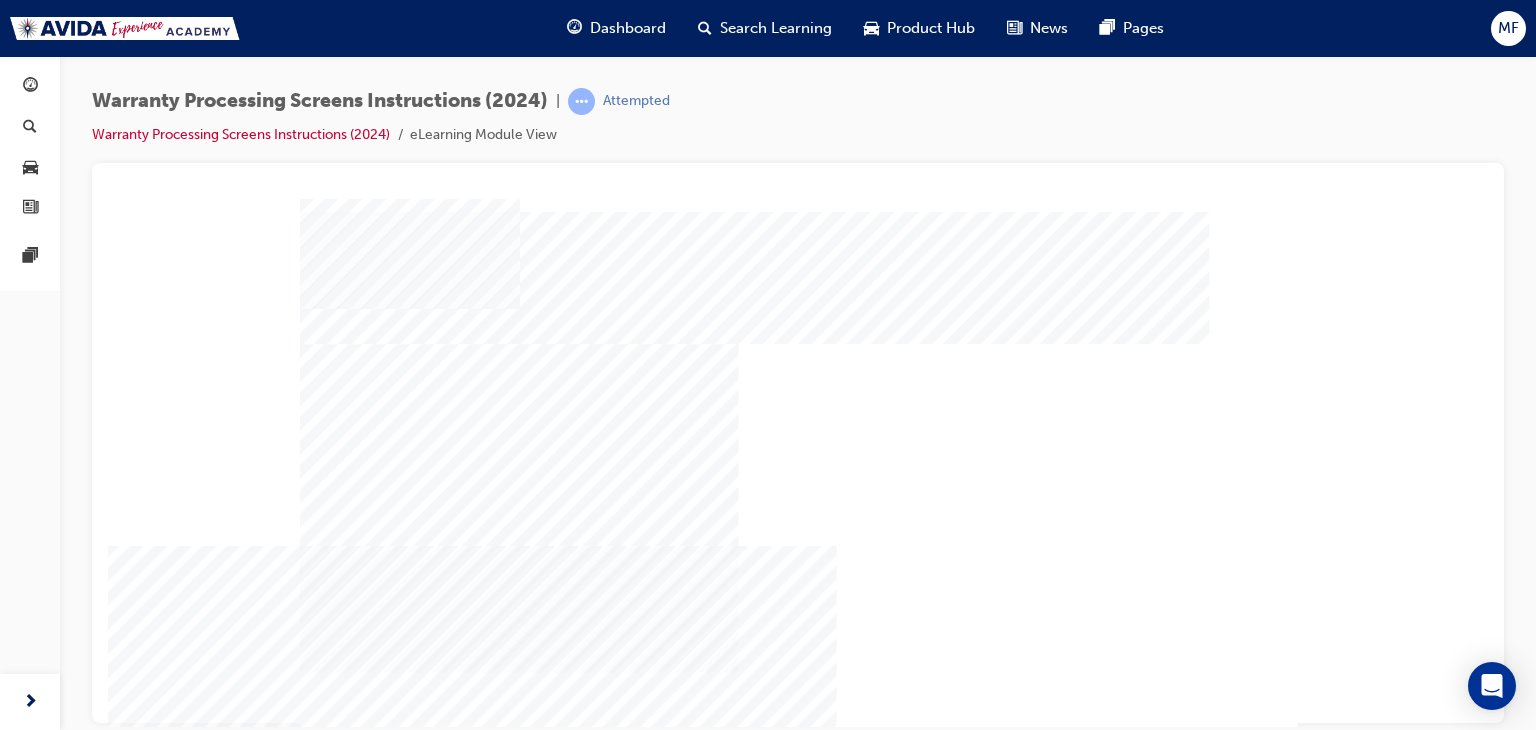 click at bounding box center (351, 1623) 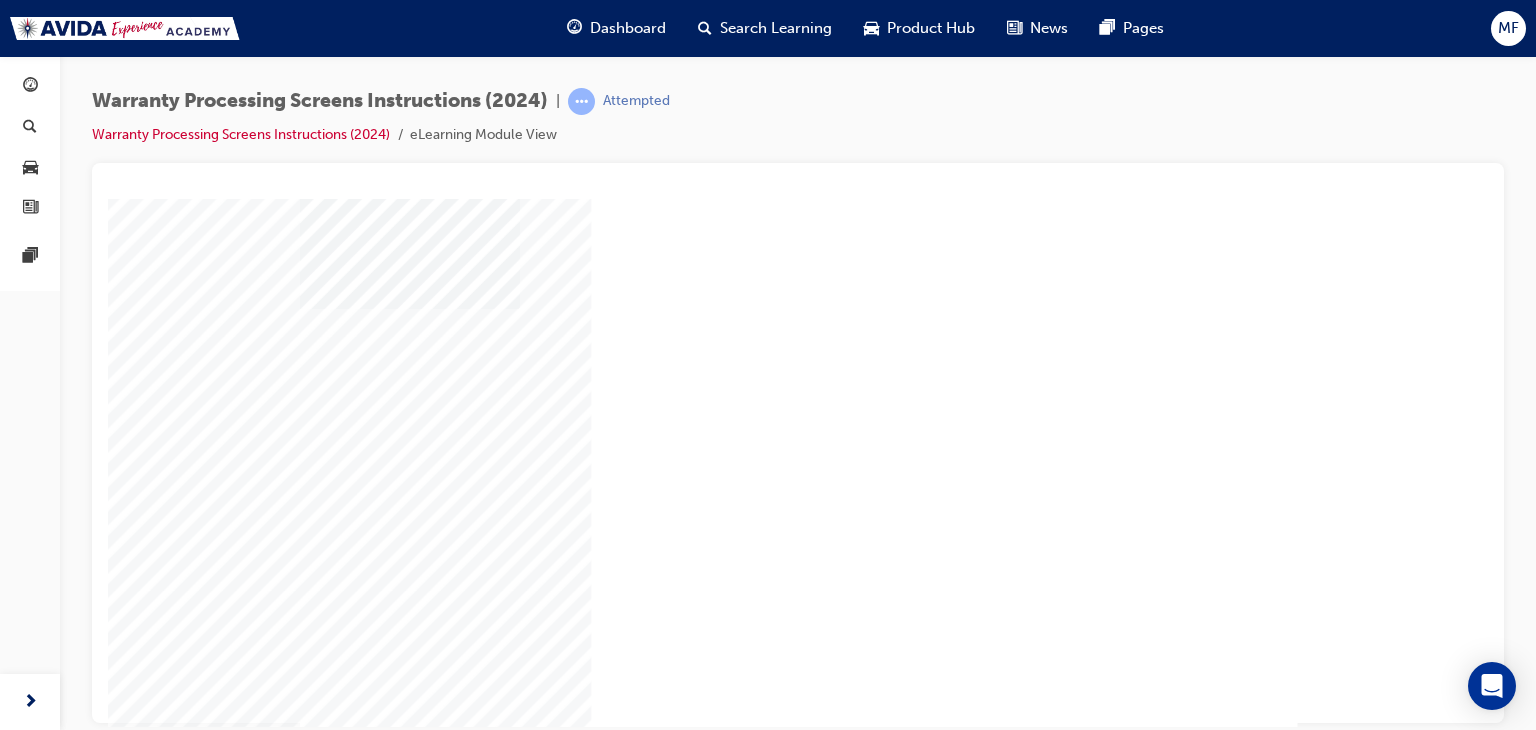 click at bounding box center (406, 2450) 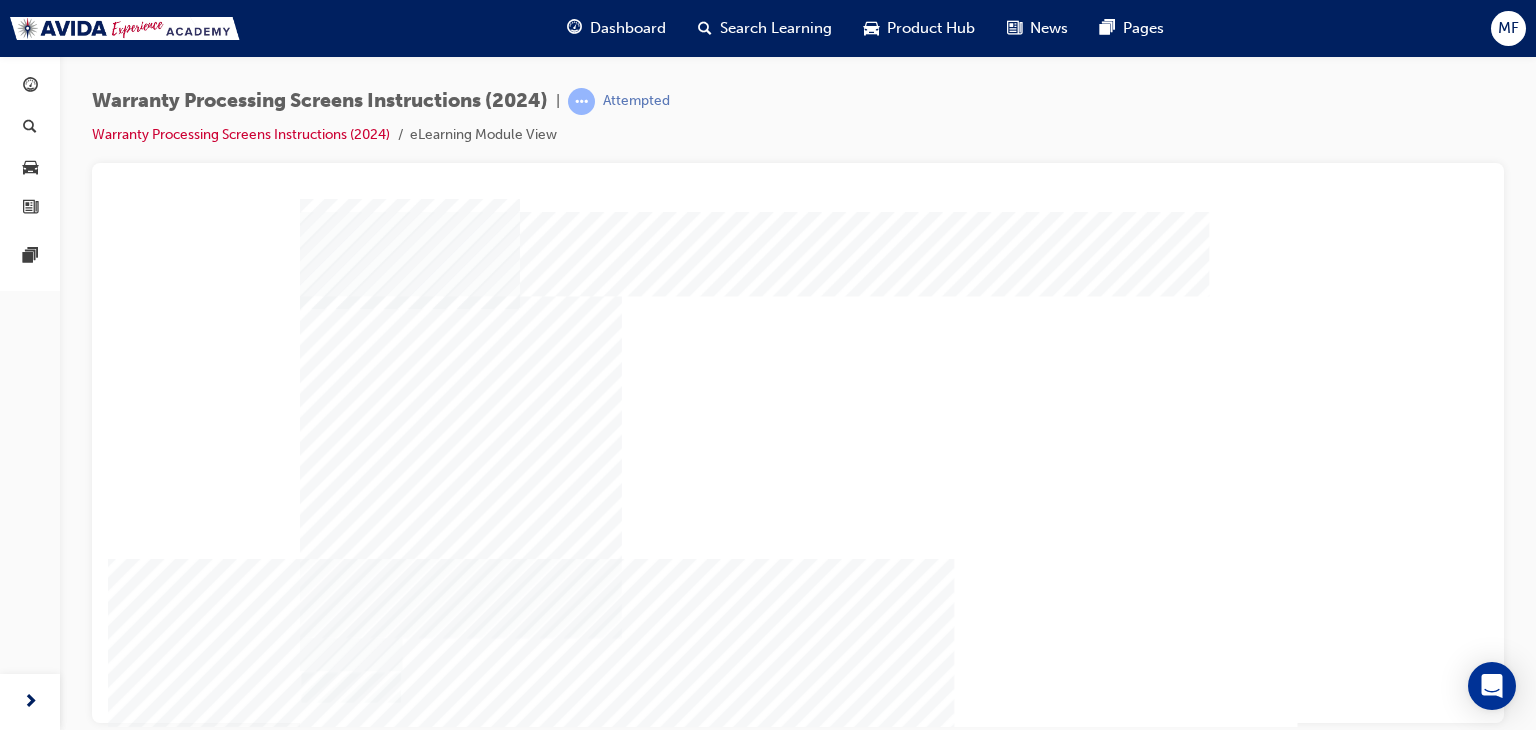 click at bounding box center [351, 1201] 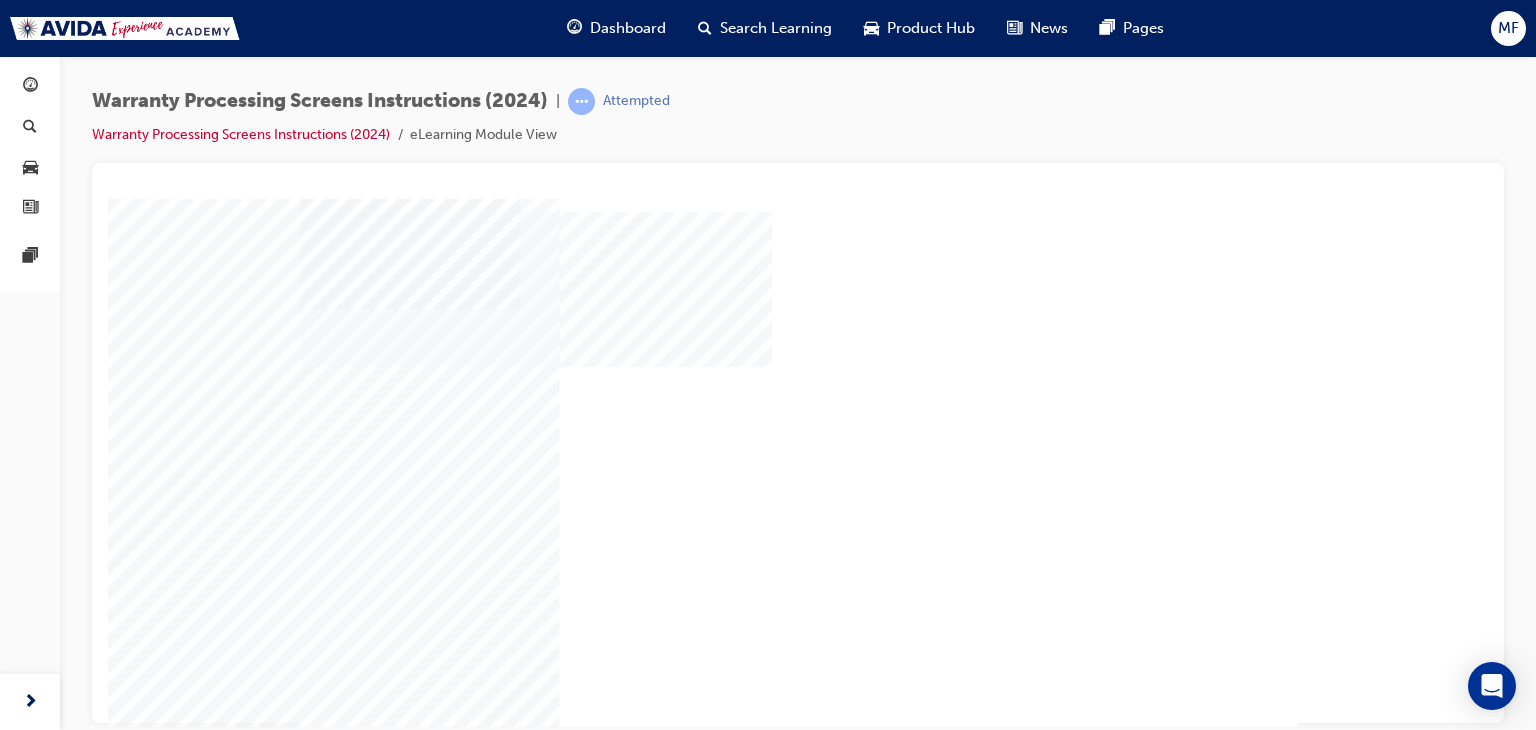 click at bounding box center (351, 1931) 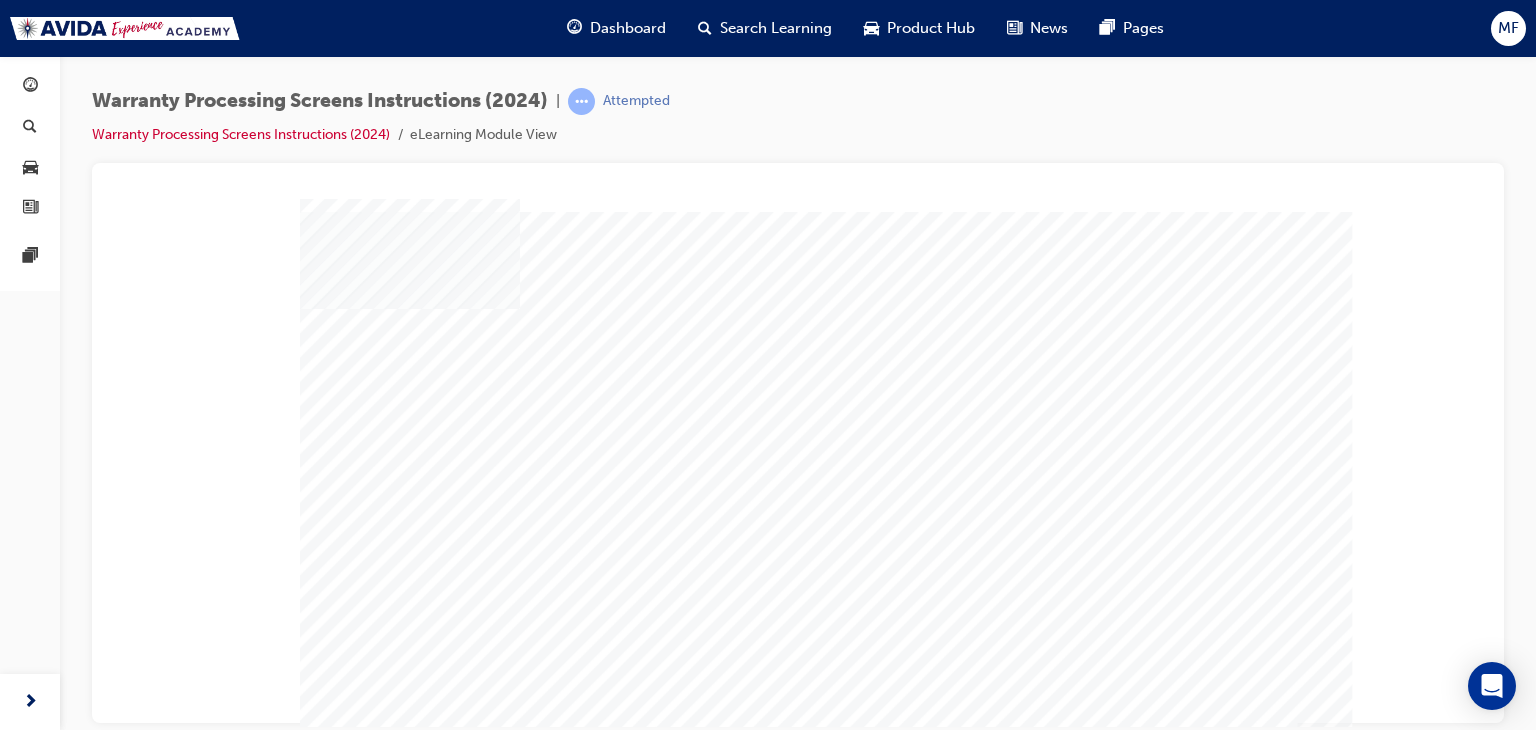 click at bounding box center (351, 1769) 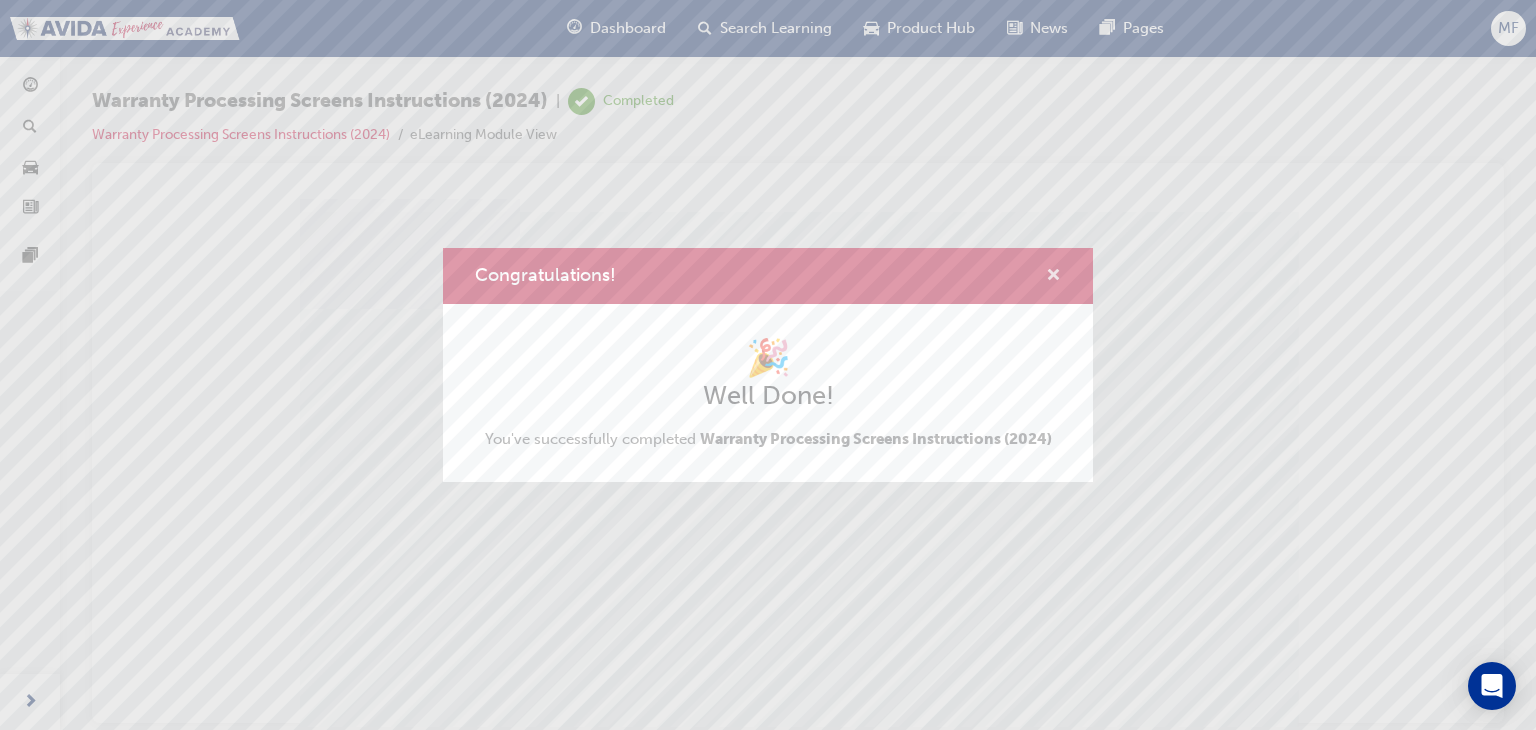 click at bounding box center [1053, 277] 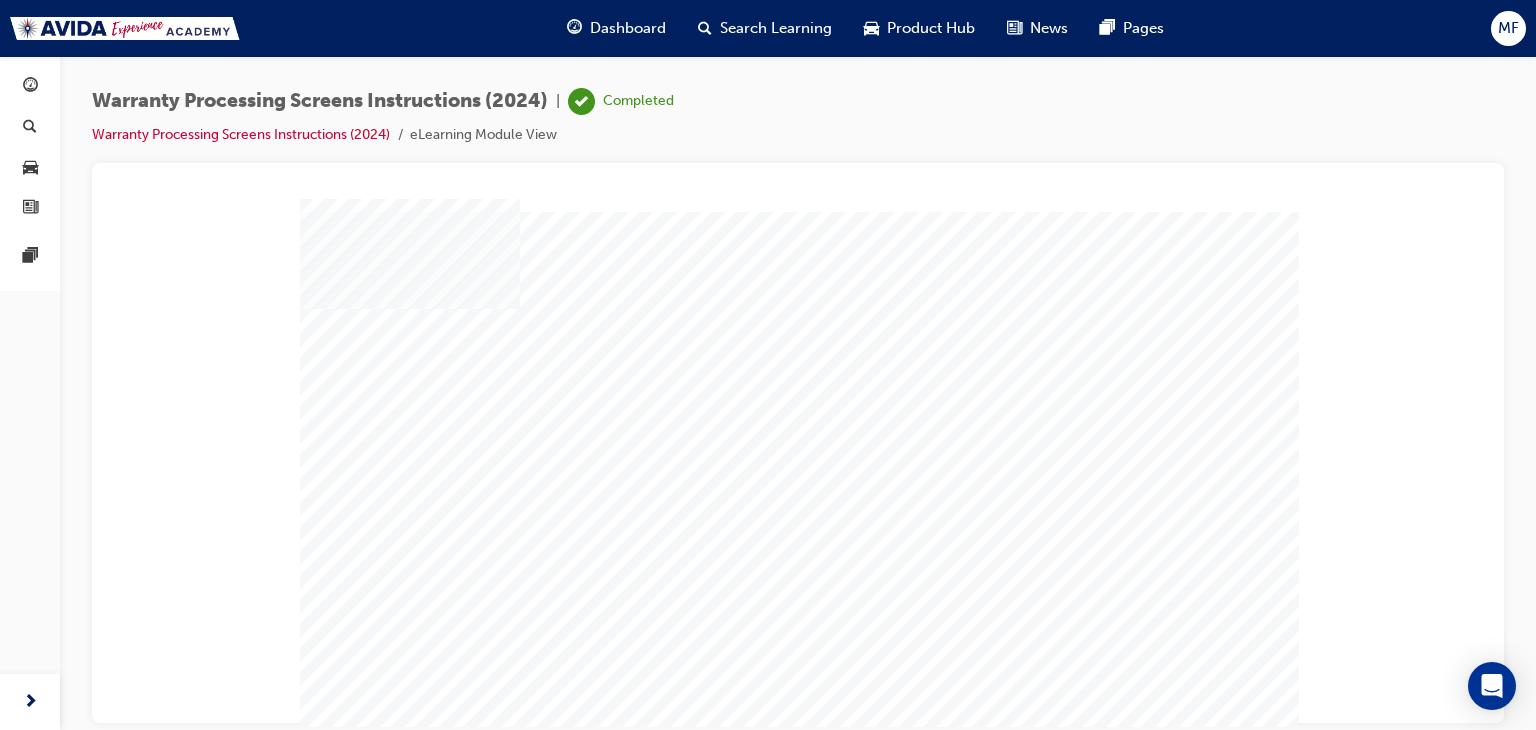 click at bounding box center [351, 1932] 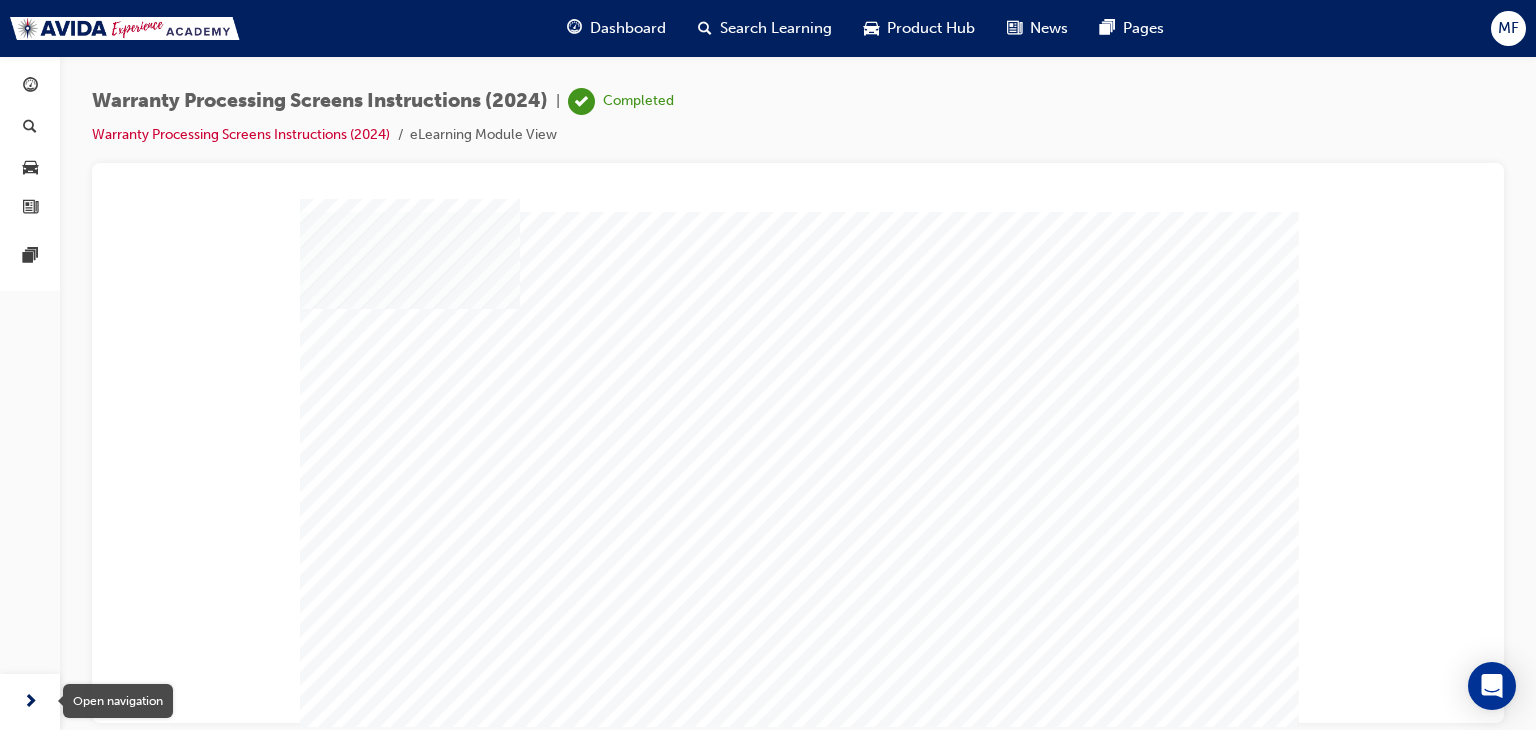 click at bounding box center [30, 702] 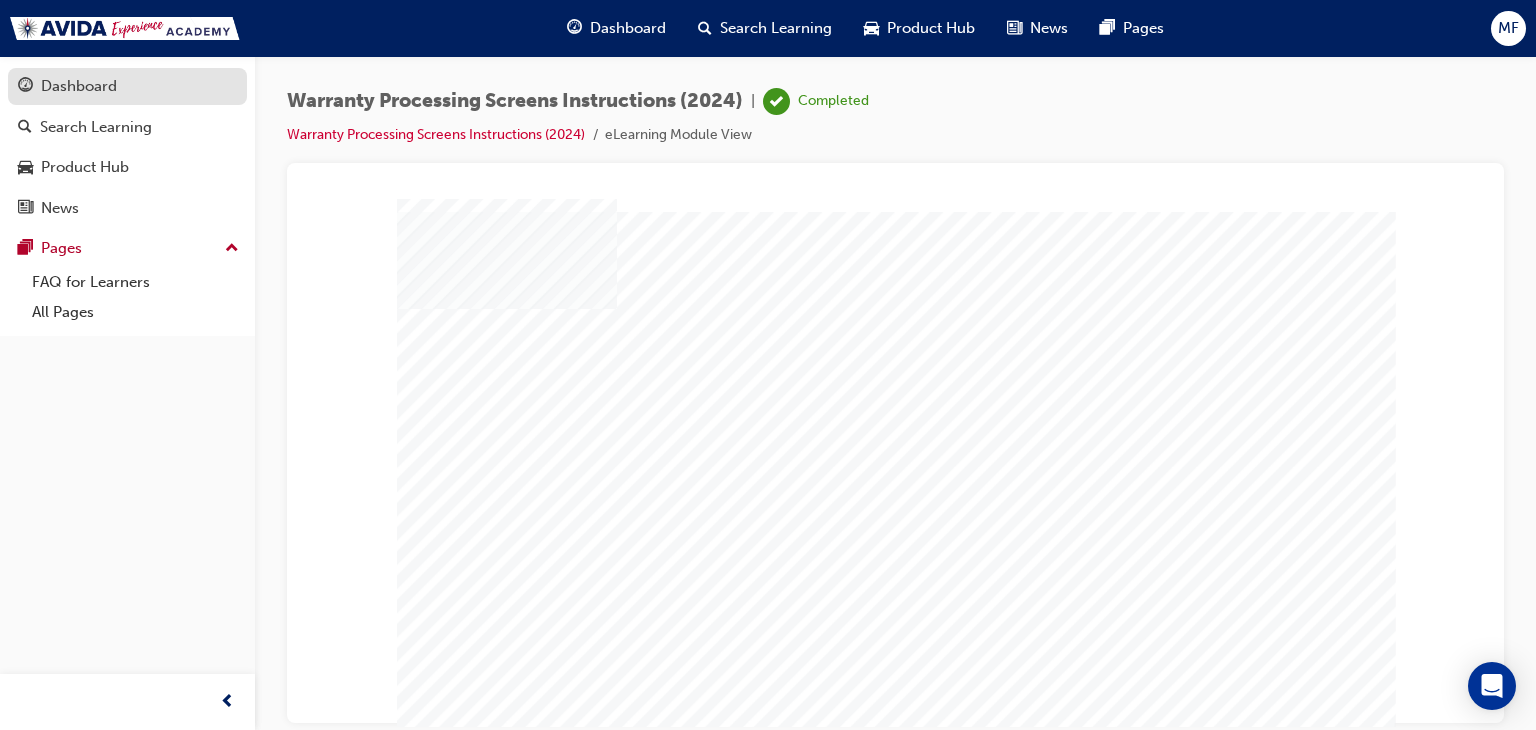 click on "Dashboard" at bounding box center (79, 86) 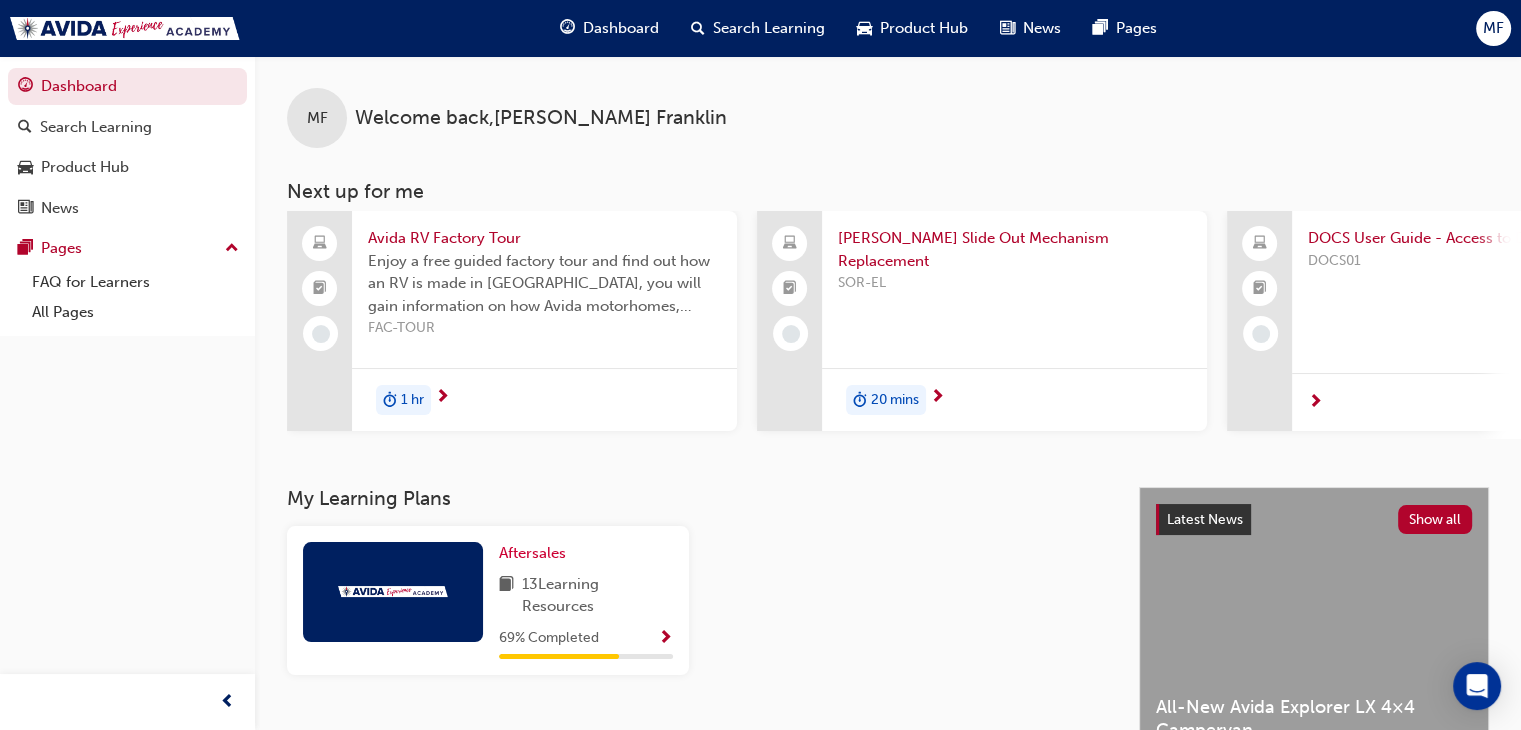click on "DOCS01" at bounding box center (1484, 290) 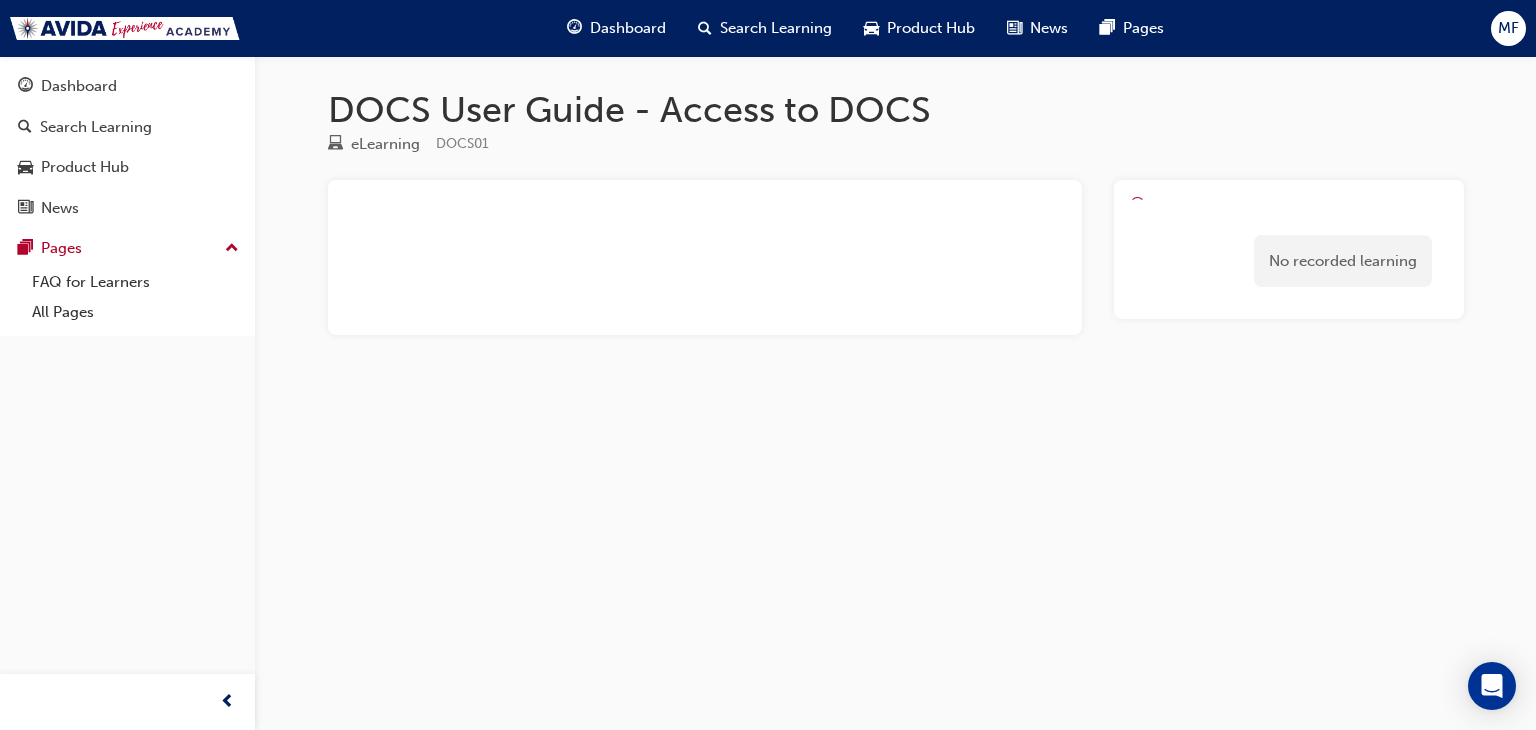 click on "DOCS User Guide - Access to DOCS eLearning DOCS01 ﻿ No recorded learning" at bounding box center [896, 243] 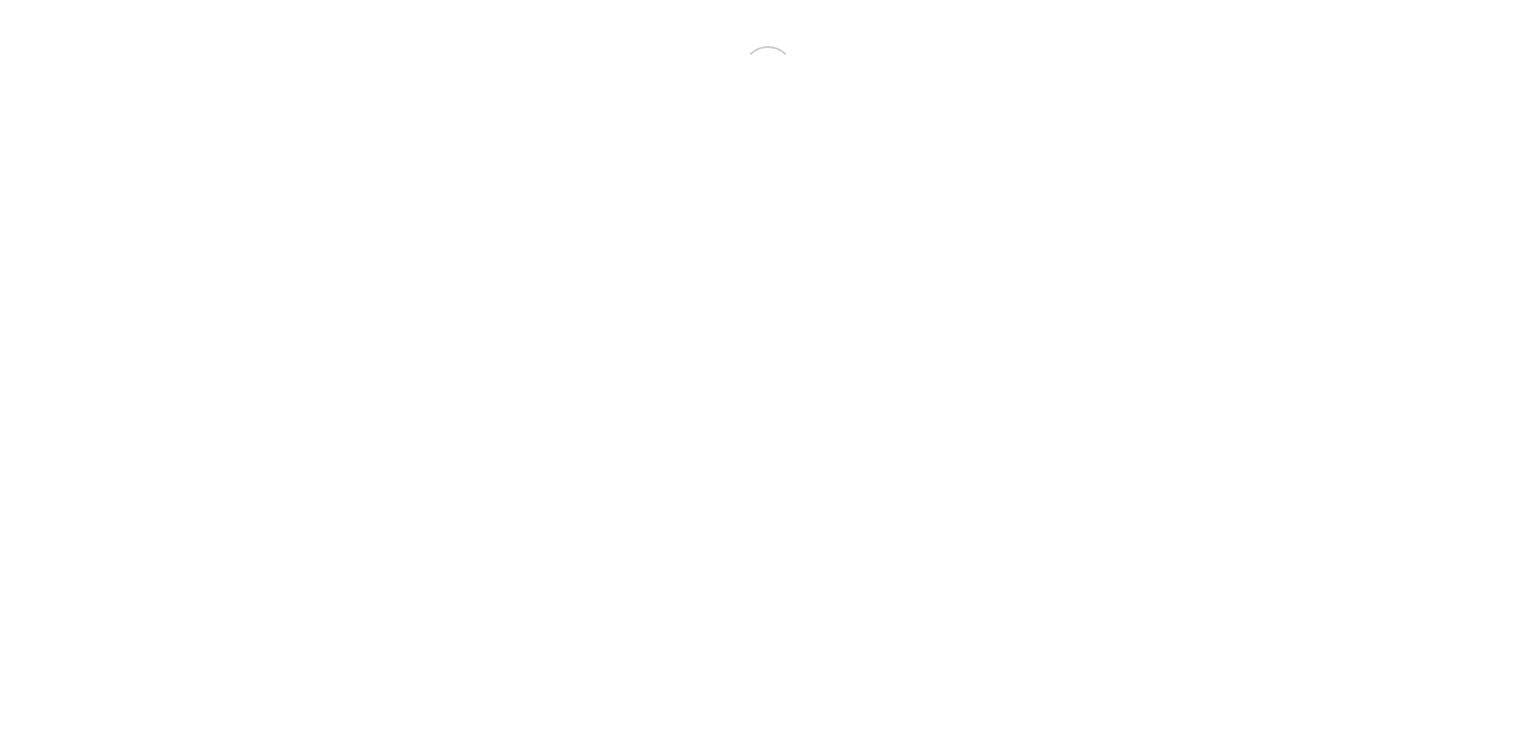scroll, scrollTop: 0, scrollLeft: 0, axis: both 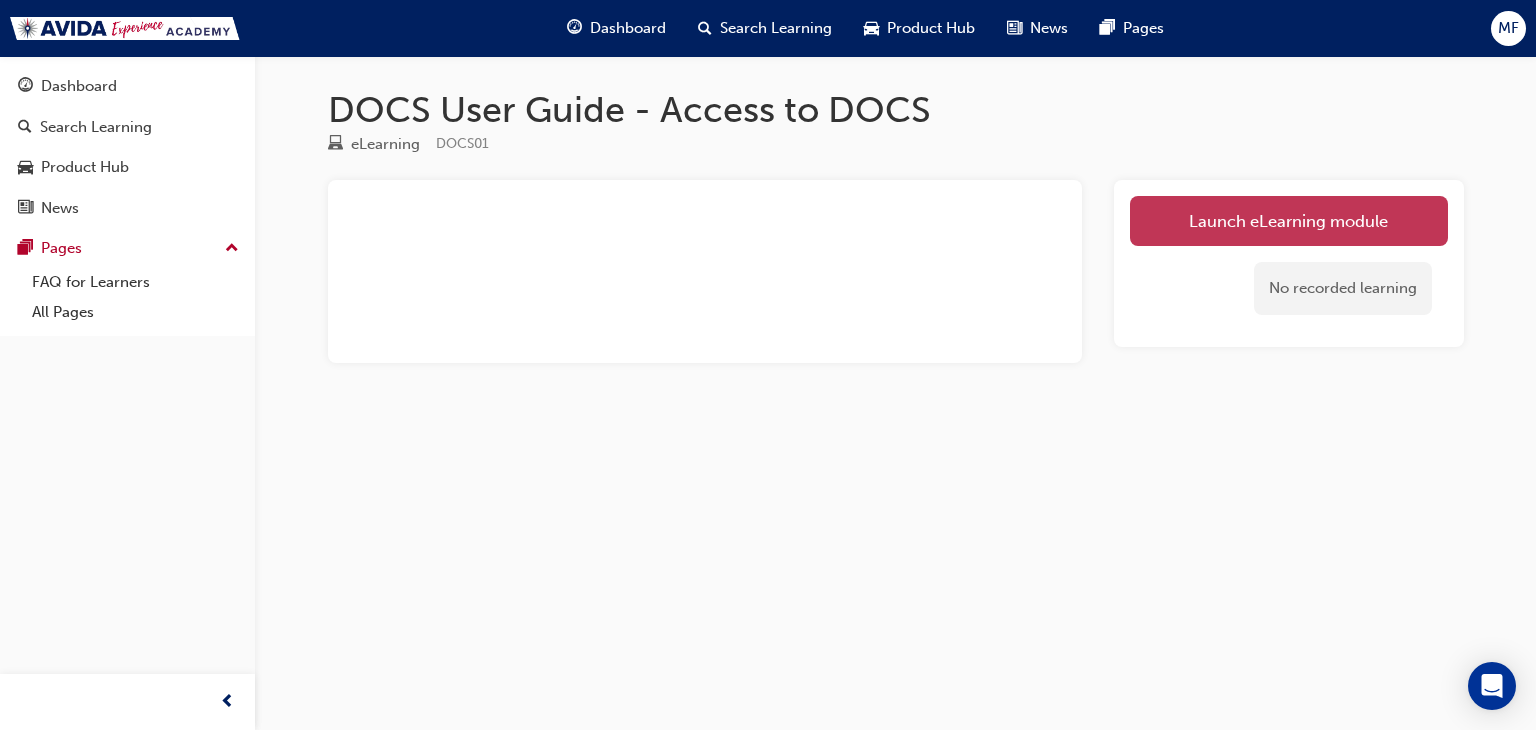 click on "Launch eLearning module" at bounding box center (1289, 221) 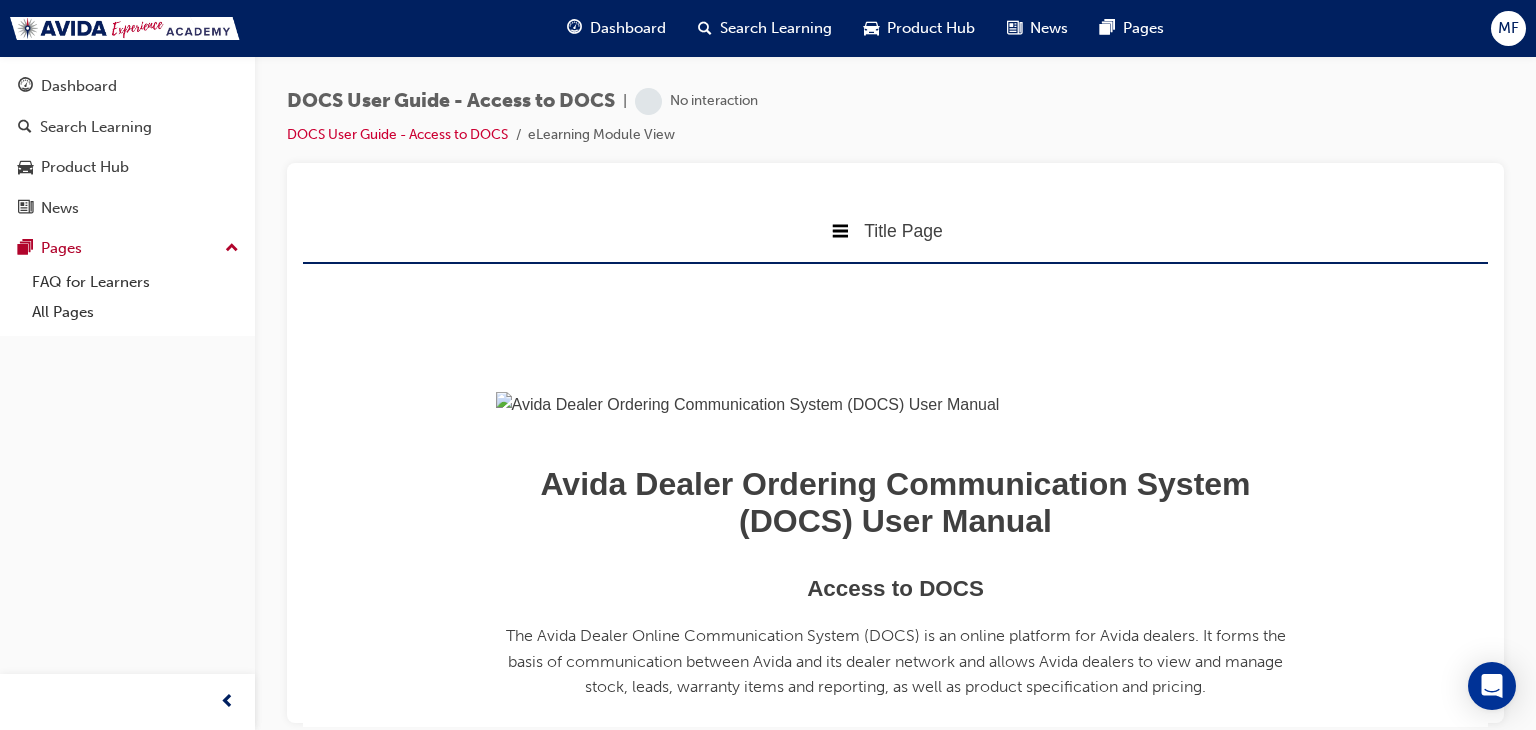 scroll, scrollTop: 0, scrollLeft: 0, axis: both 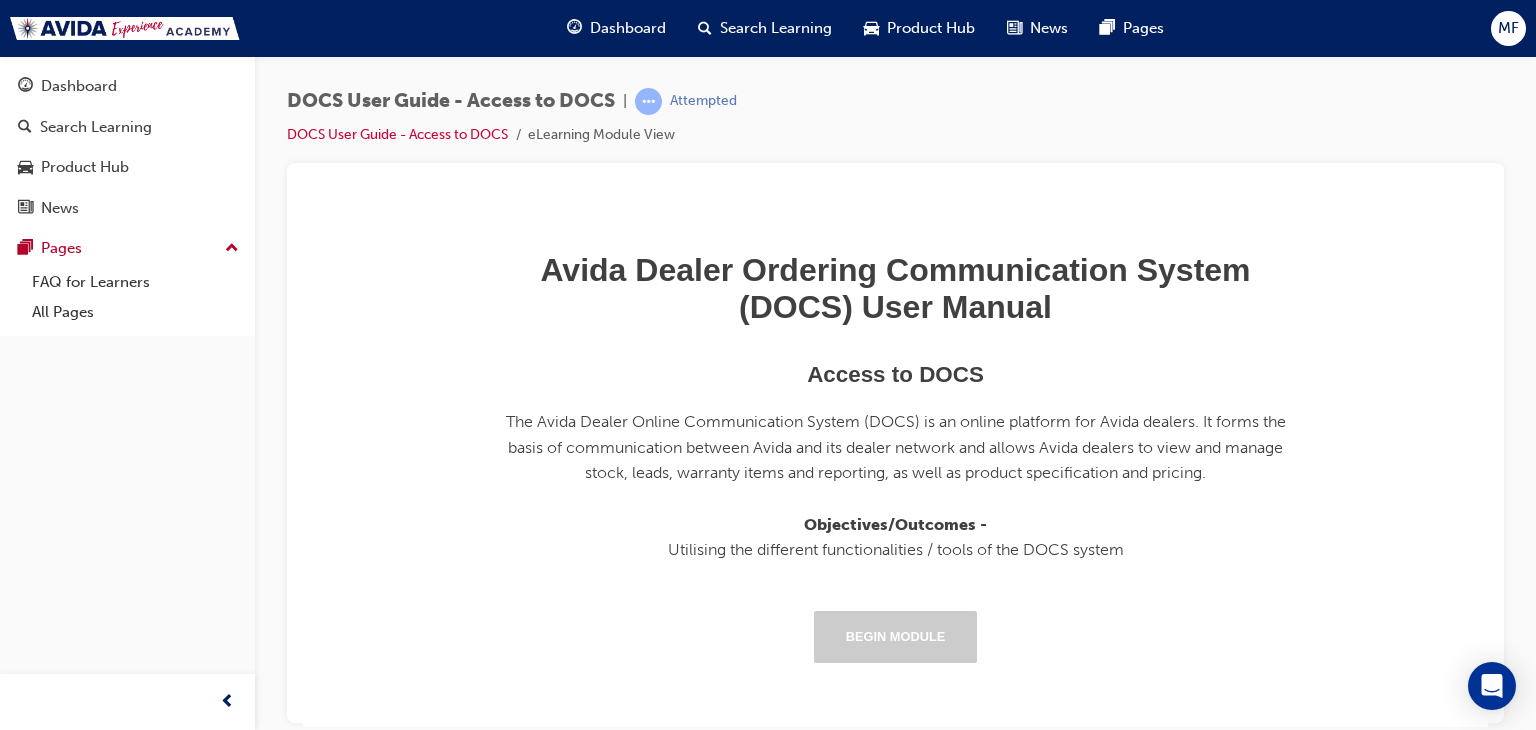 click on "Begin Module" at bounding box center (896, 636) 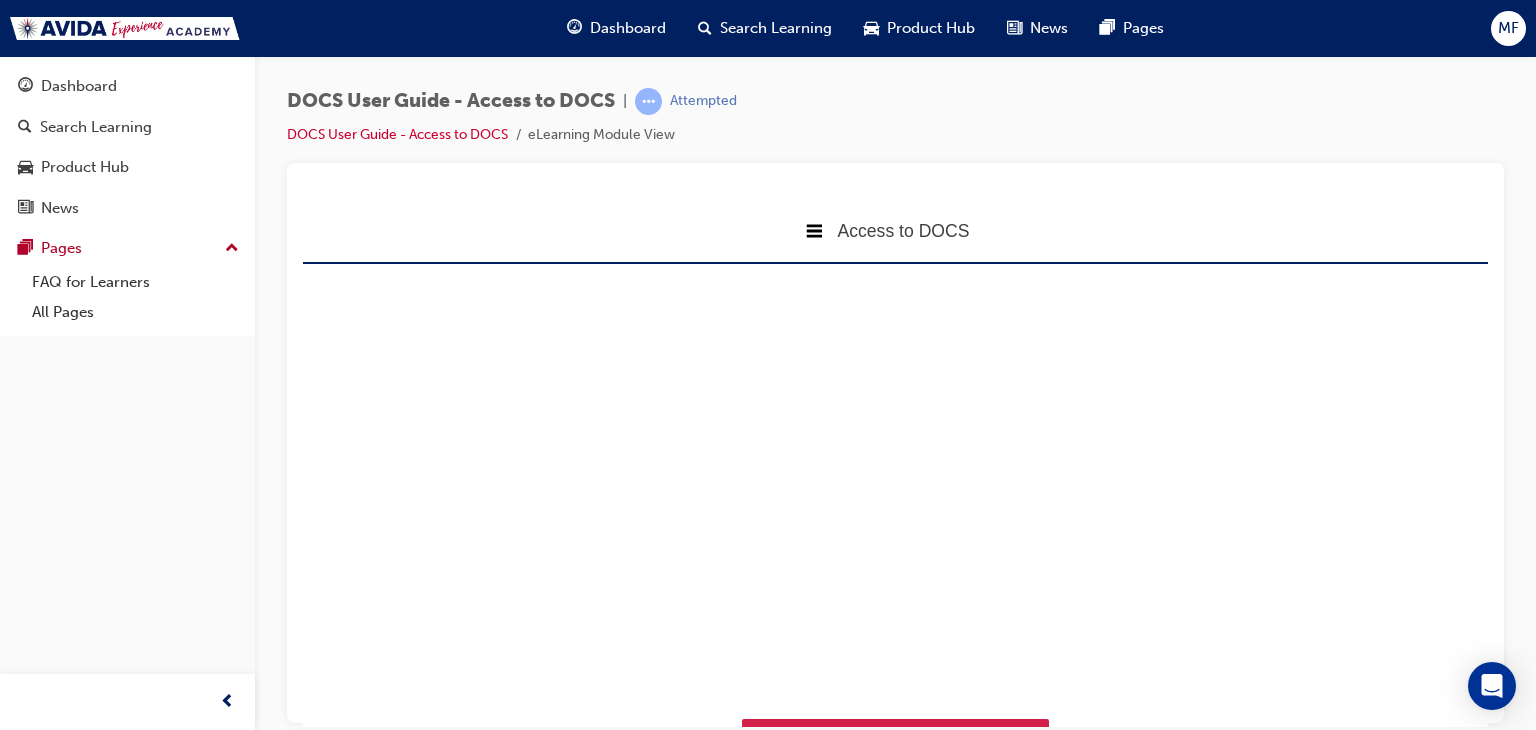 scroll, scrollTop: 10, scrollLeft: 10, axis: both 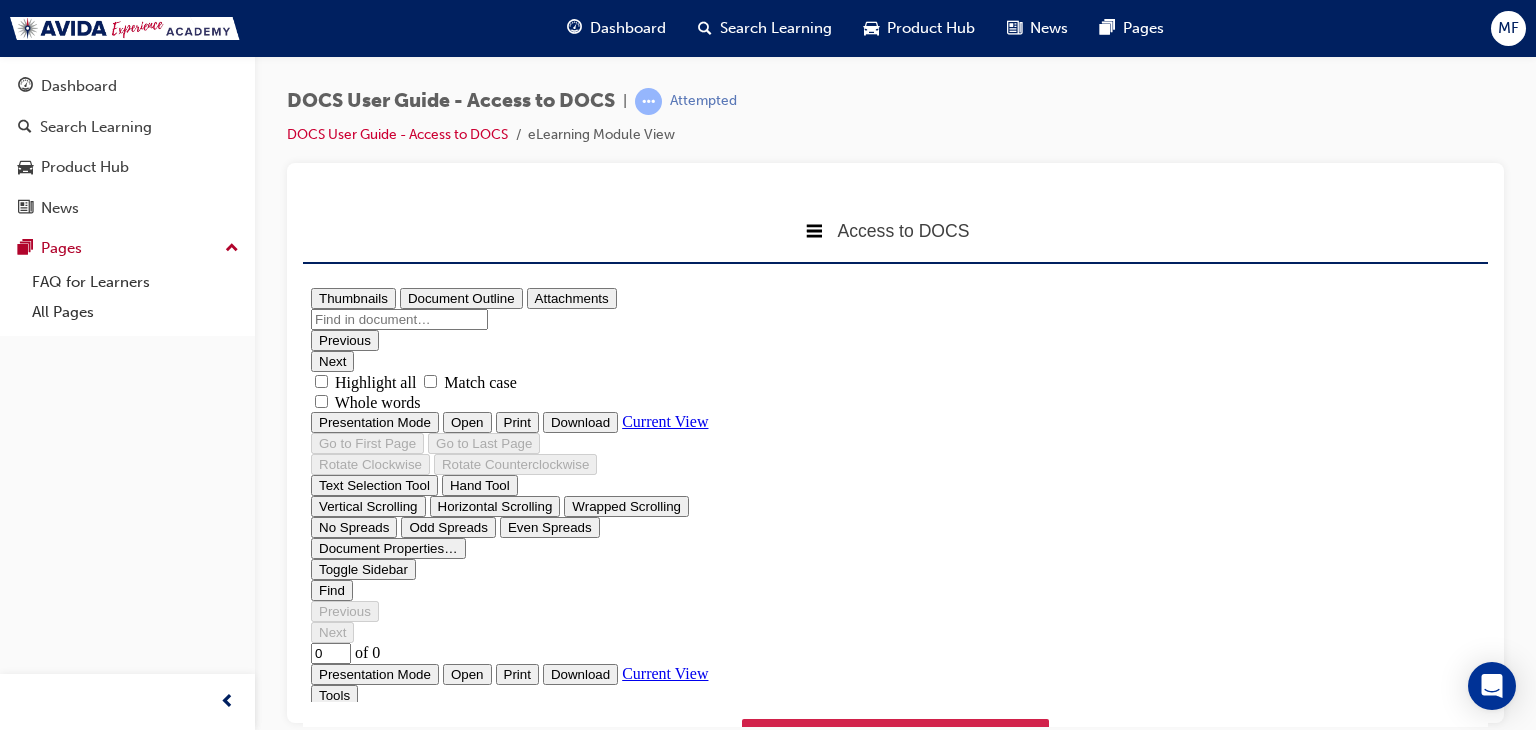 type on "1" 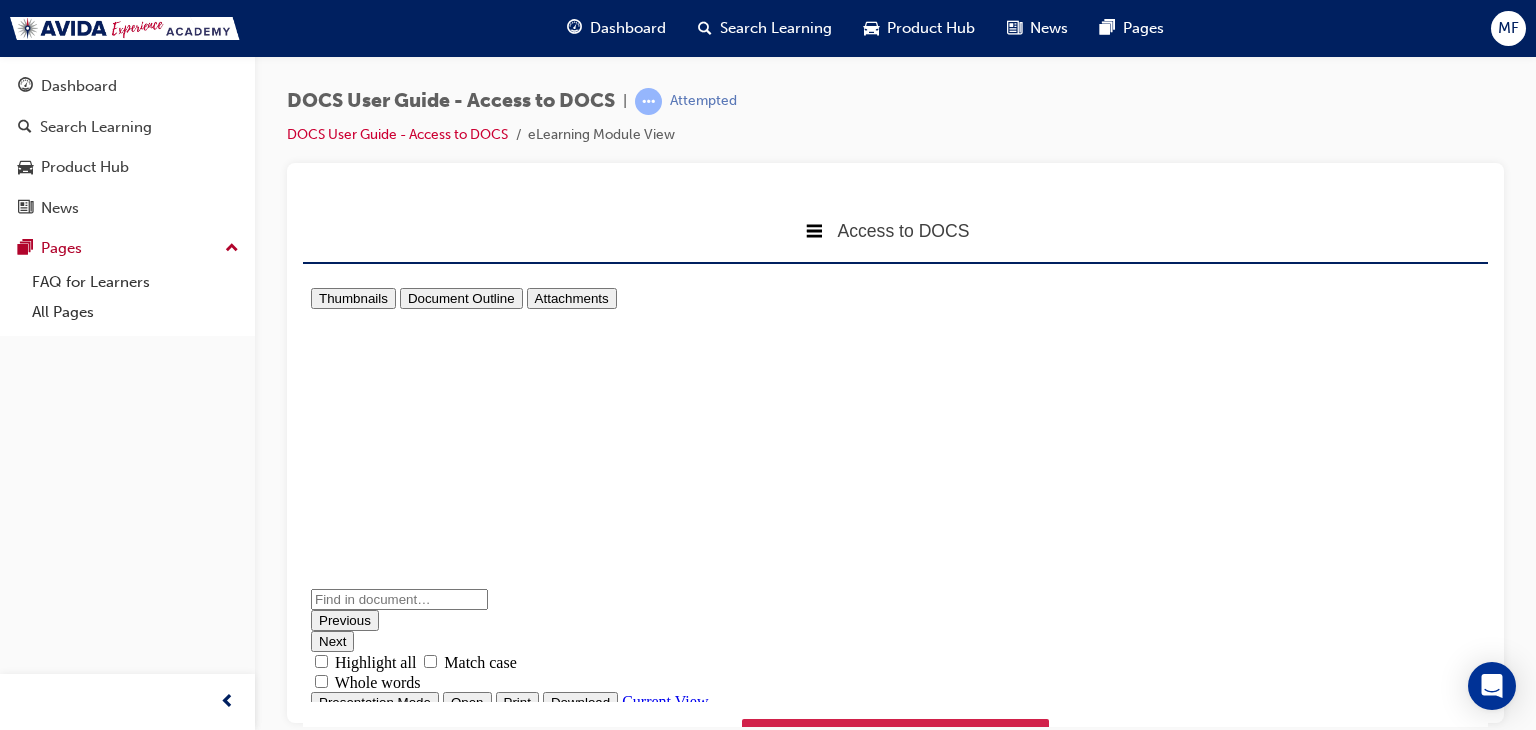 scroll, scrollTop: 10, scrollLeft: 0, axis: vertical 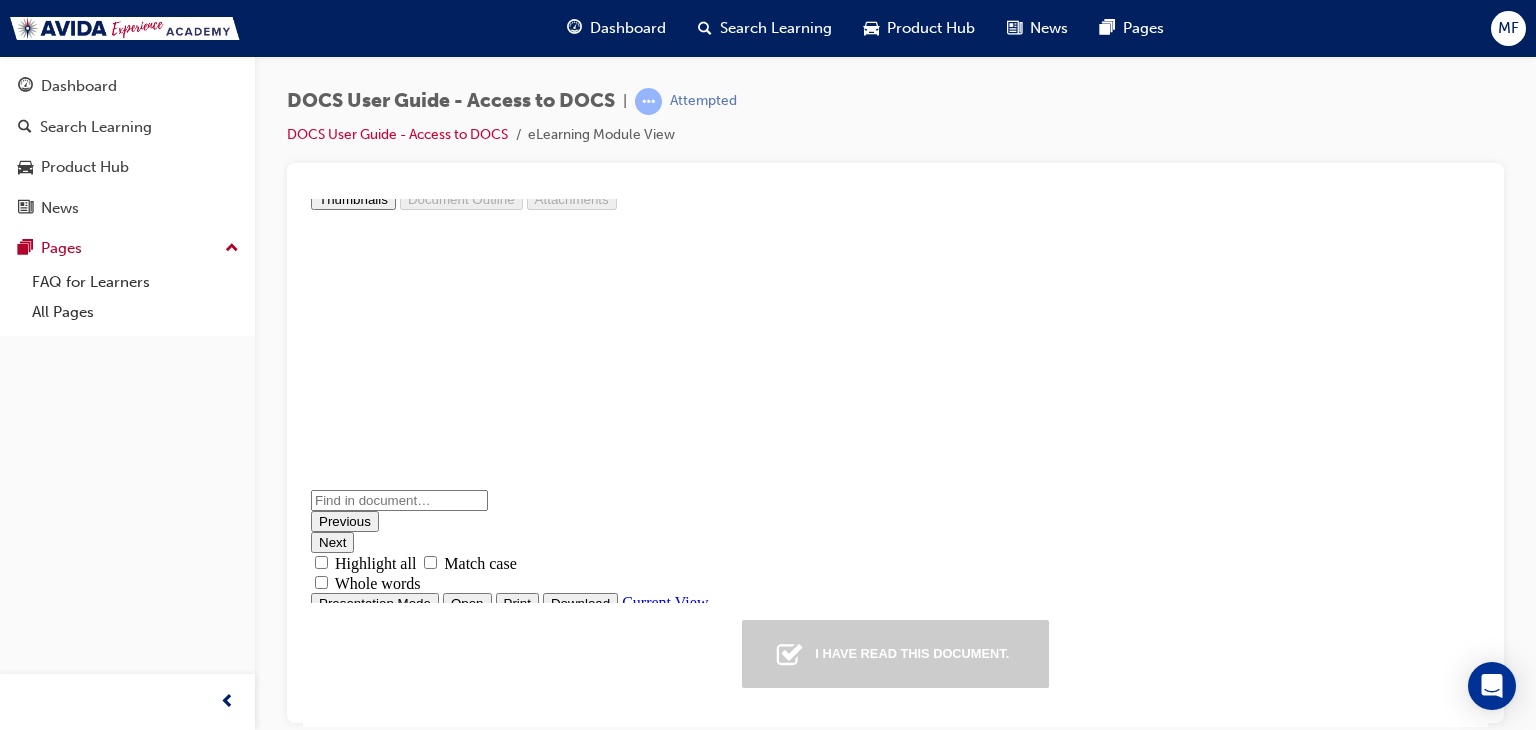 click on "I have read this document." at bounding box center [912, 653] 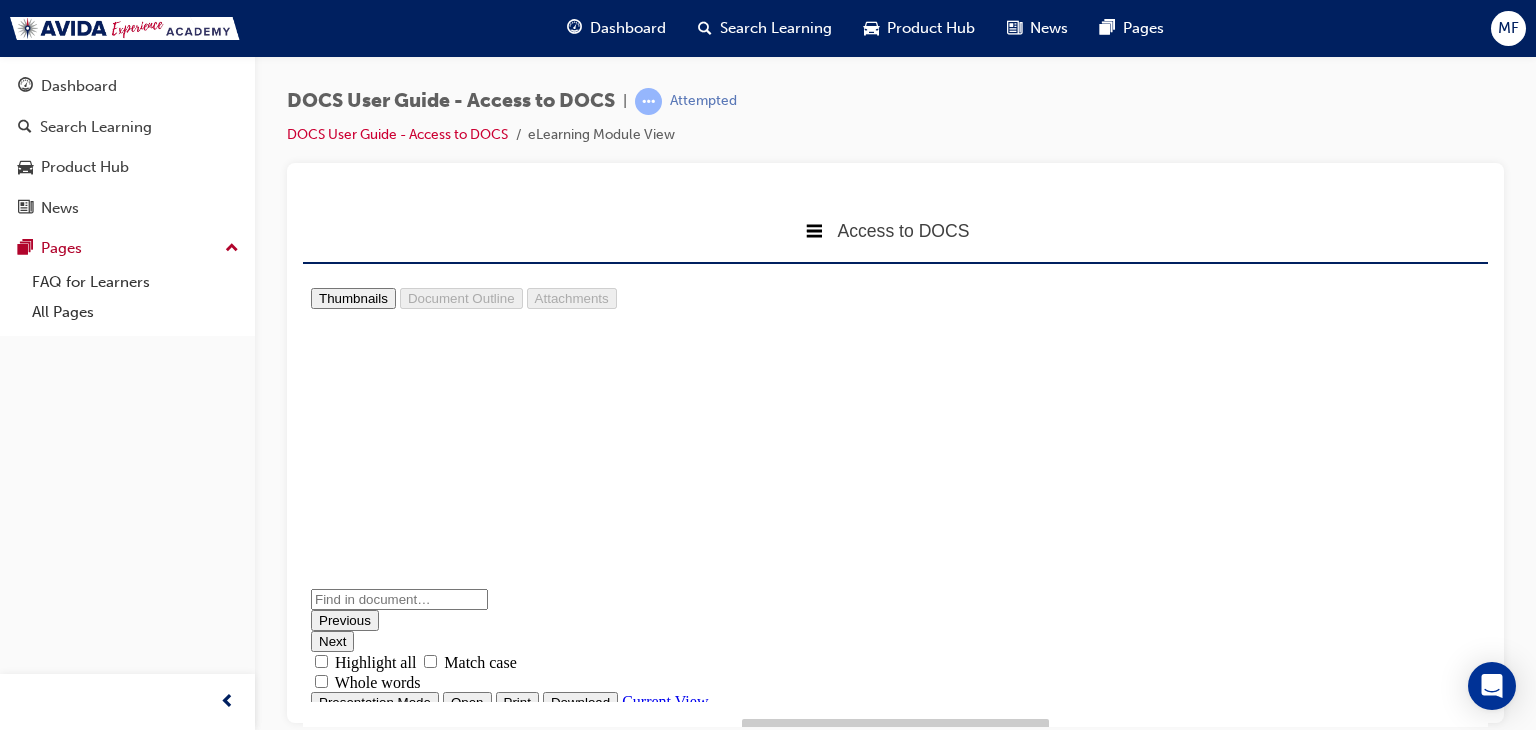 scroll, scrollTop: 407, scrollLeft: 1216, axis: both 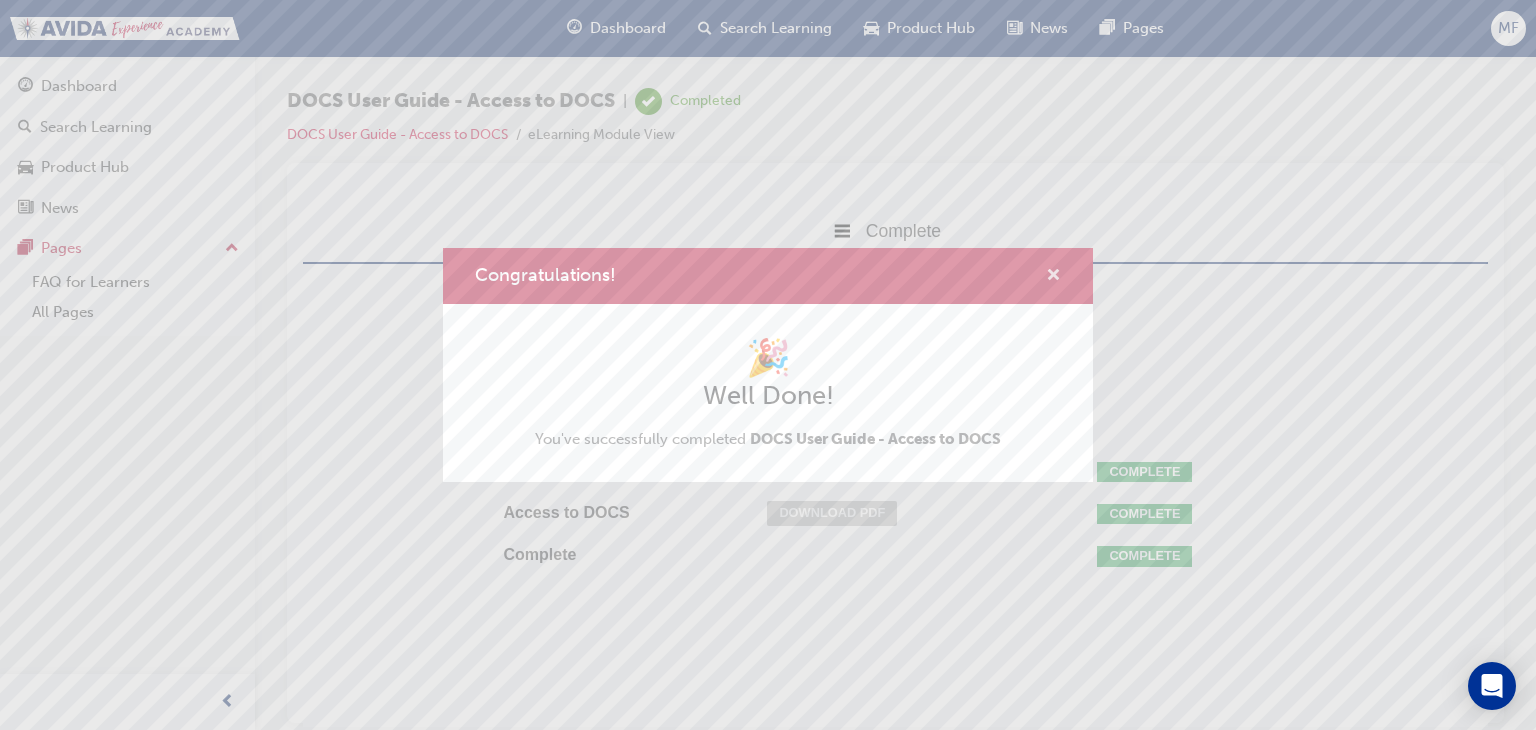 click at bounding box center (1053, 277) 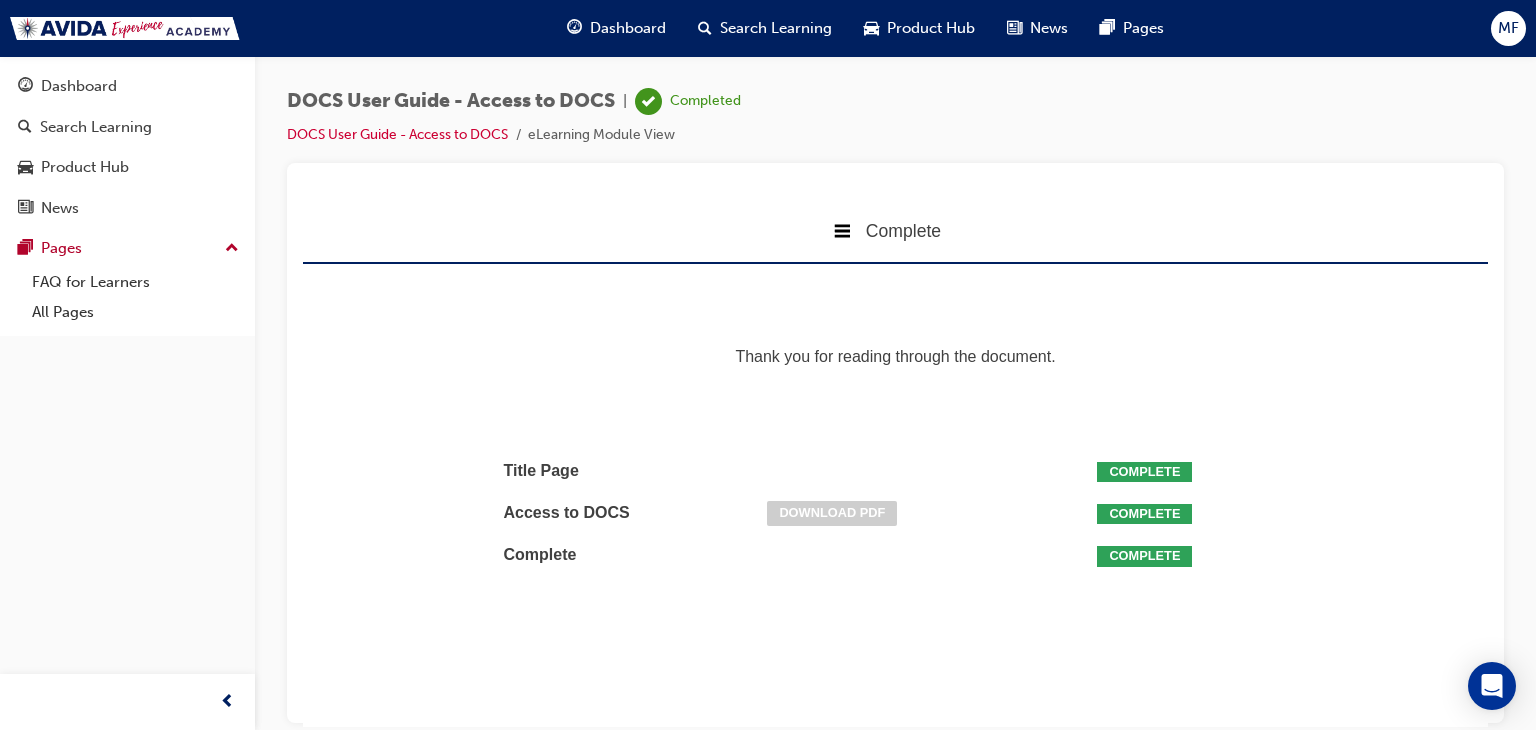 click on "Download PDF" at bounding box center [832, 512] 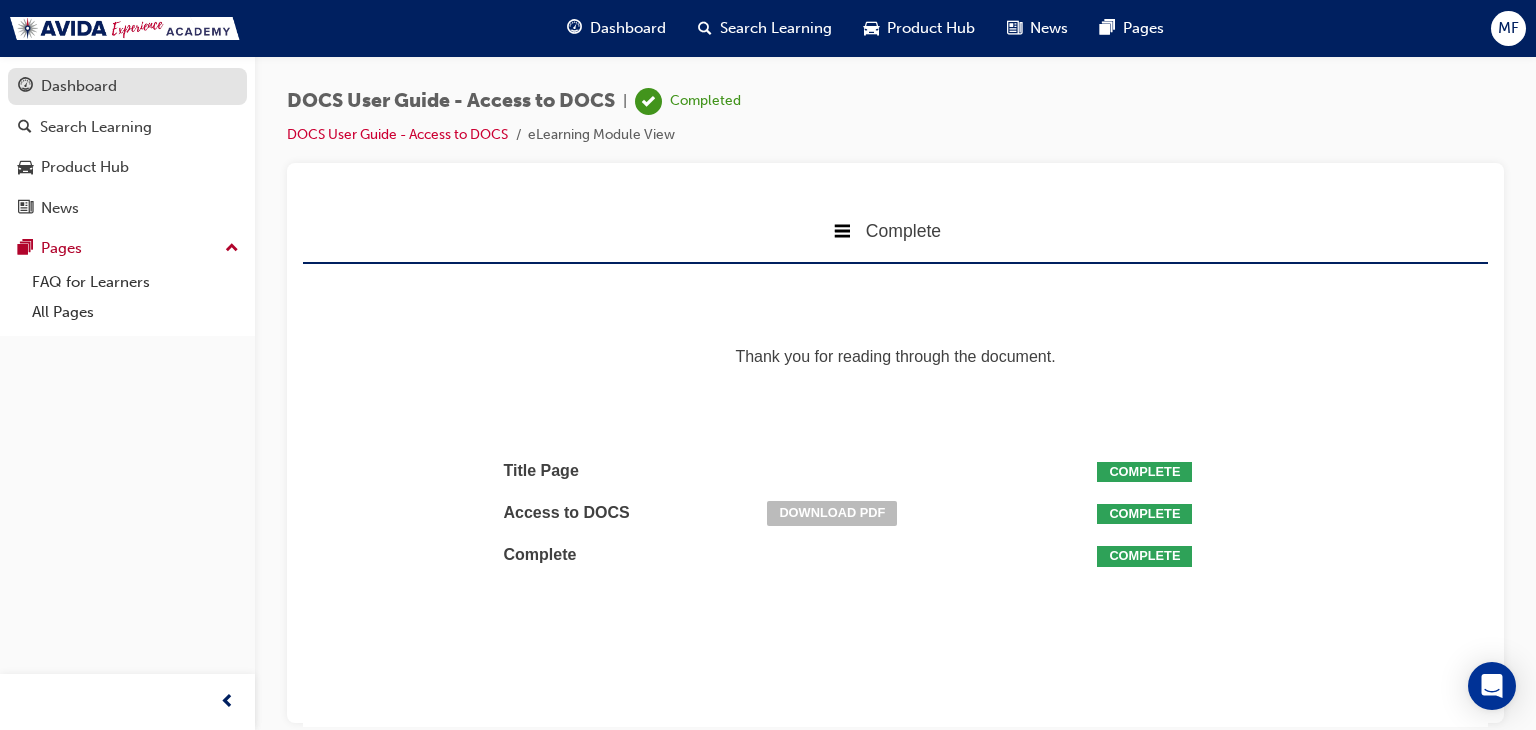 click on "Dashboard" at bounding box center [79, 86] 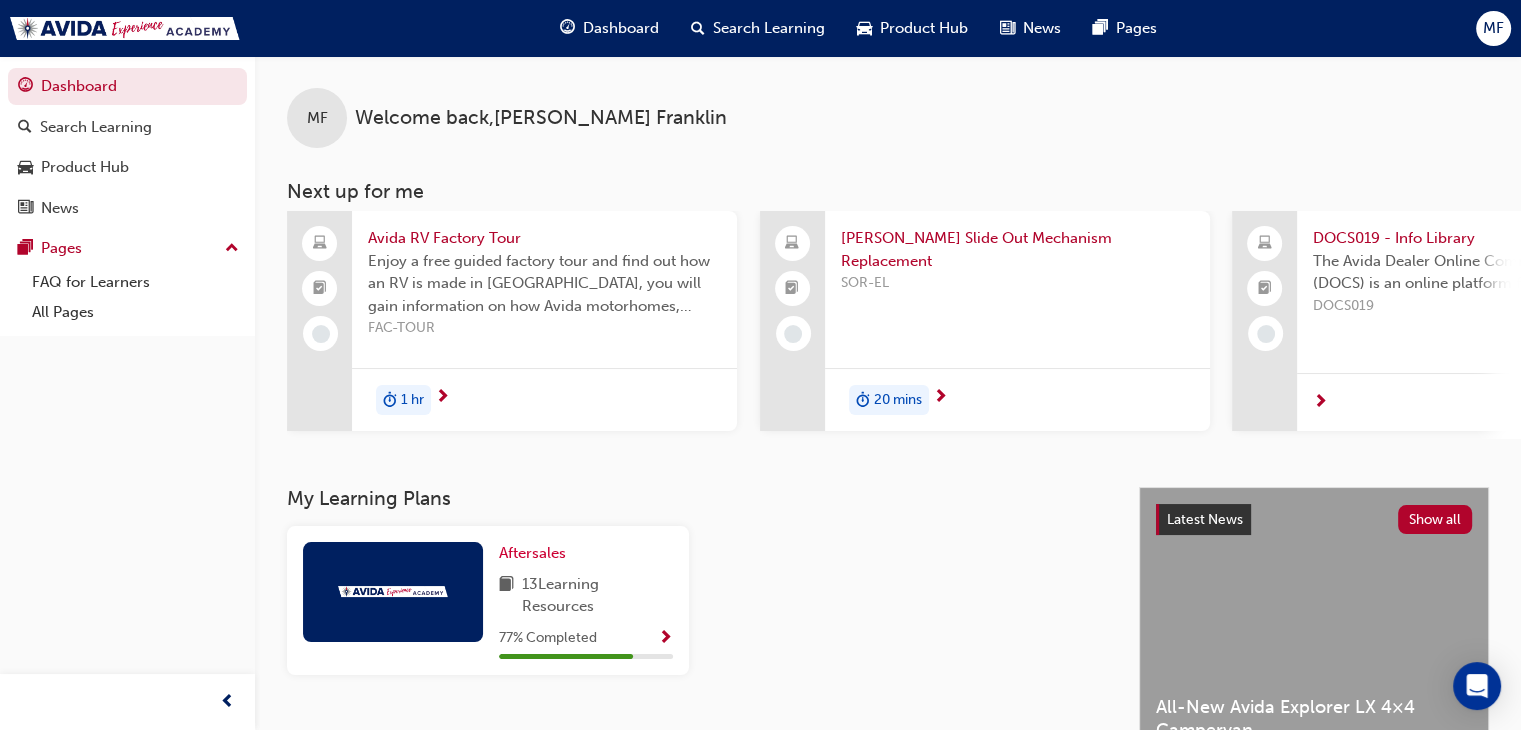 click on "The Avida Dealer Online Communication System (DOCS) is an online platform for Avida dealers." at bounding box center [1489, 272] 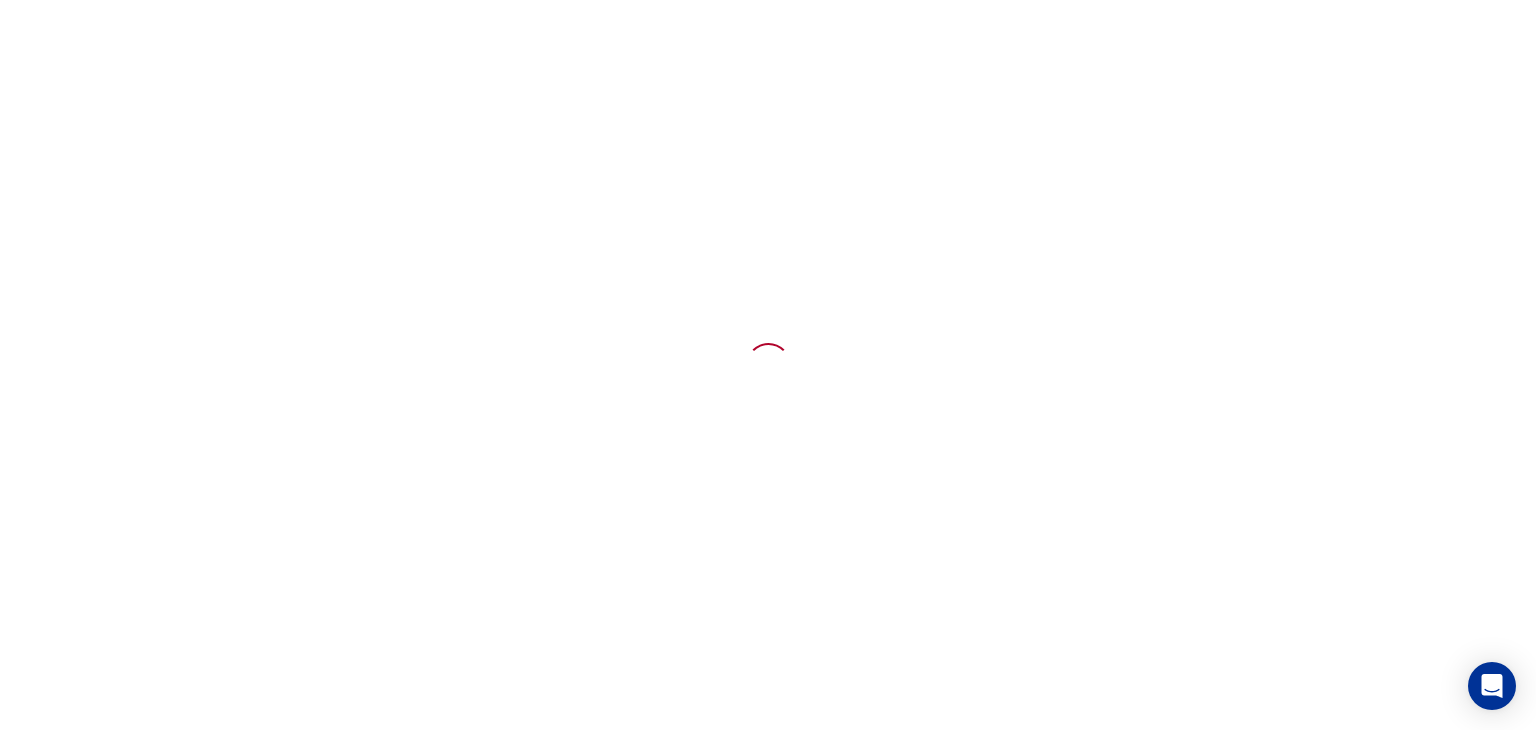 scroll, scrollTop: 0, scrollLeft: 0, axis: both 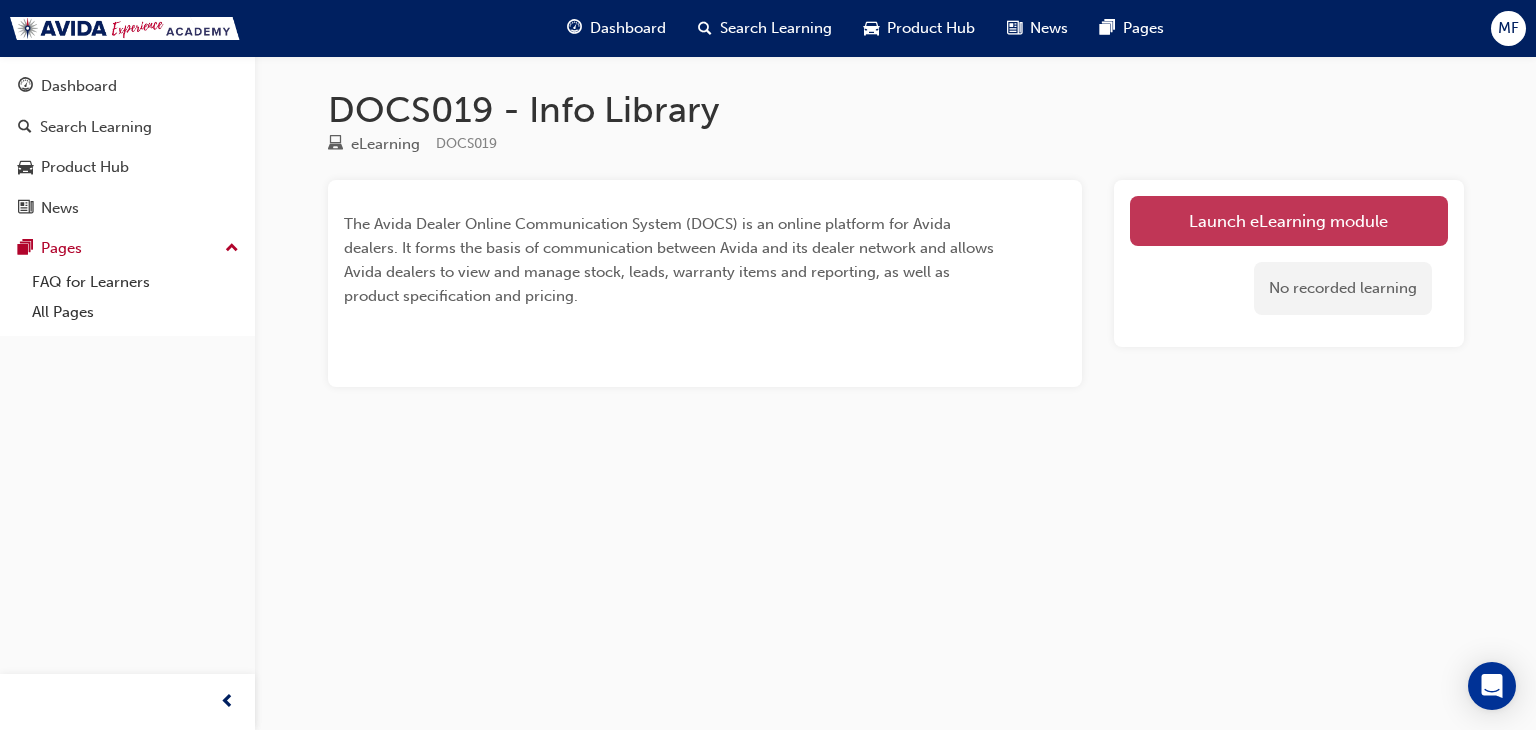 click on "Launch eLearning module" at bounding box center (1289, 221) 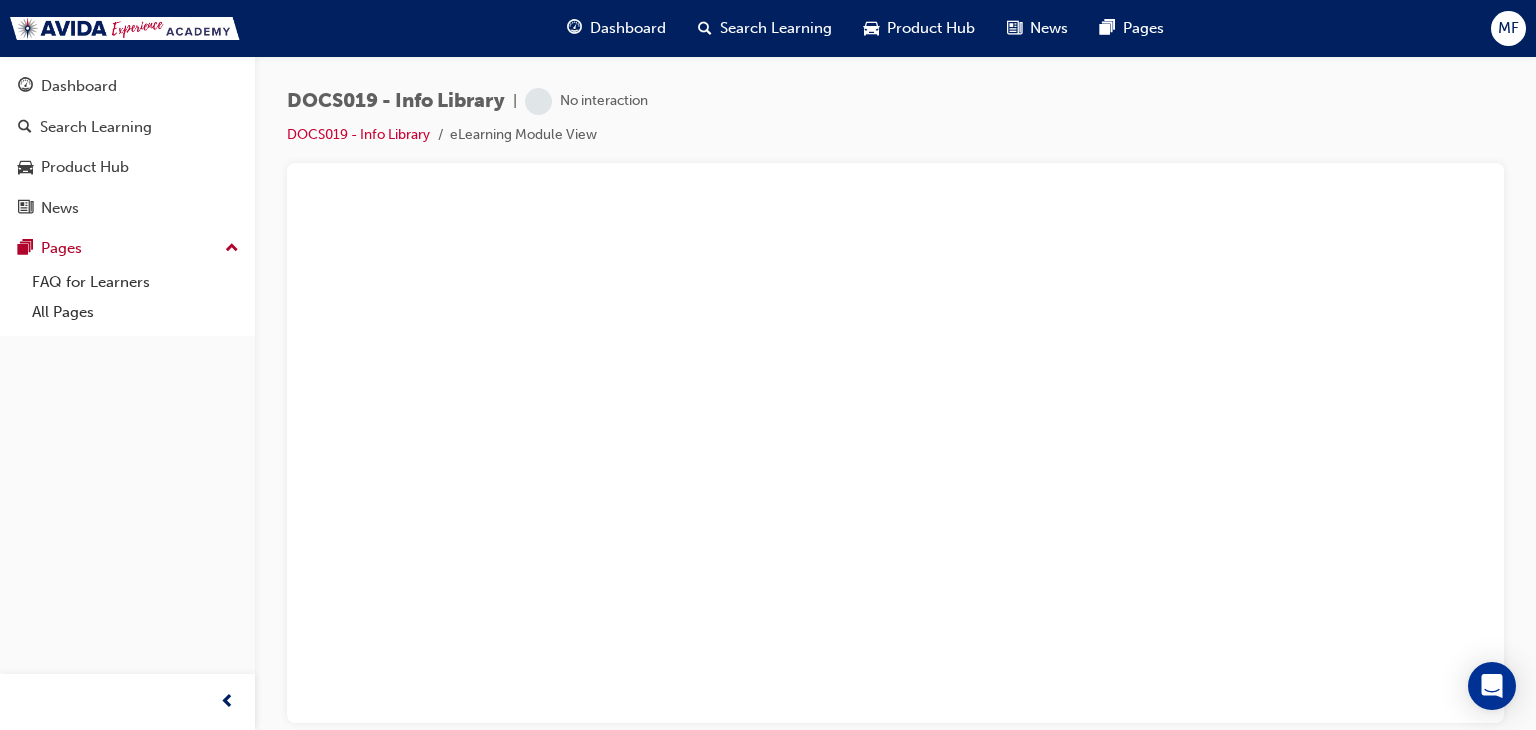 scroll, scrollTop: 0, scrollLeft: 0, axis: both 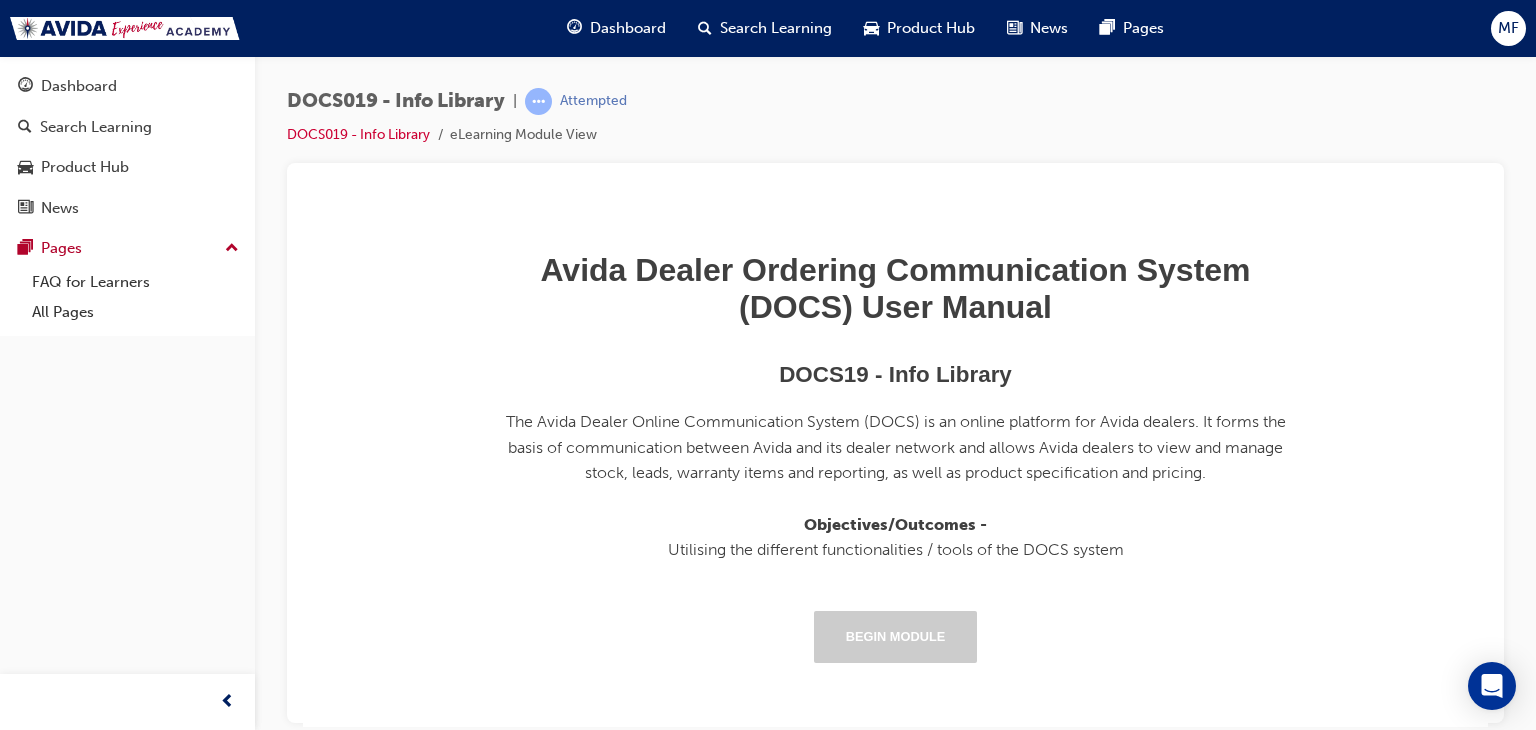 click on "Begin Module" at bounding box center [896, 636] 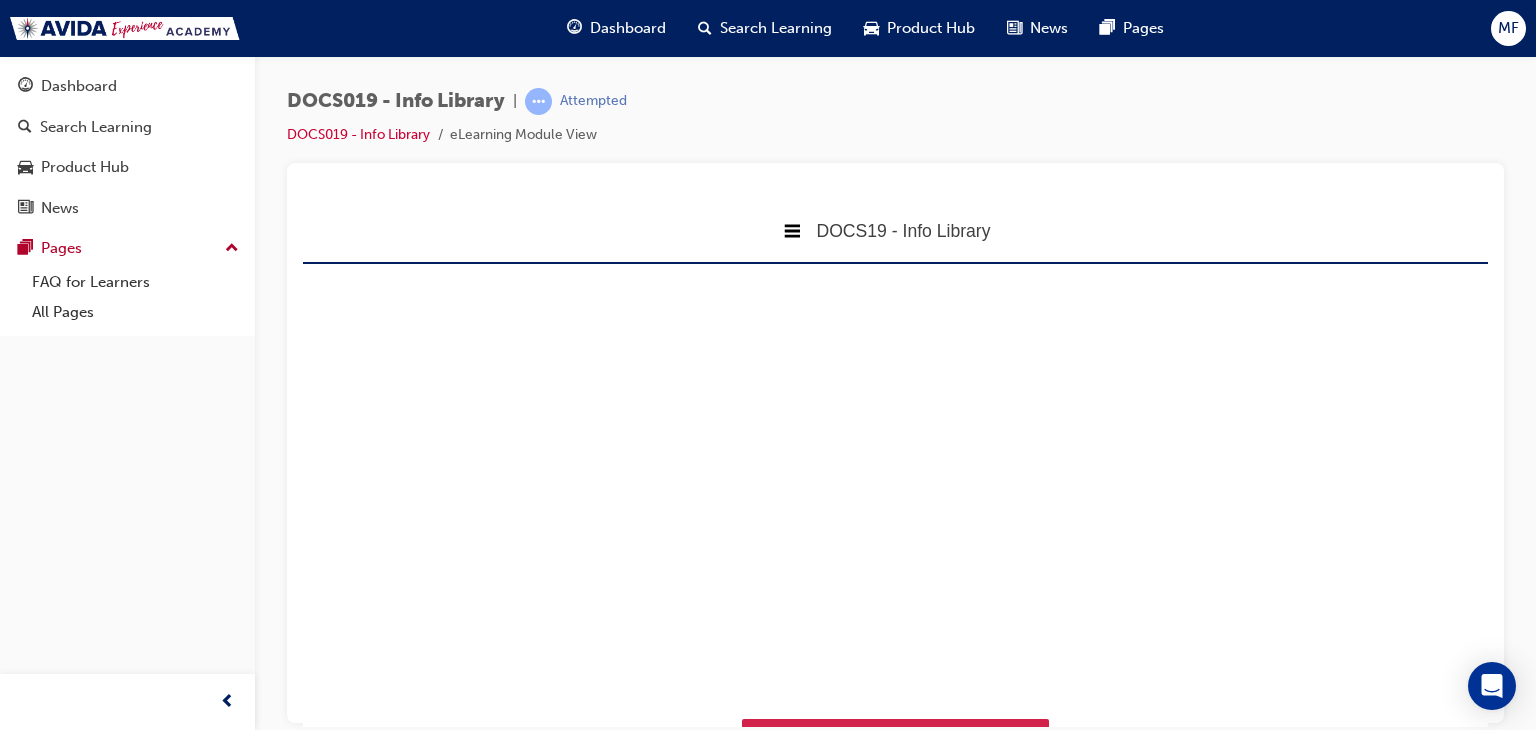 scroll, scrollTop: 10, scrollLeft: 10, axis: both 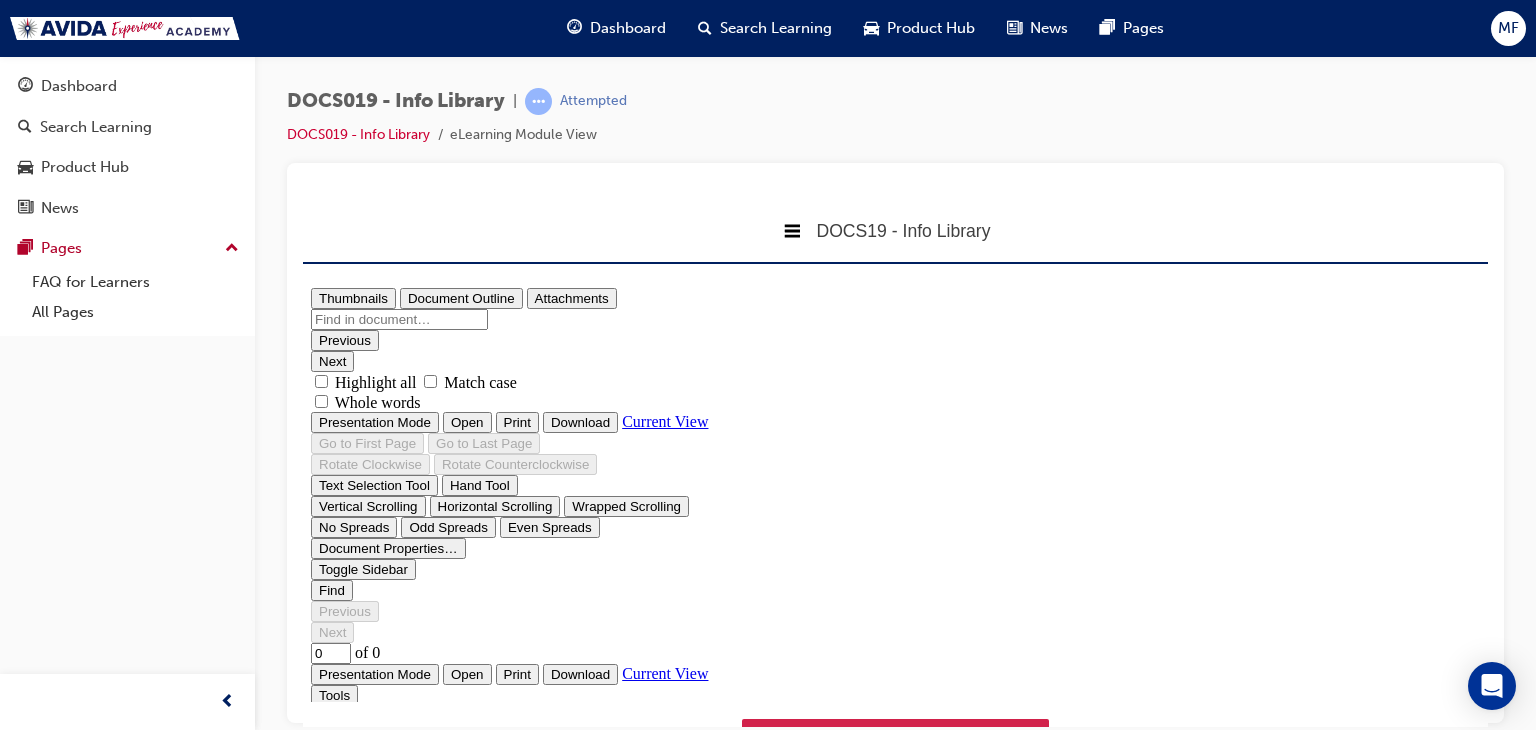 type on "1" 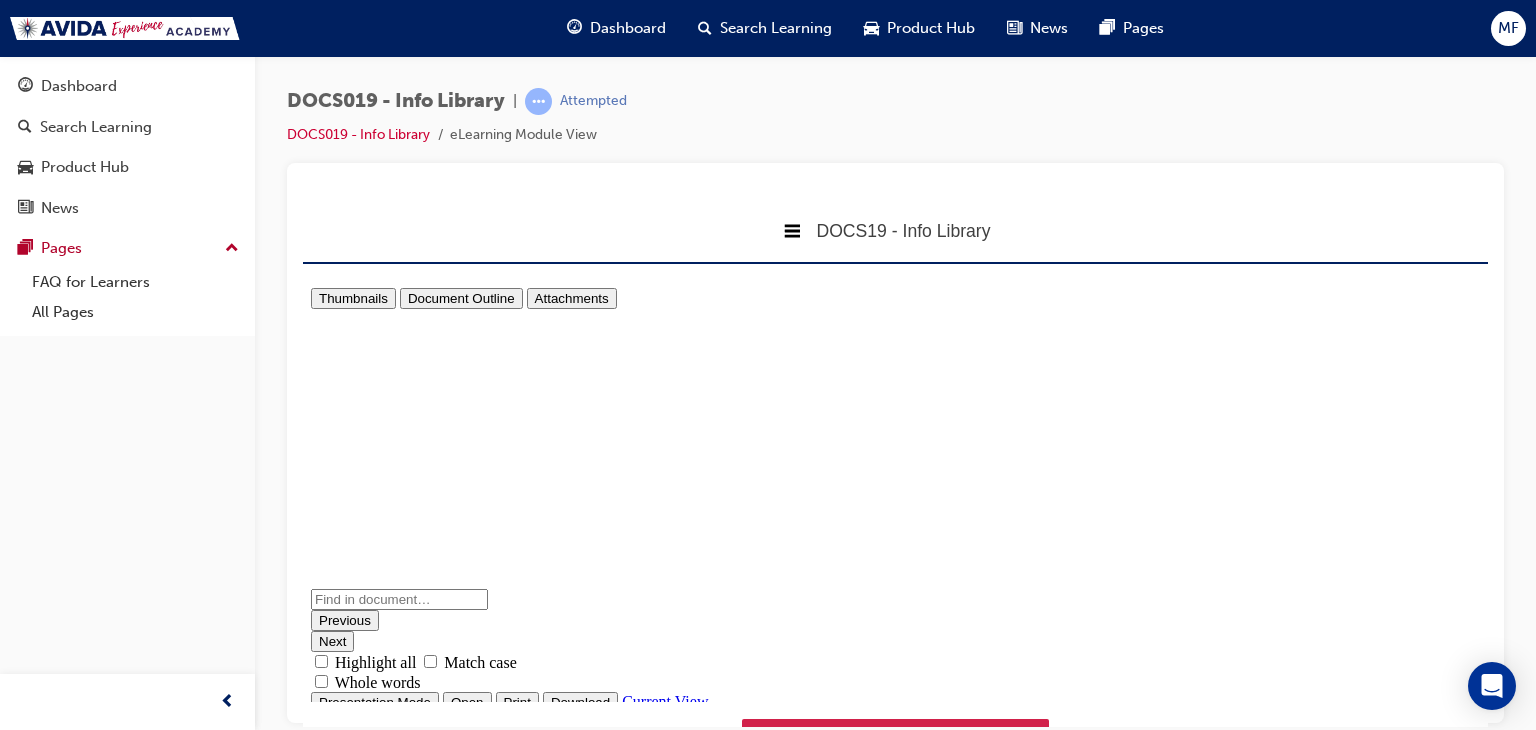 scroll, scrollTop: 10, scrollLeft: 0, axis: vertical 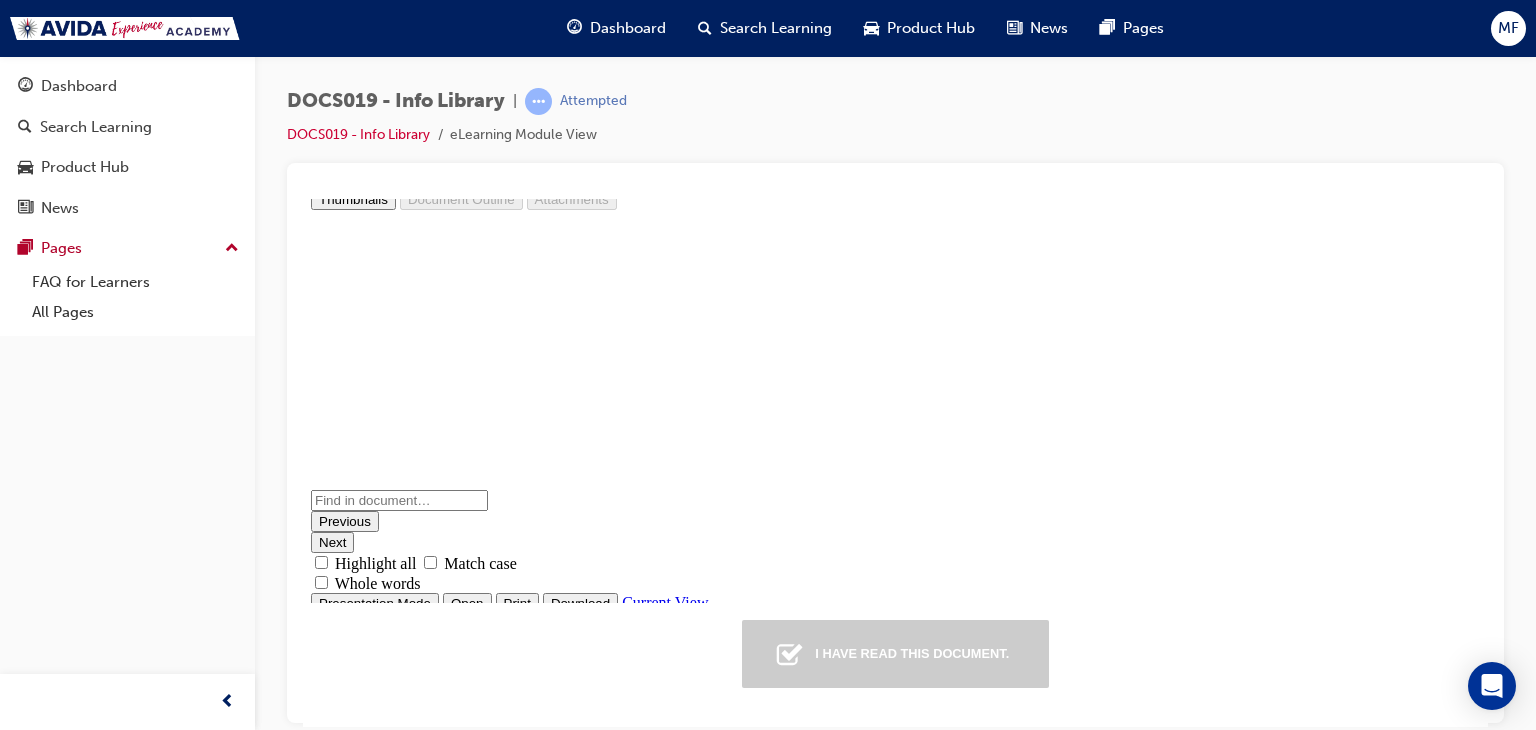 click on "I have read this document." at bounding box center (912, 653) 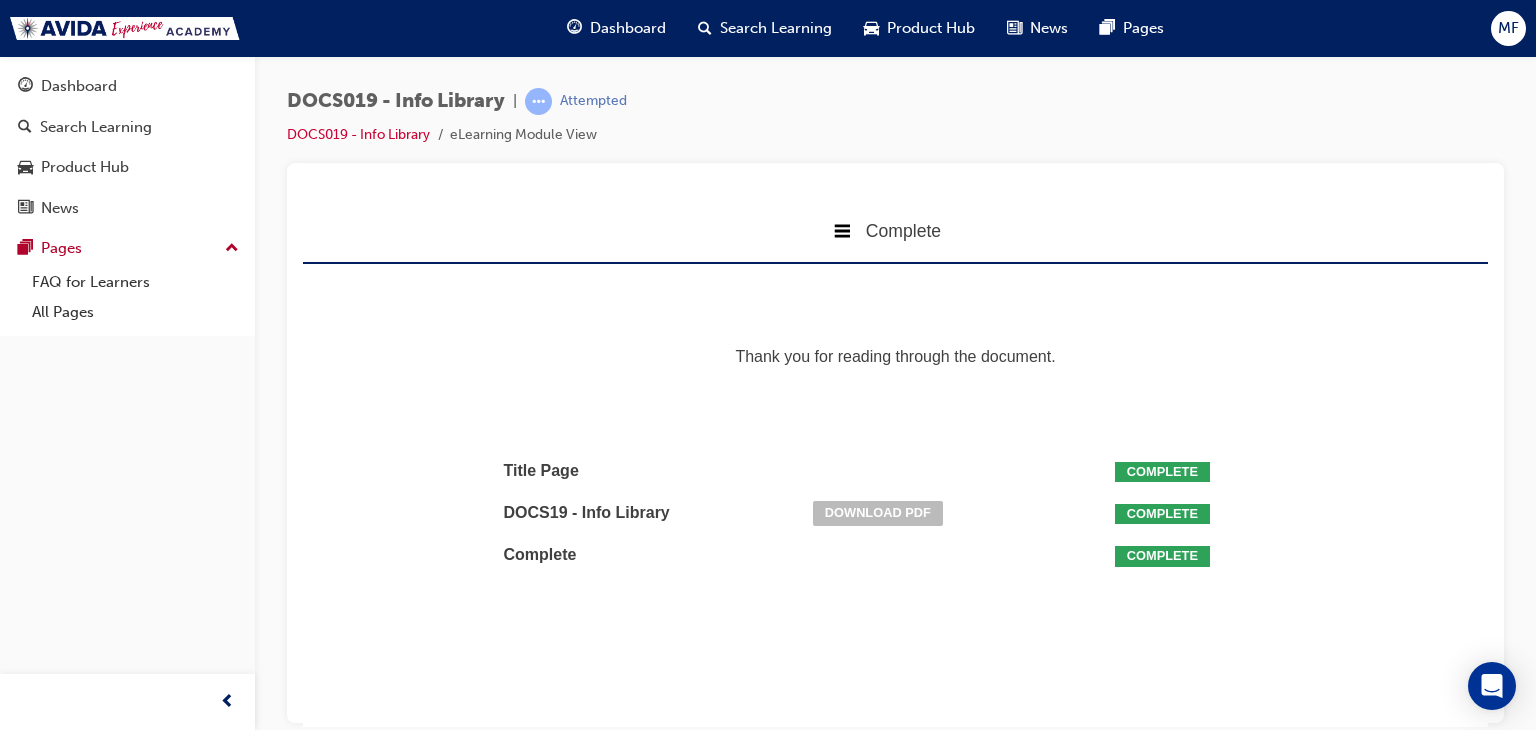 scroll, scrollTop: 0, scrollLeft: 0, axis: both 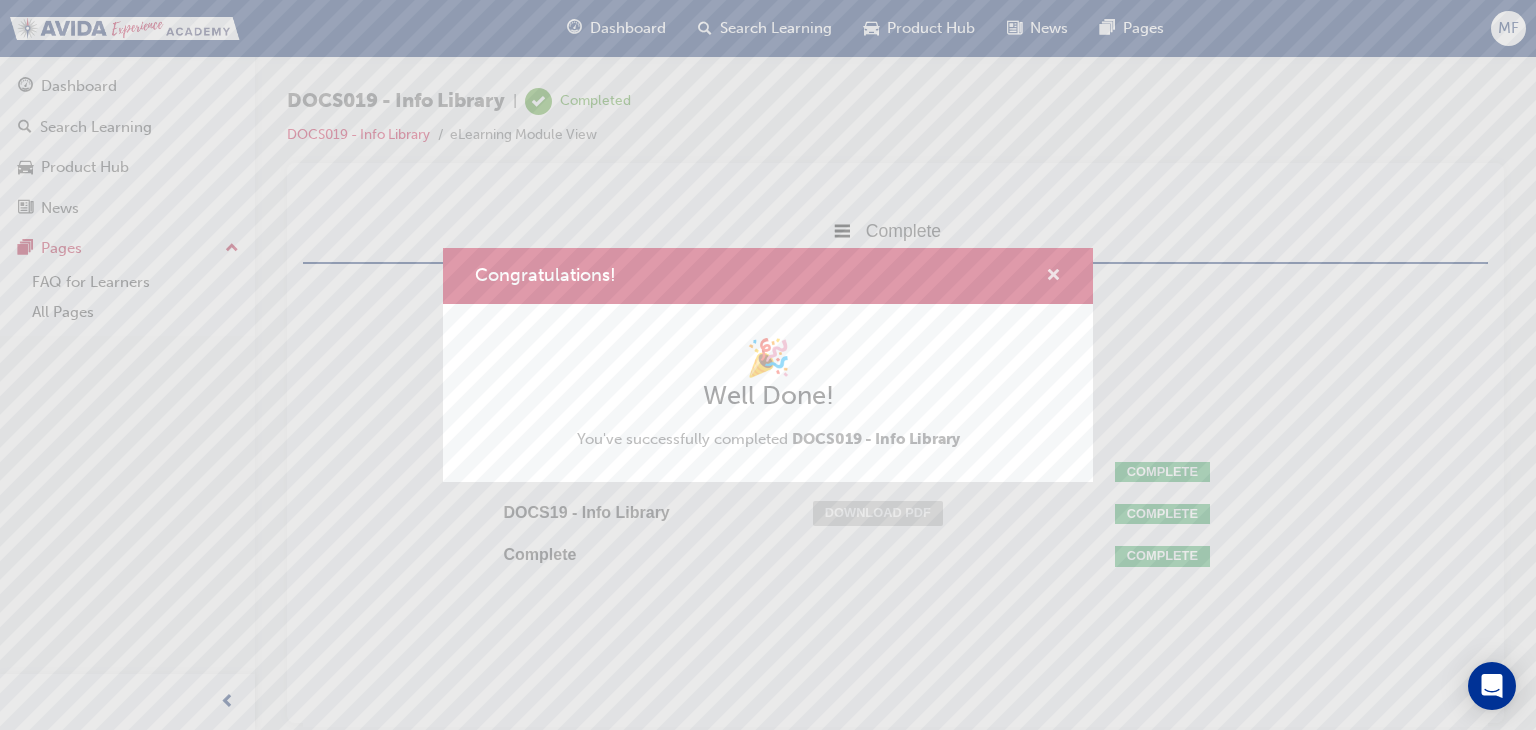 click at bounding box center [1053, 277] 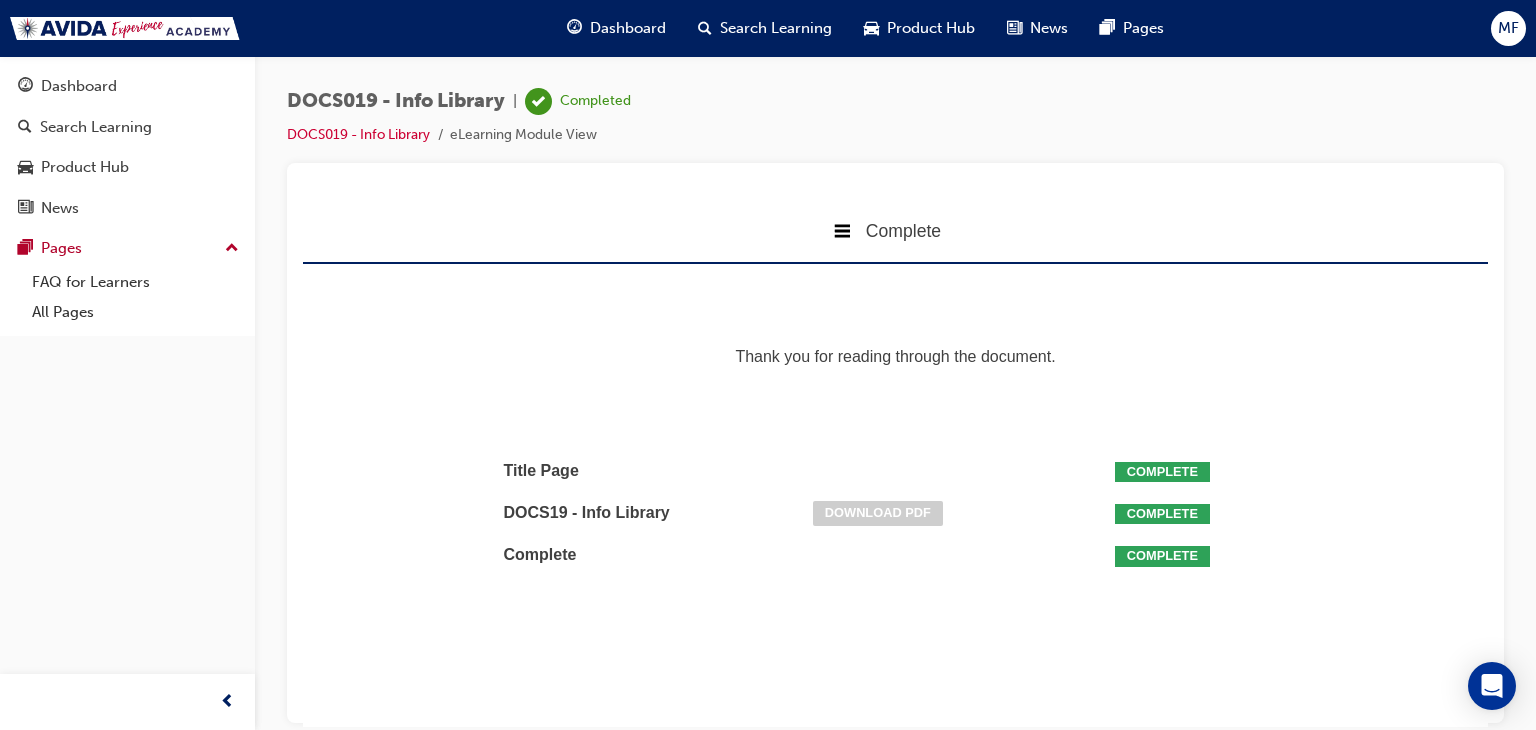 click on "Download PDF" at bounding box center [878, 512] 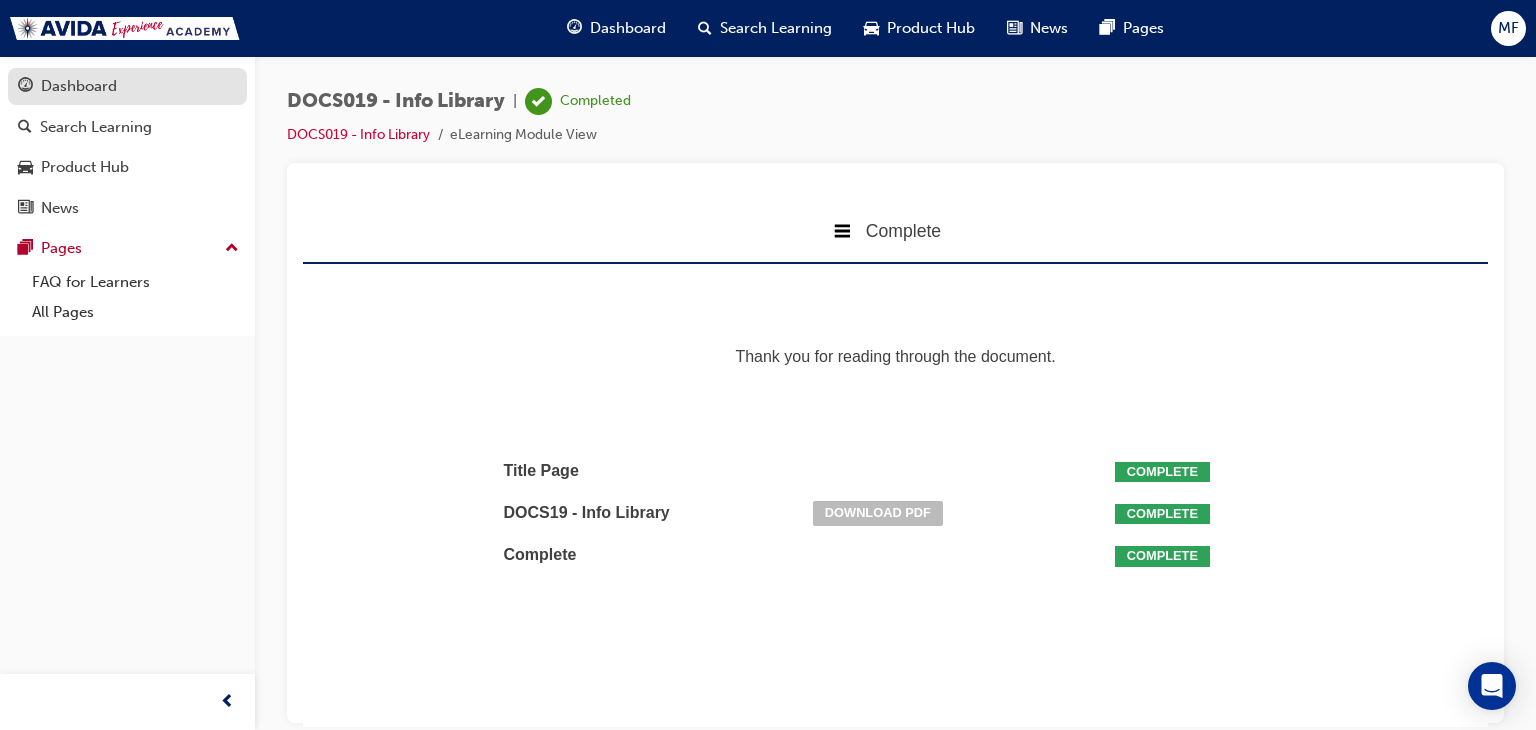 click on "Dashboard" at bounding box center [79, 86] 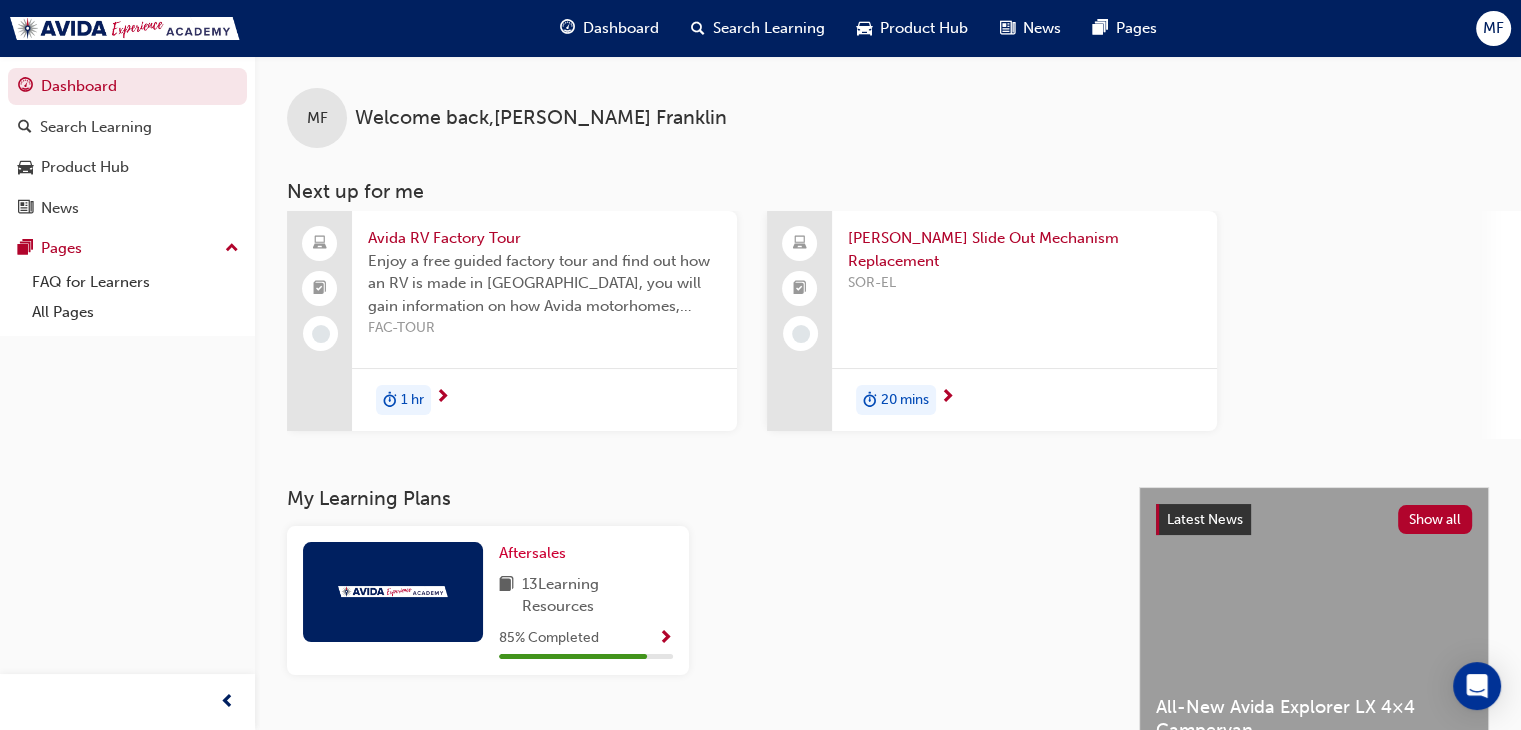 click on "SOR-EL" at bounding box center (1024, 312) 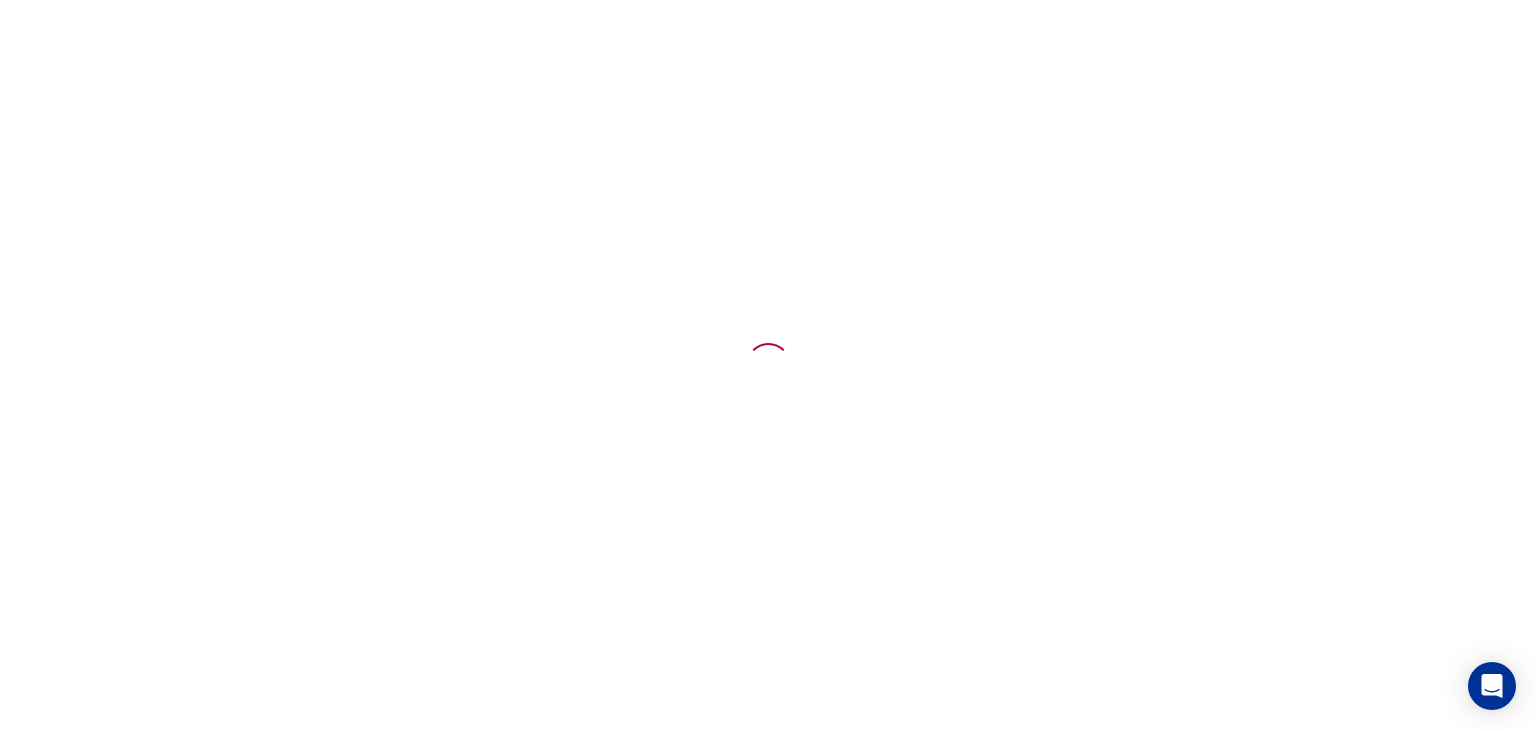 scroll, scrollTop: 0, scrollLeft: 0, axis: both 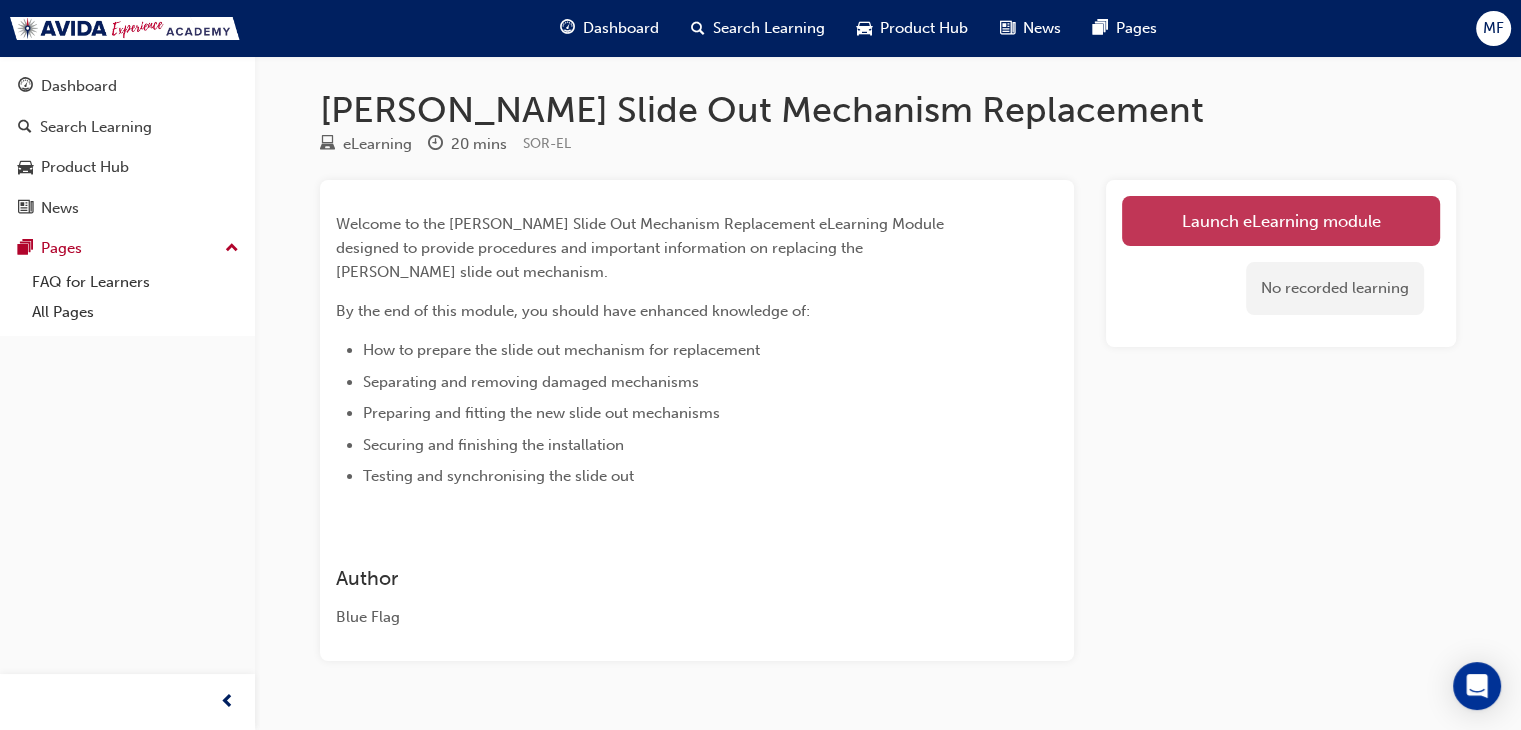 click on "Launch eLearning module" at bounding box center [1281, 221] 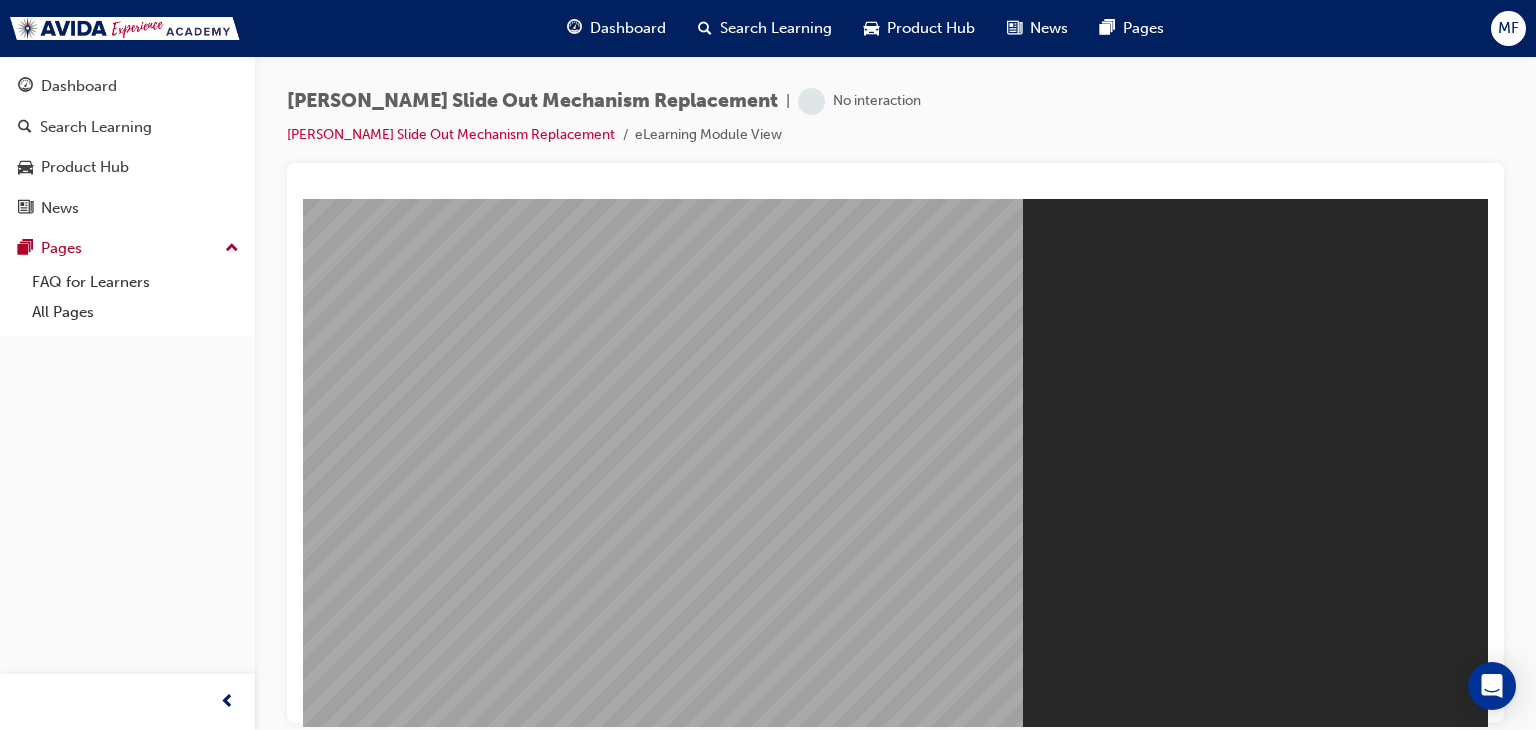 scroll, scrollTop: 0, scrollLeft: 0, axis: both 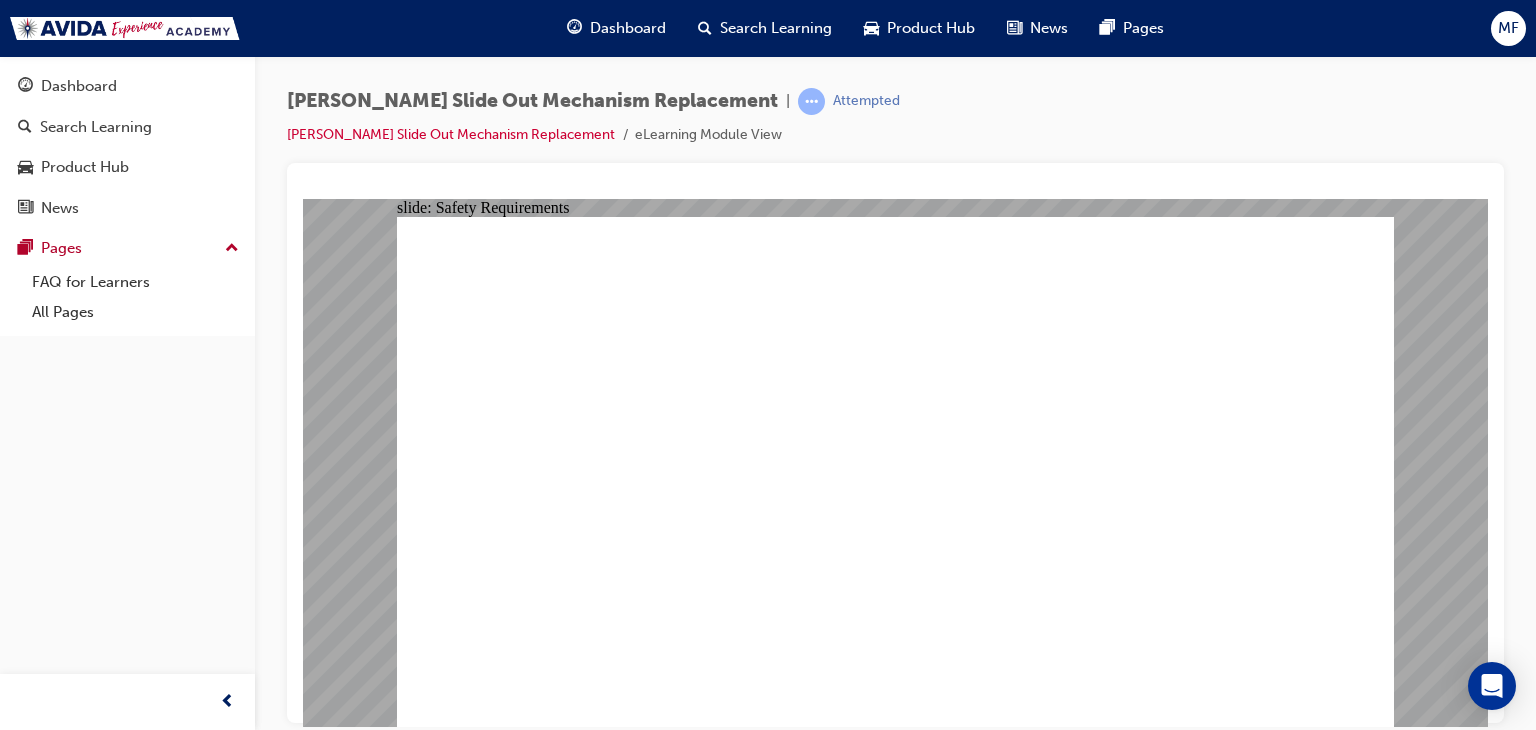 click 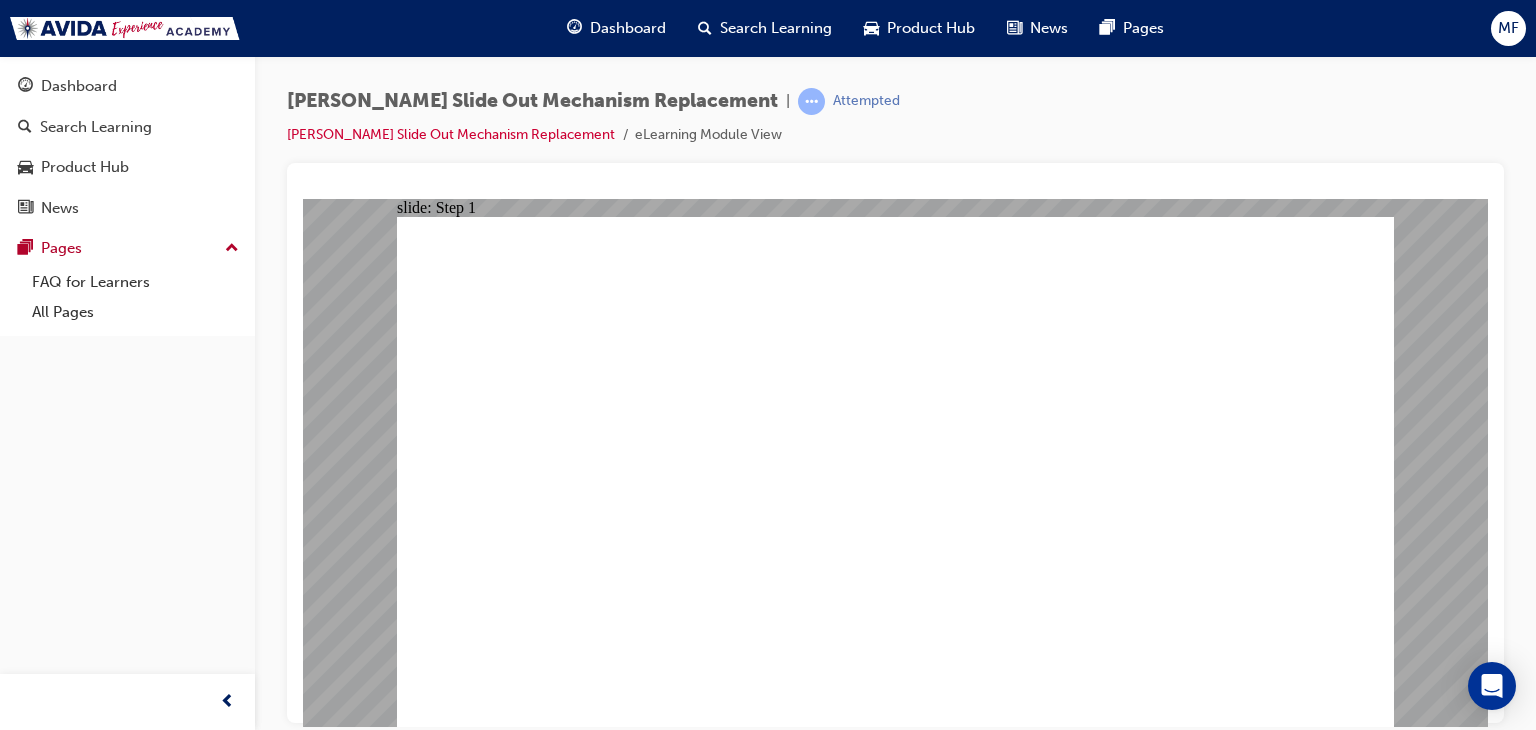click 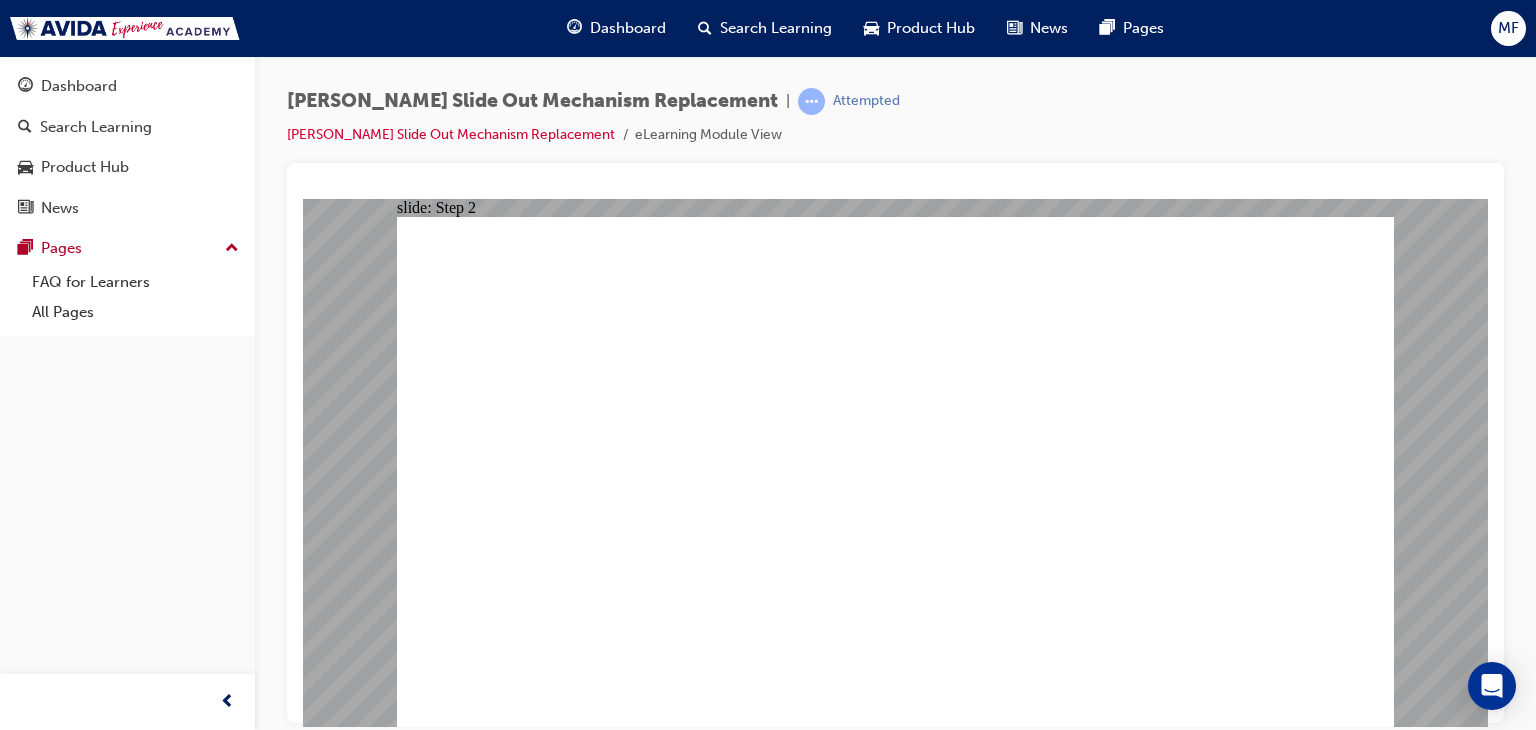 click 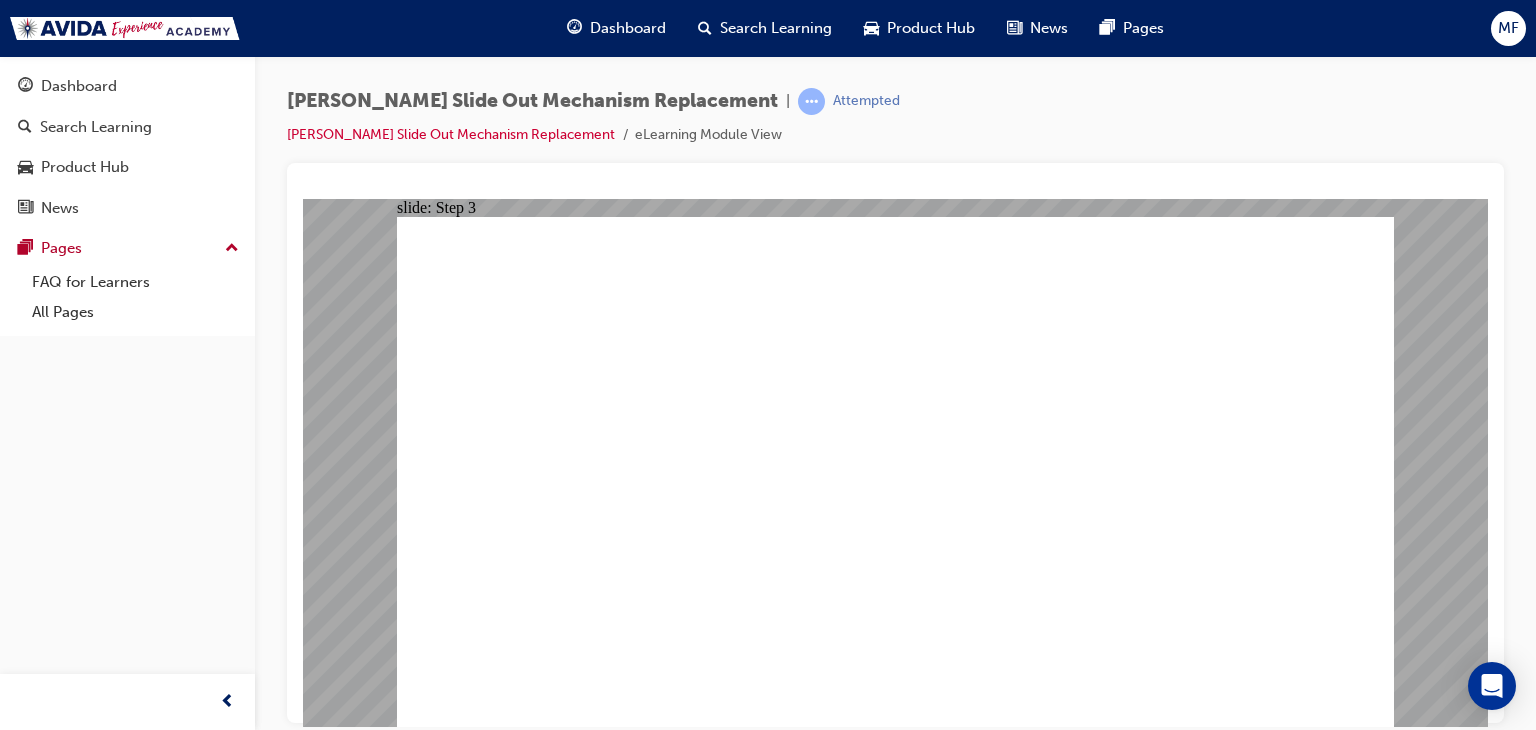 click 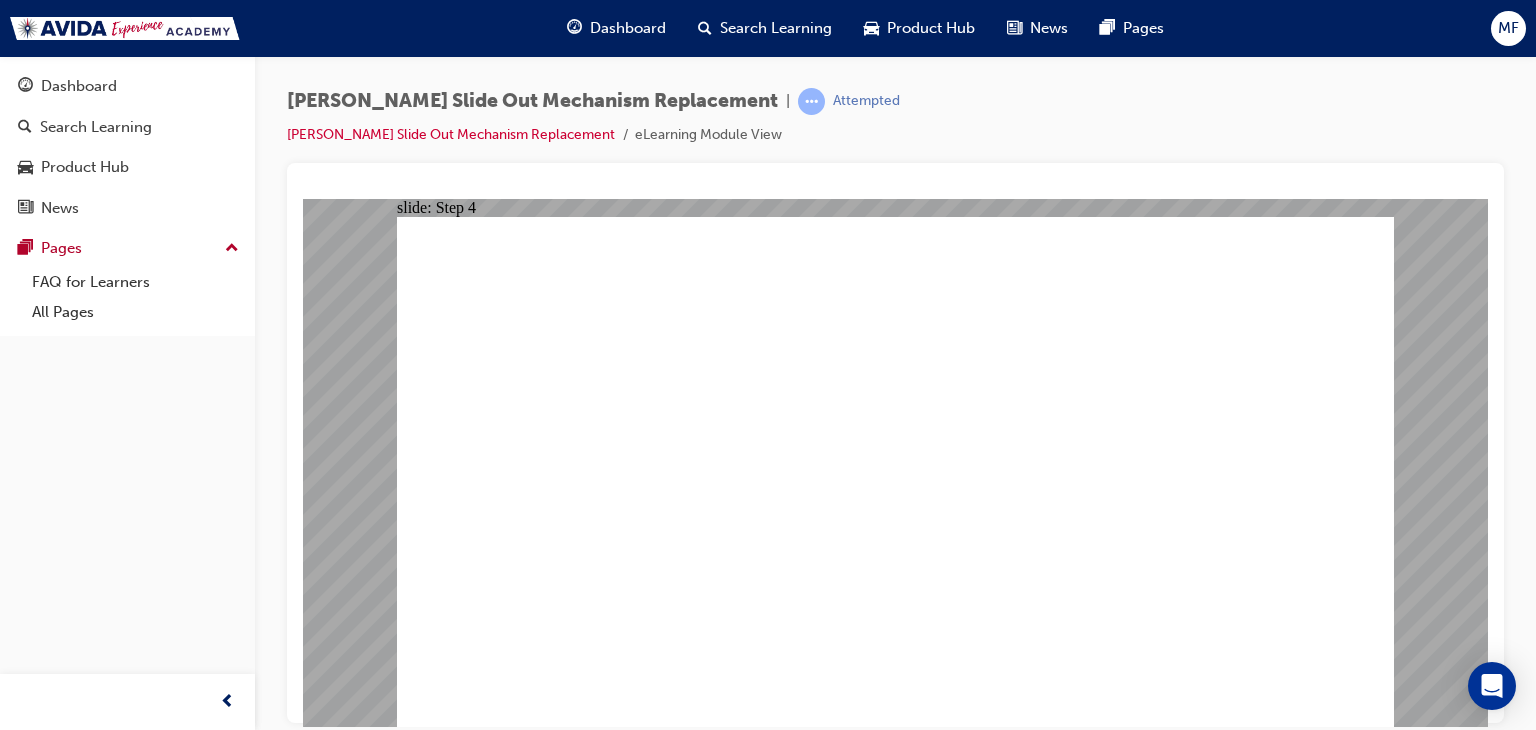click 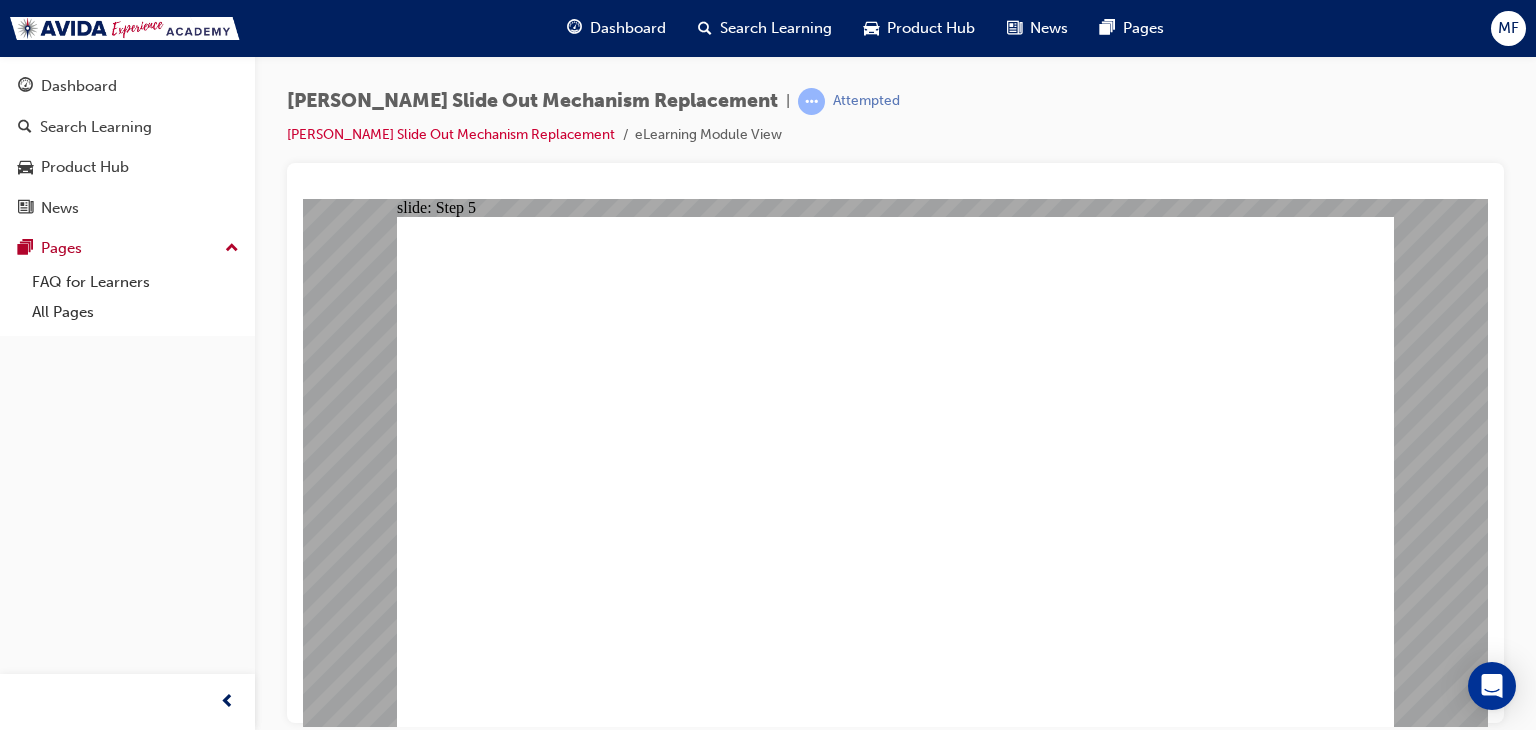 click 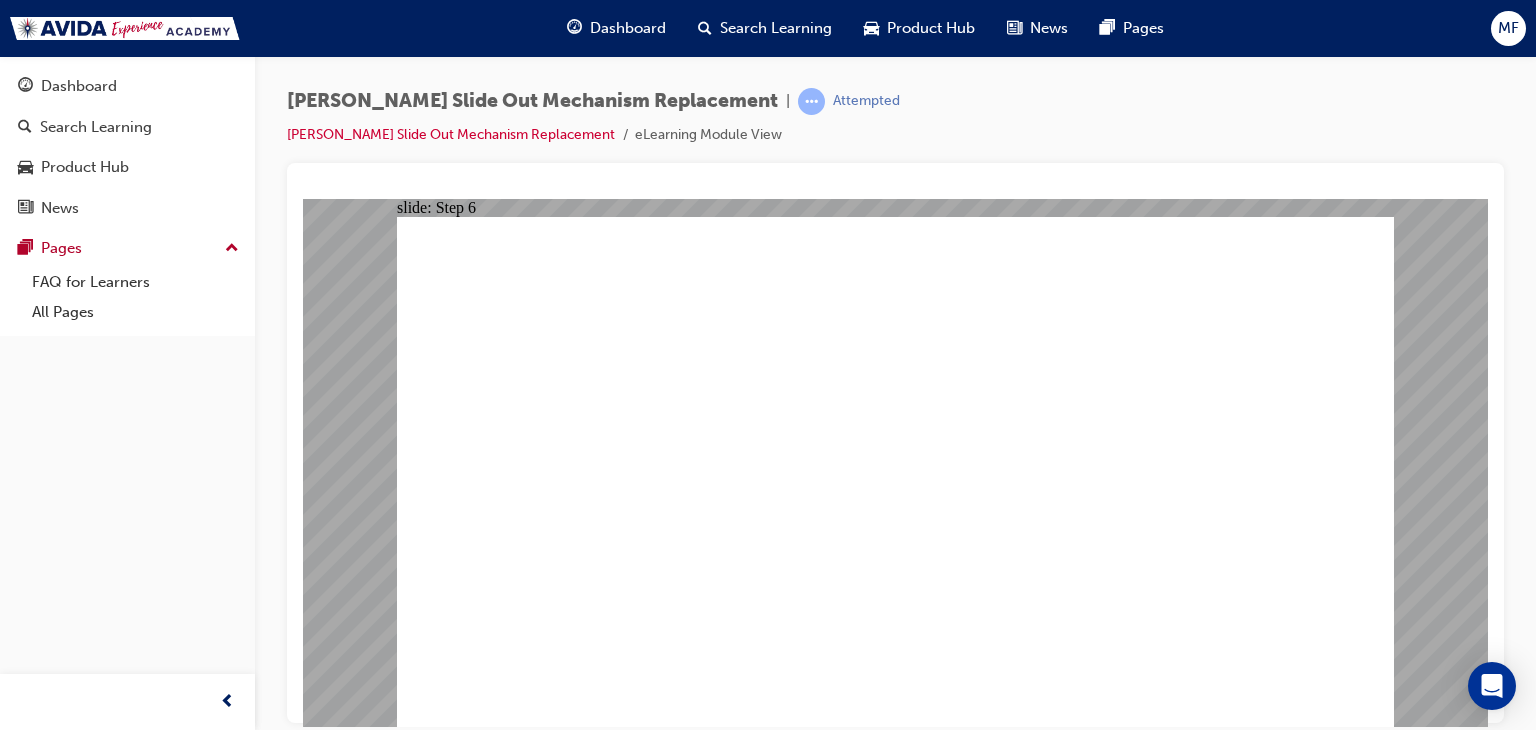 click 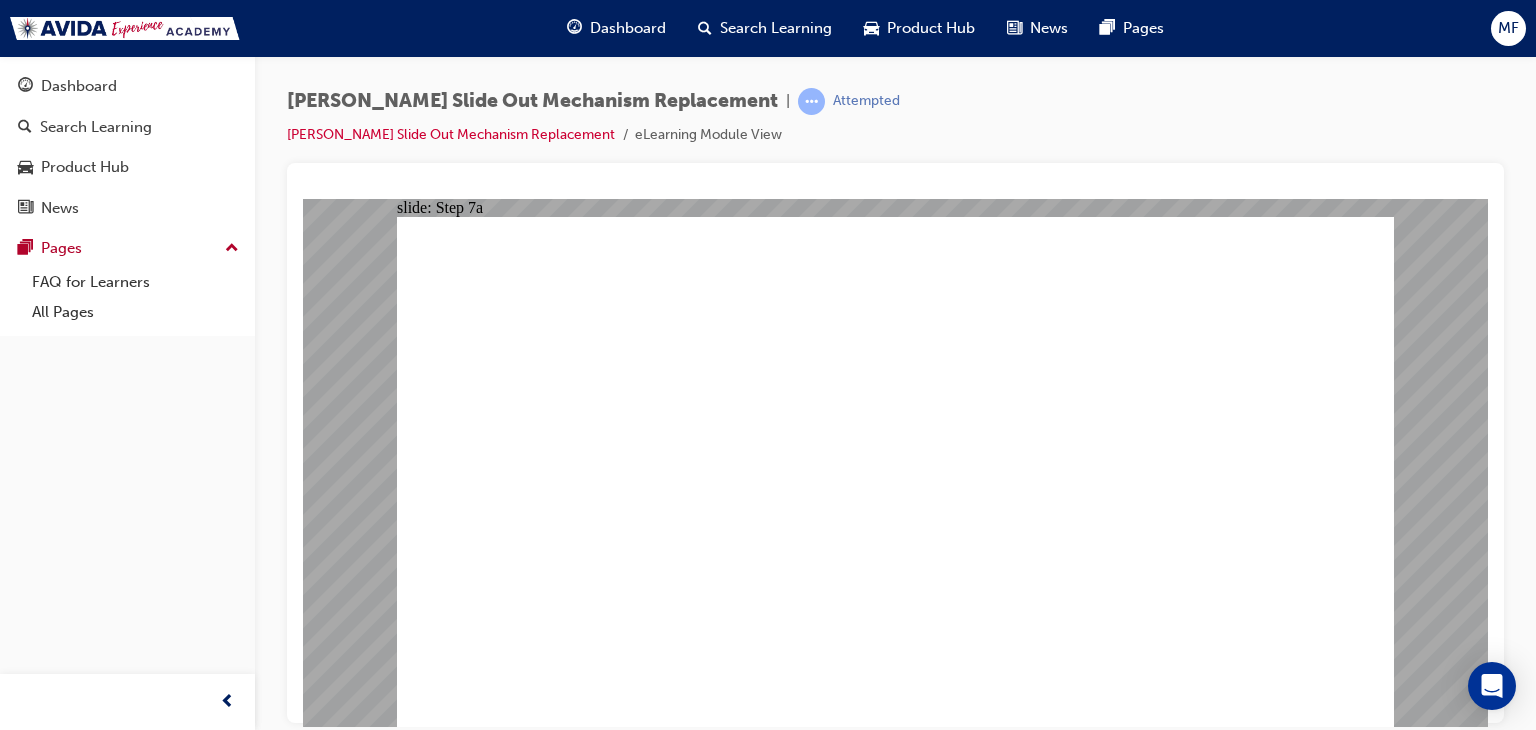 click 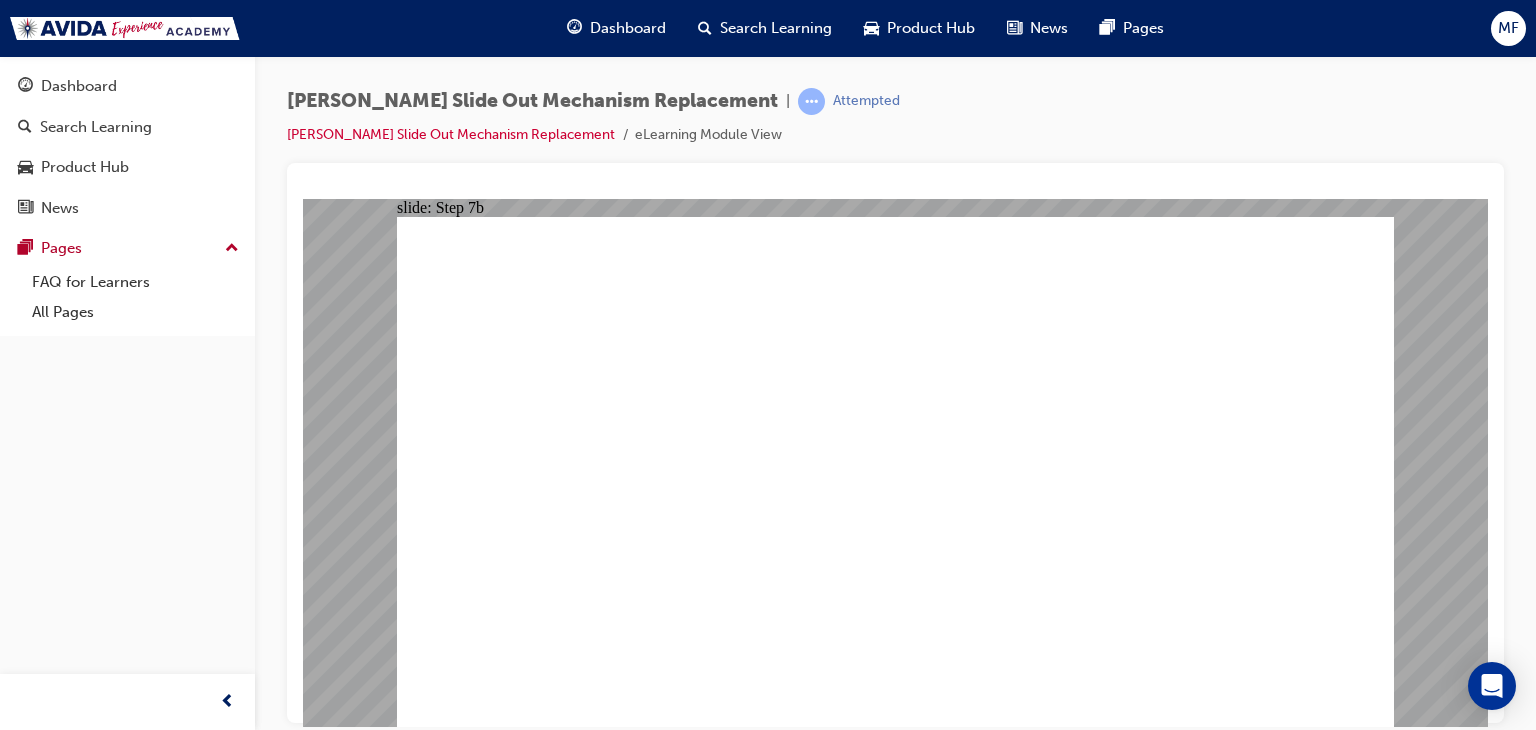 click 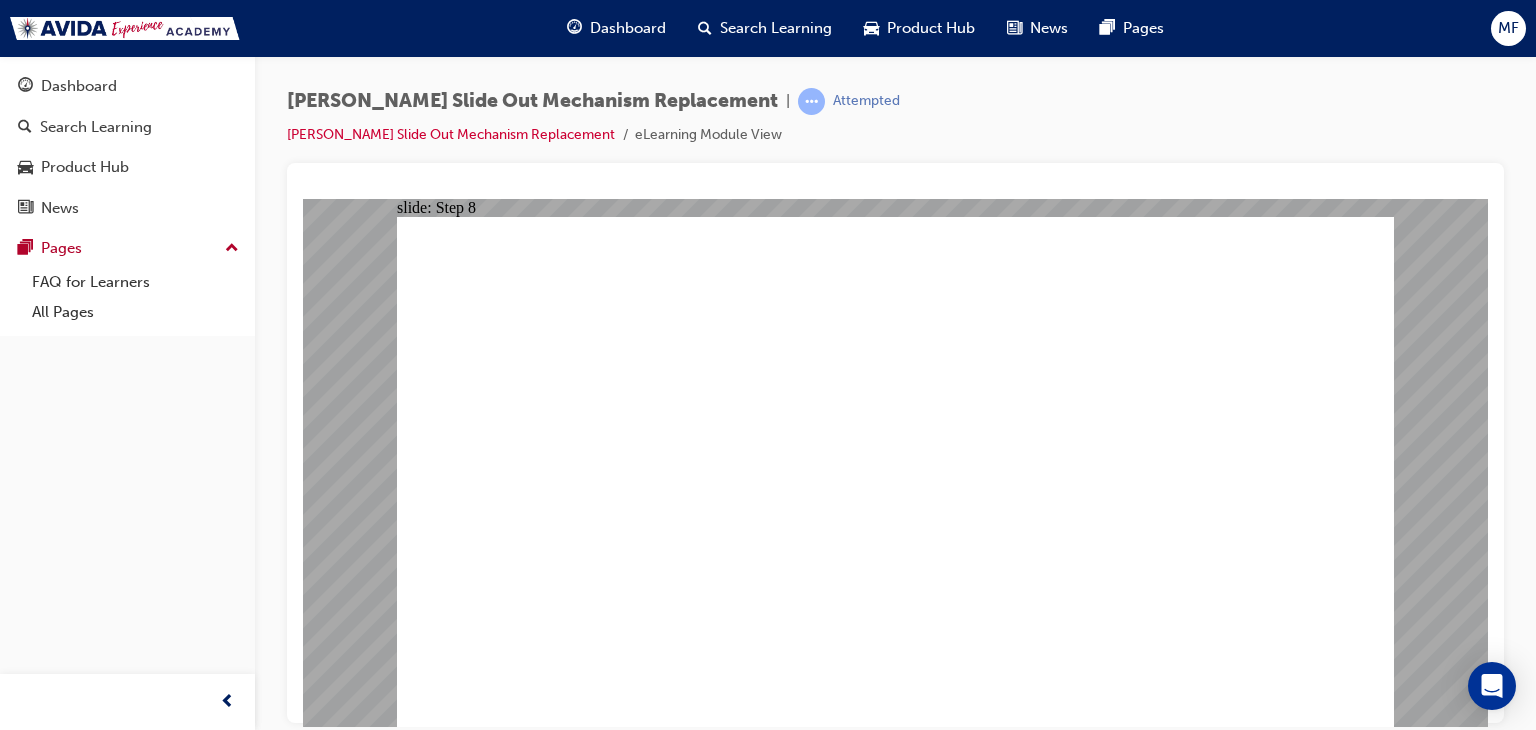 click 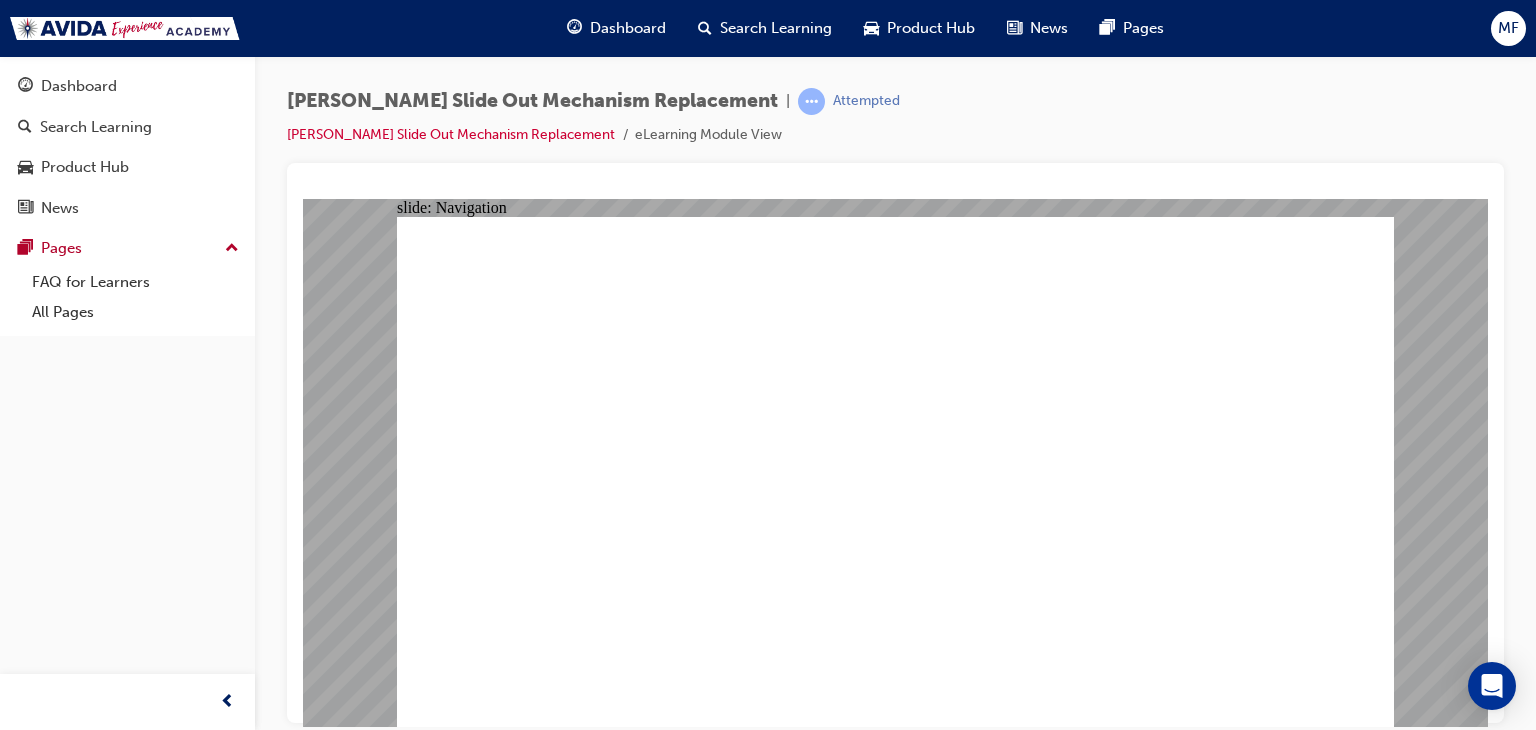 click 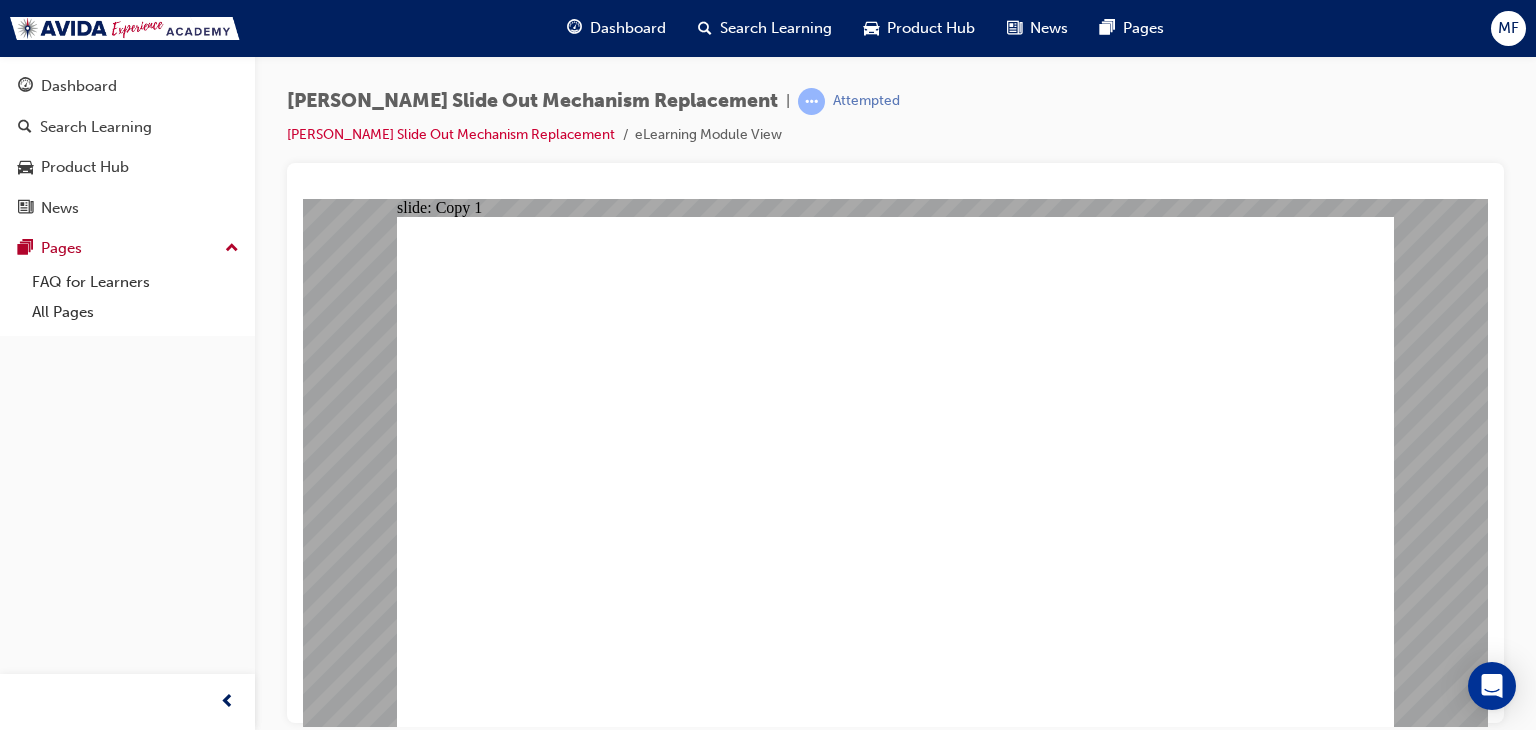 click 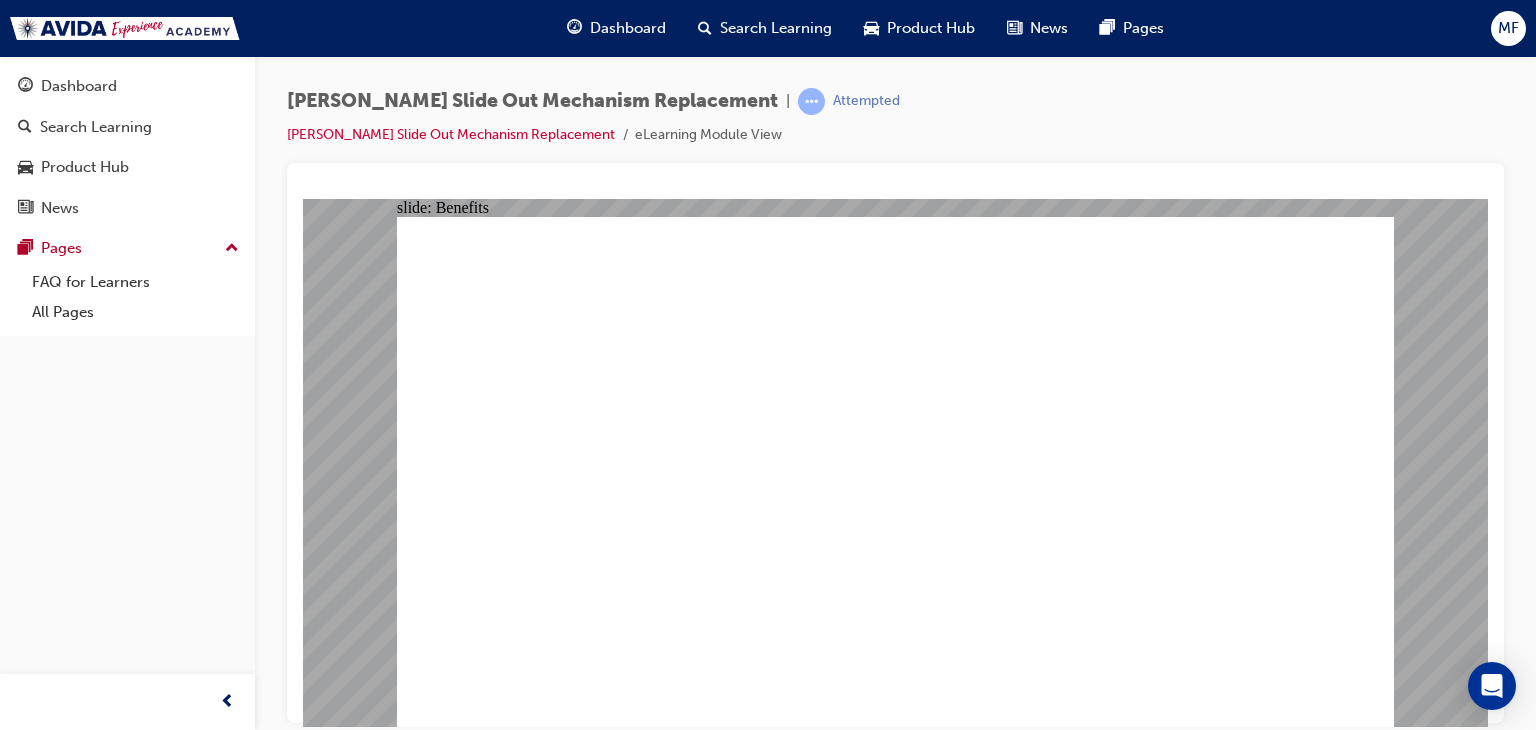 click 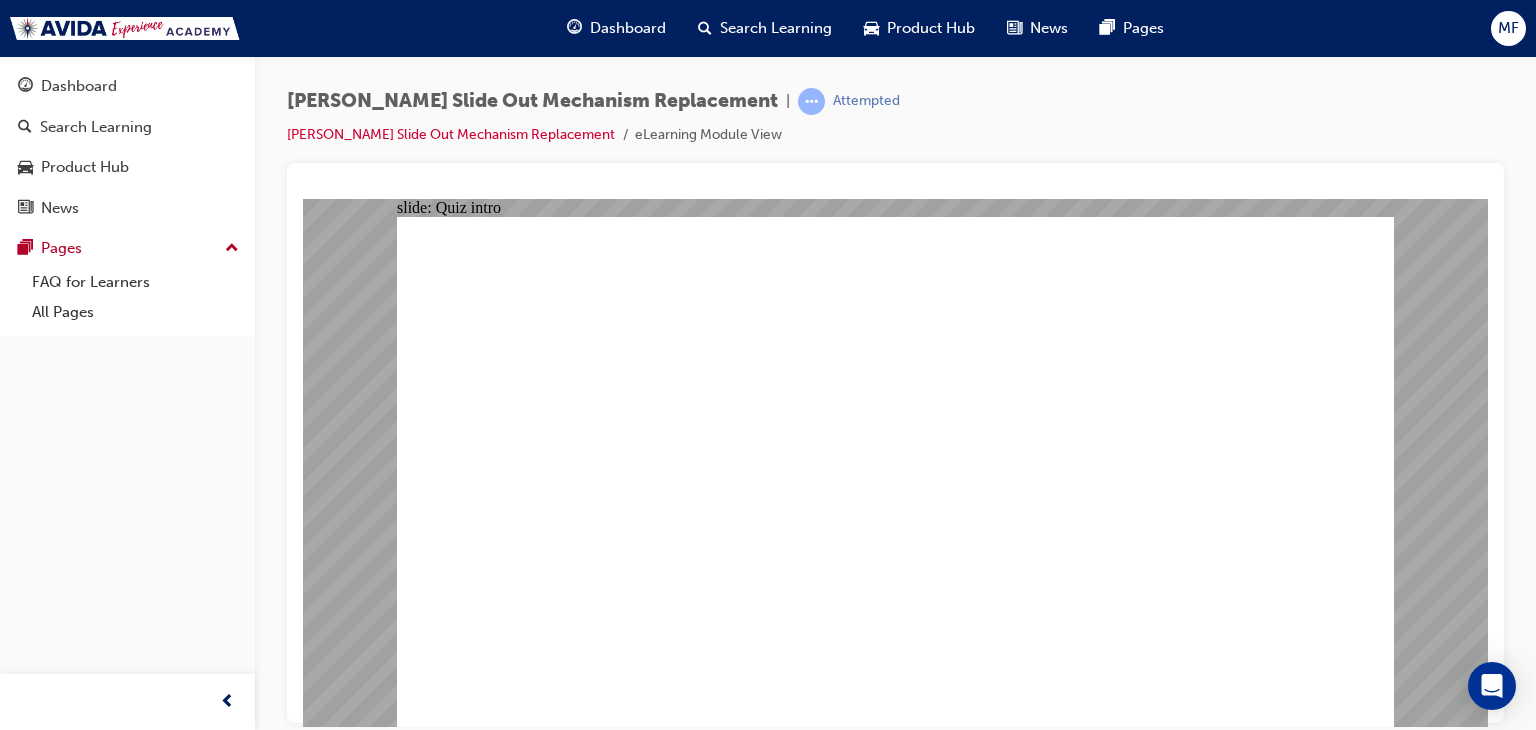 click at bounding box center [895, 1468] 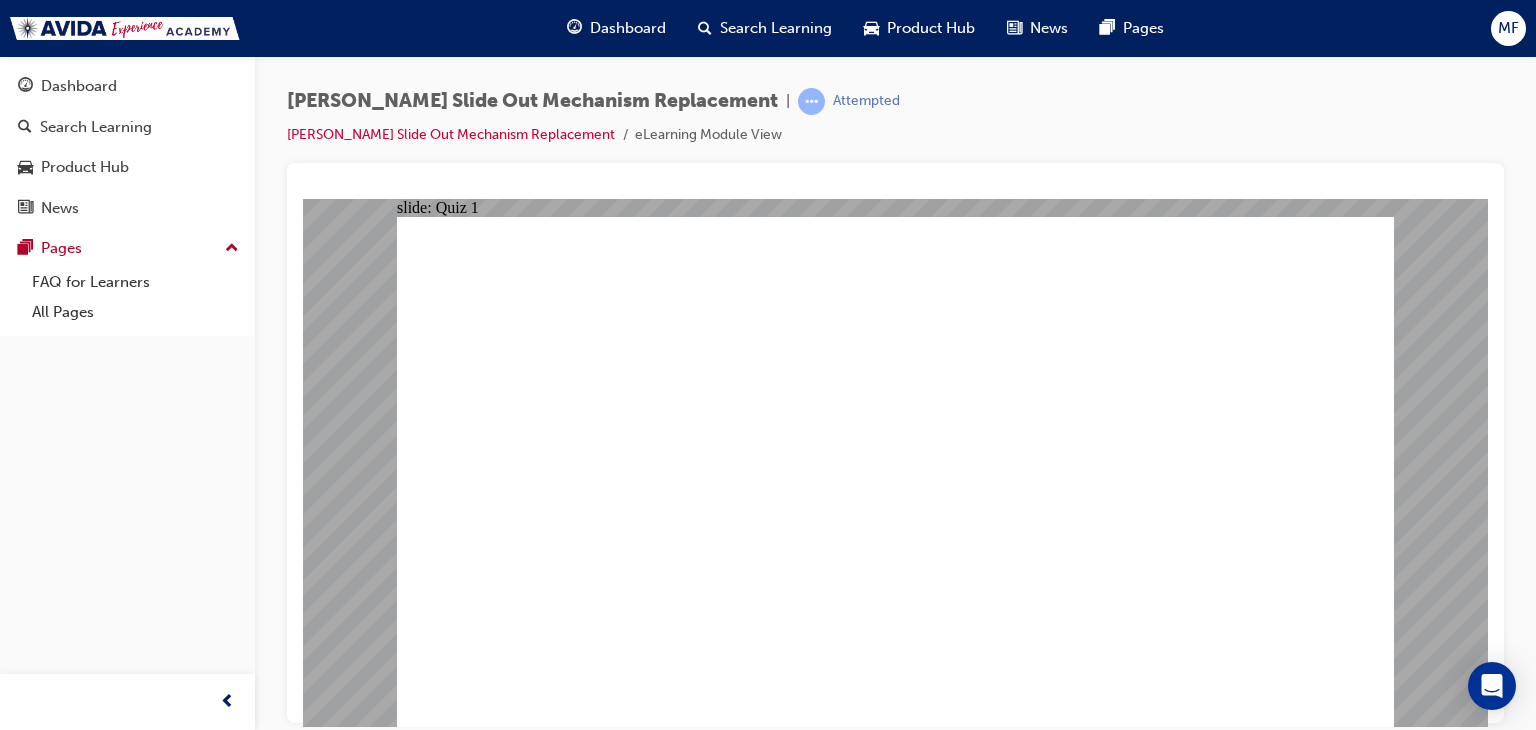 click at bounding box center [895, 1468] 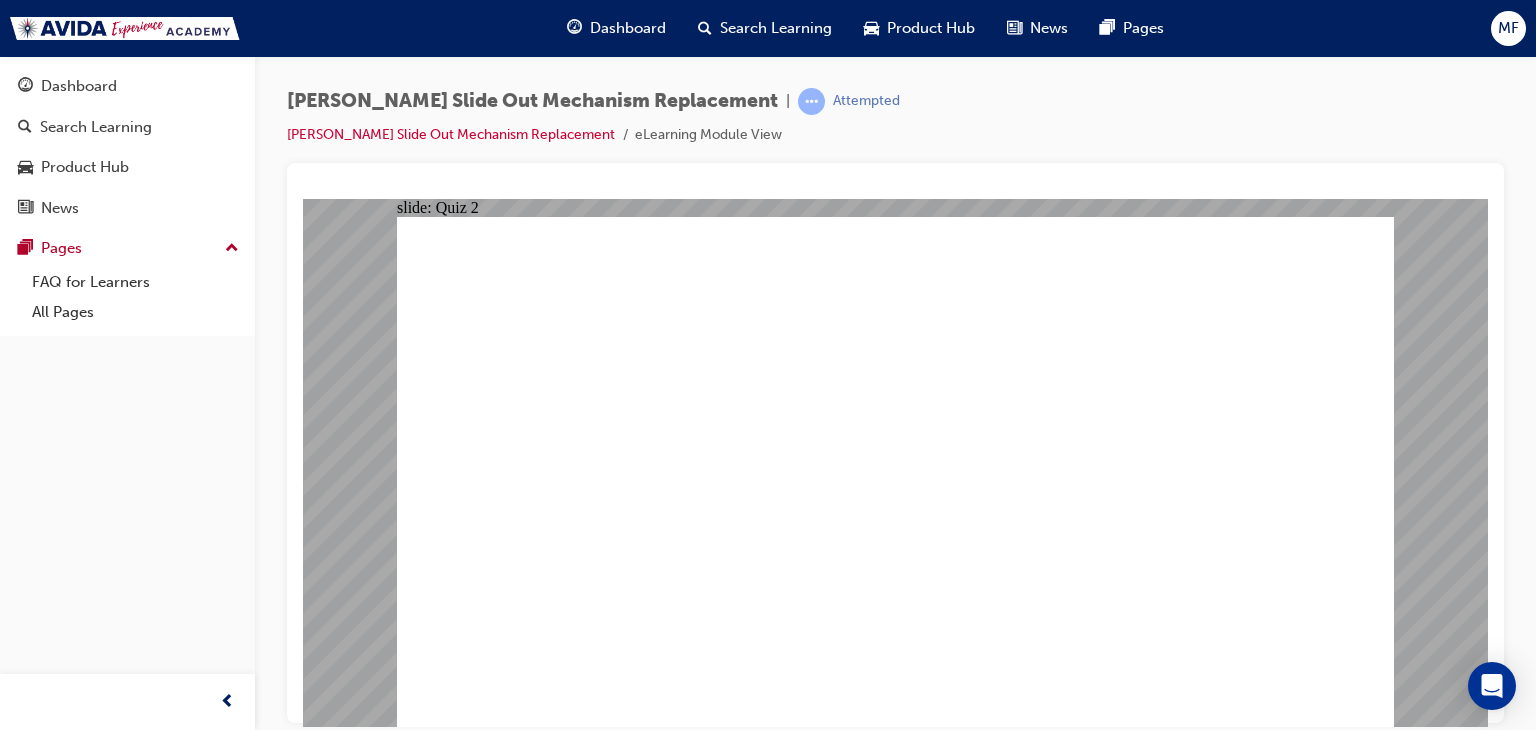 click on "Multiple Choice   During the separating the slide out box step, what is the maximum distance that the slide out can be pulled out from the motor home?   Select the correct answer. No more than 100mm No less than 100mm No more than 500mm No more than 1 meter SUBMIT Correct Incorrect No more than 1 meter No more than 500mm No less than 100mm No more than 100mm Multiple Choice During the separating the slide out box step, what is the maximum distance that  the slide out can be pulled out rom the motor home? Select the correct answer. SUBMIT Correct Incorrect" at bounding box center [895, 2690] 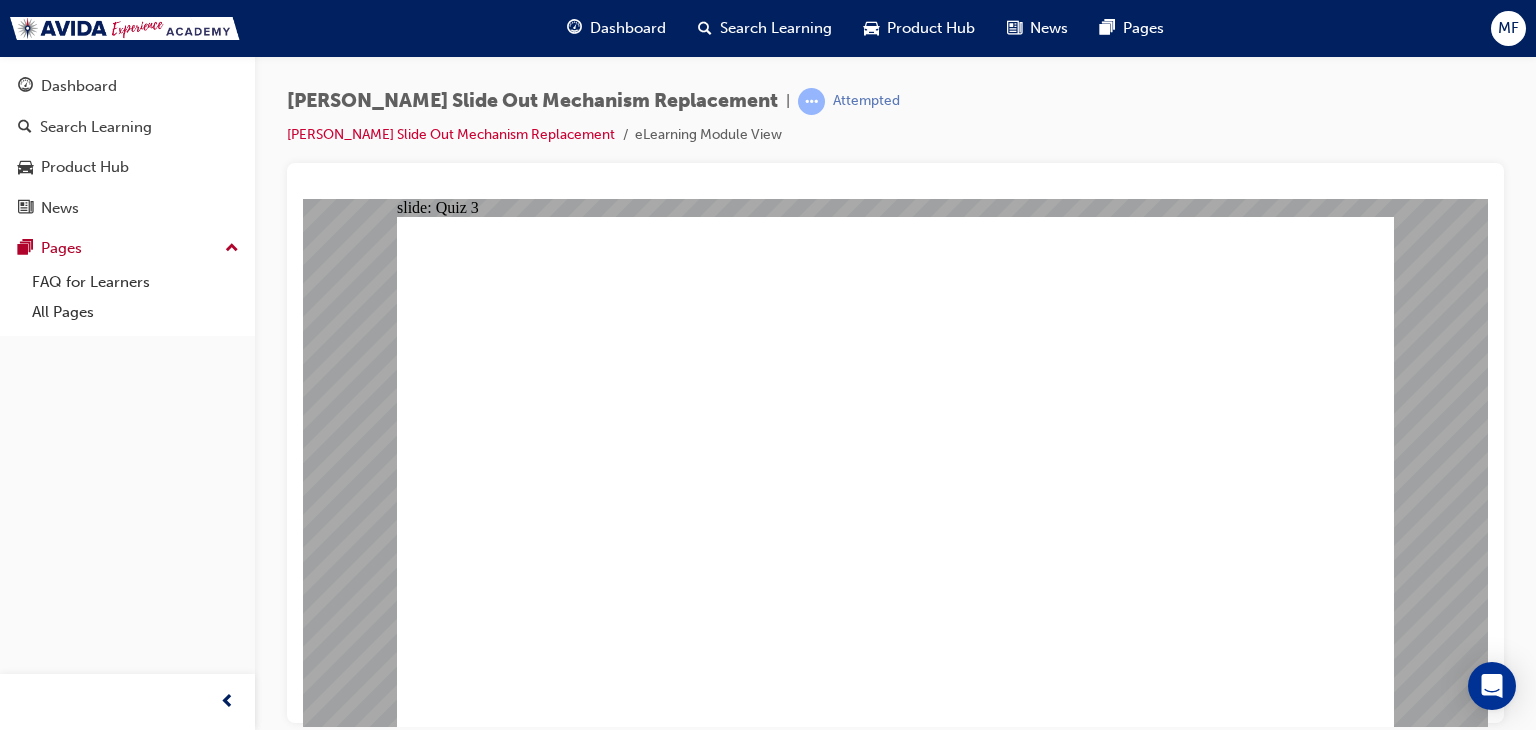 checkbox on "true" 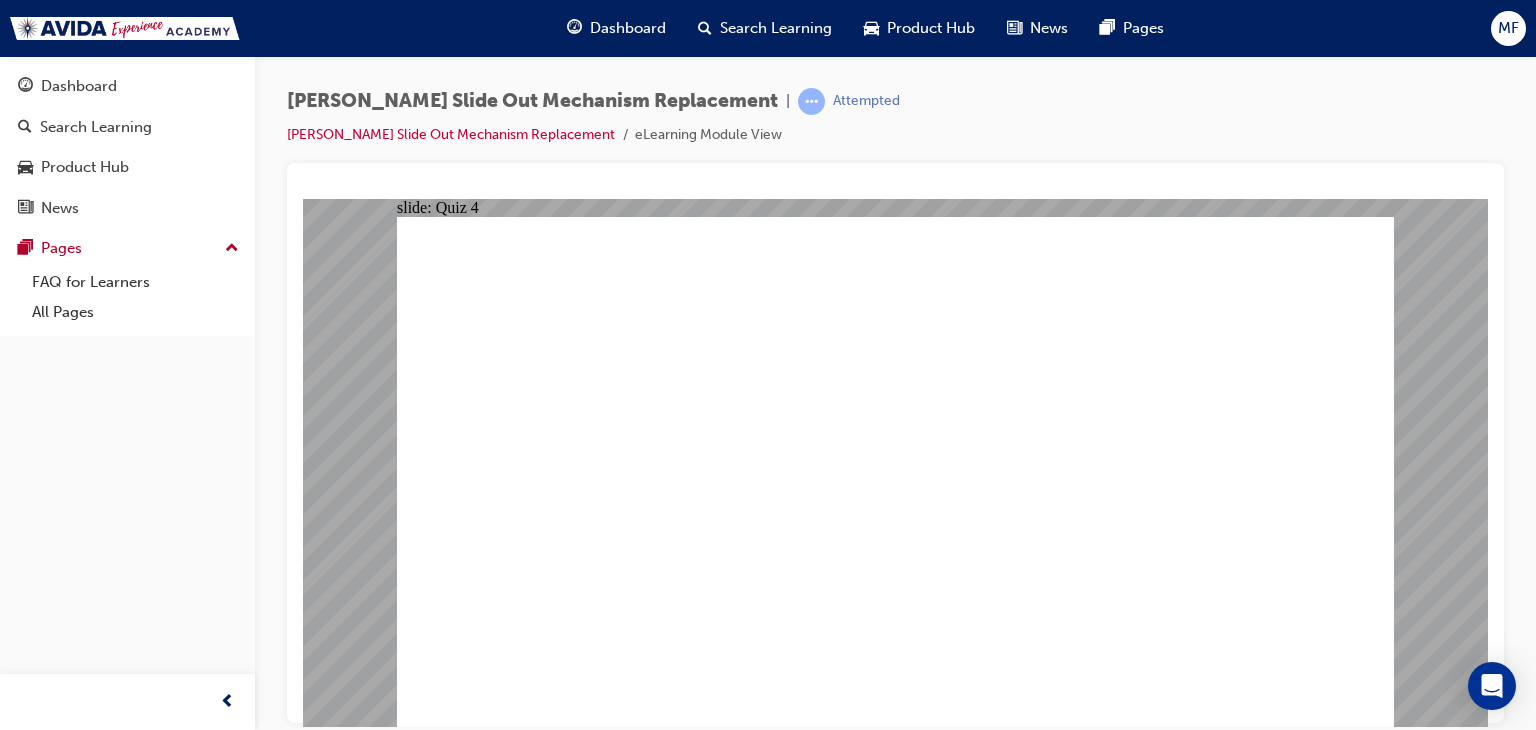checkbox on "true" 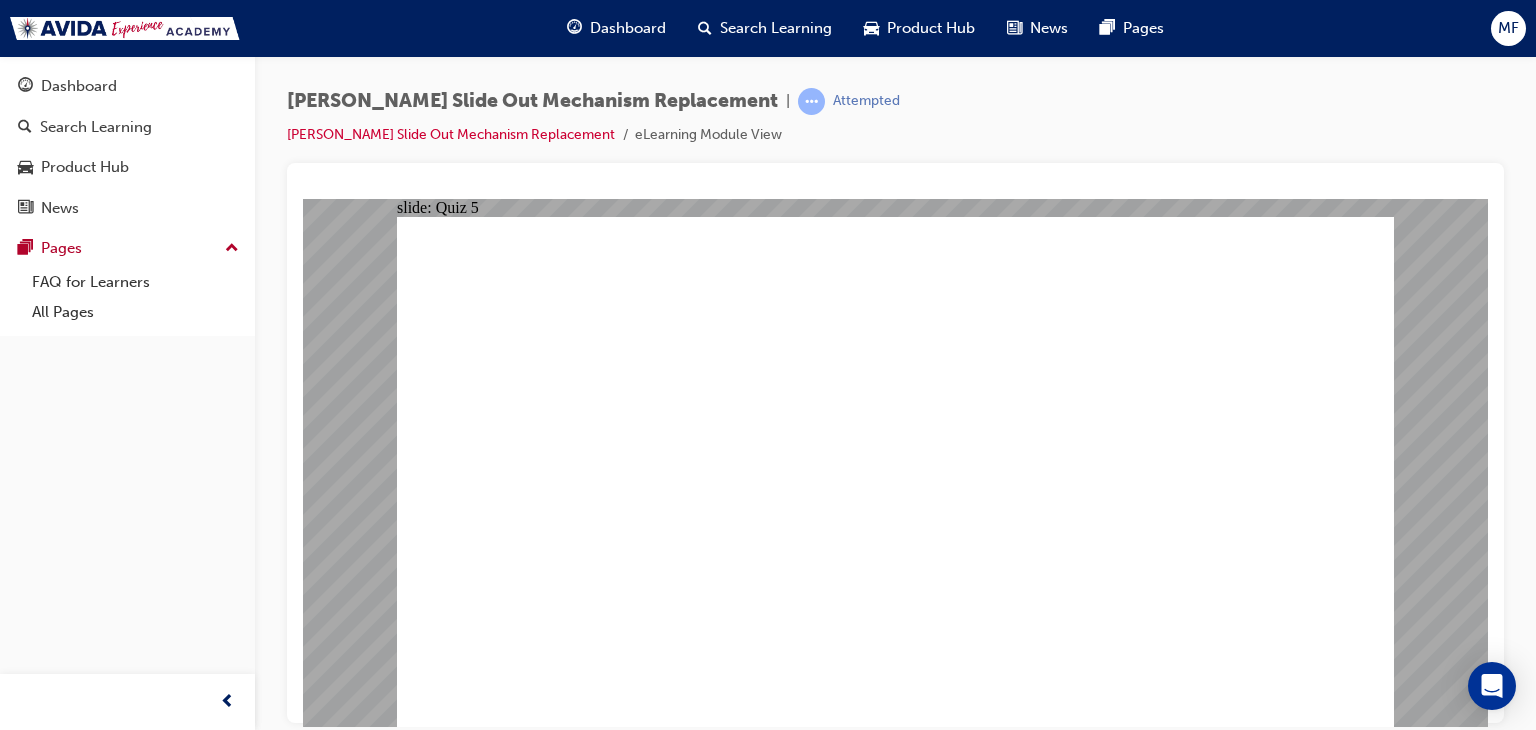 radio on "true" 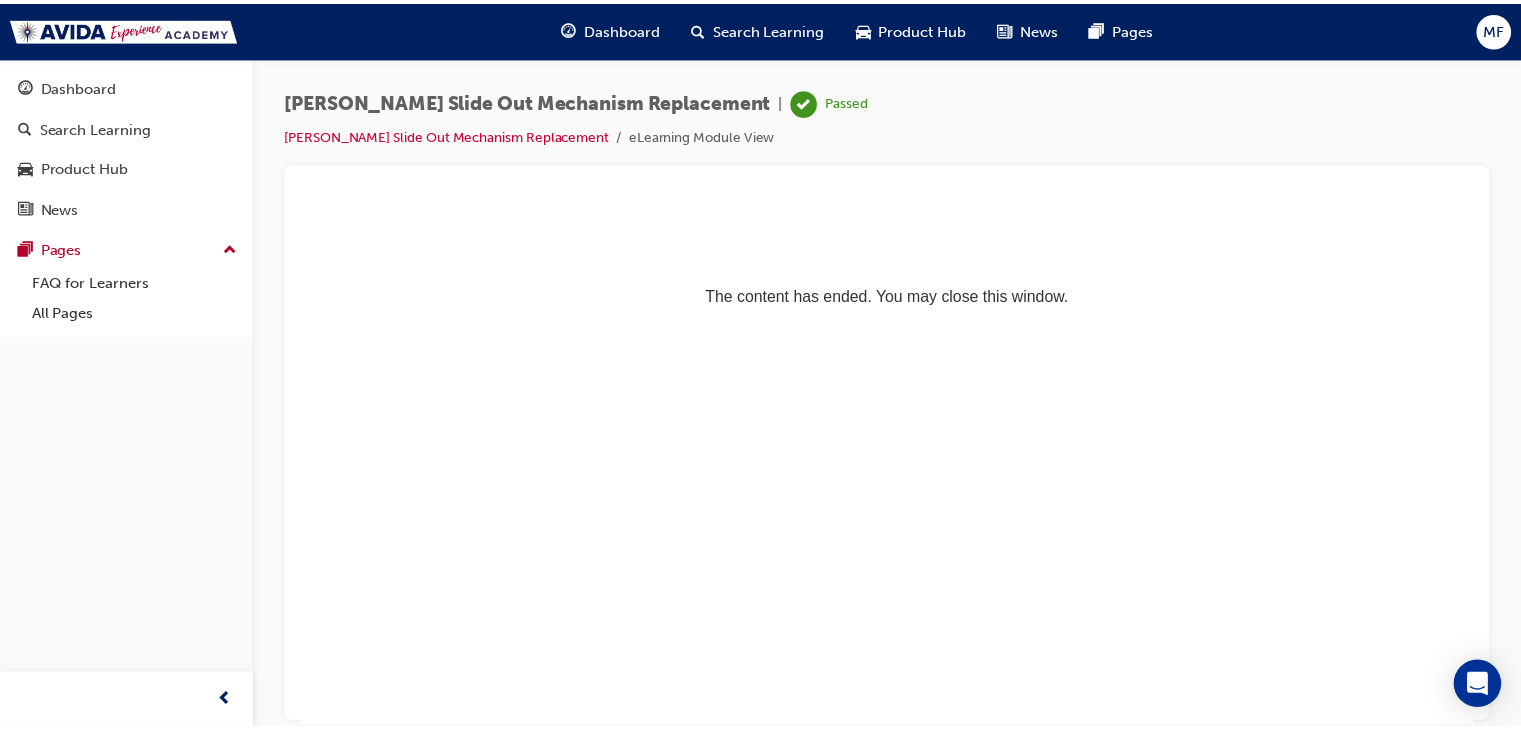 scroll, scrollTop: 0, scrollLeft: 0, axis: both 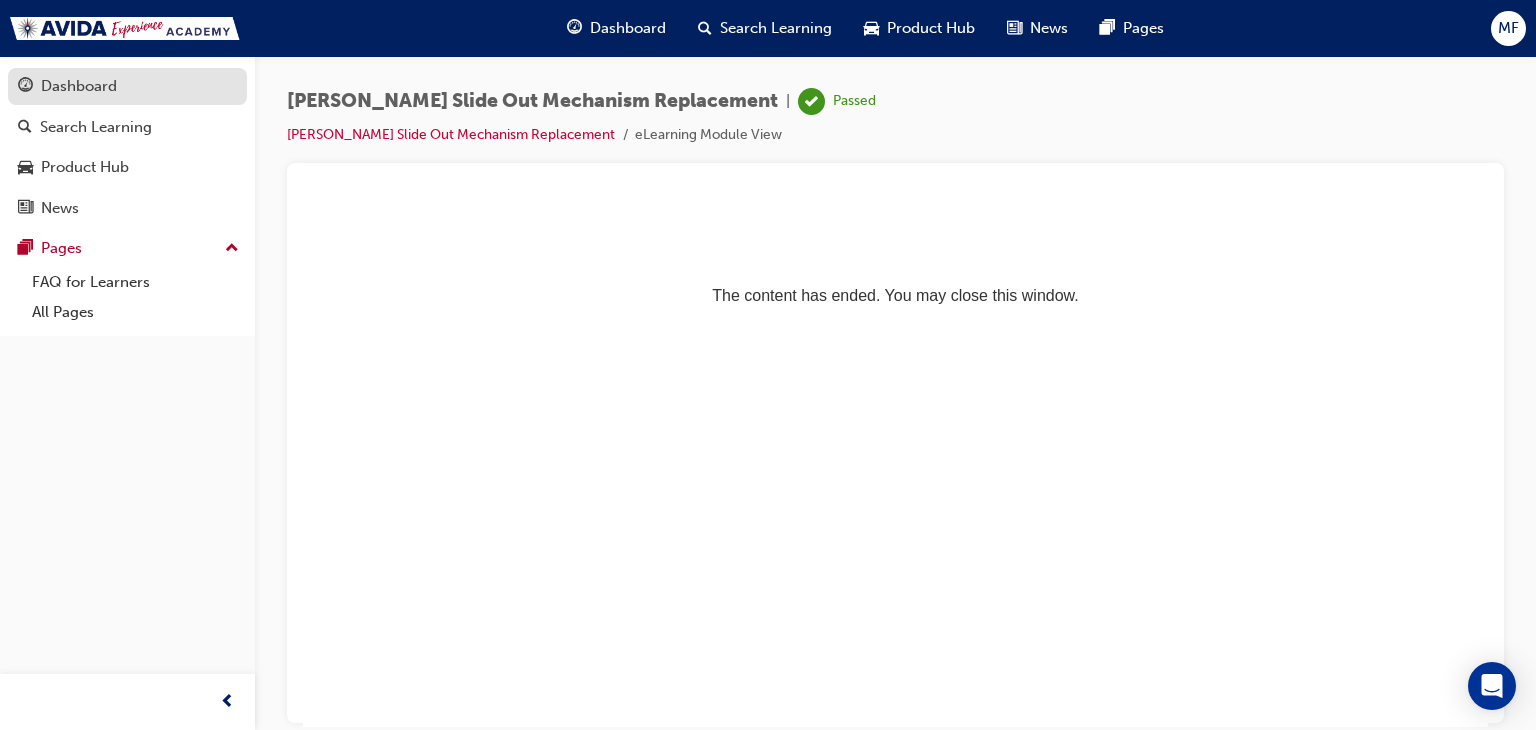 click on "Dashboard" at bounding box center (127, 86) 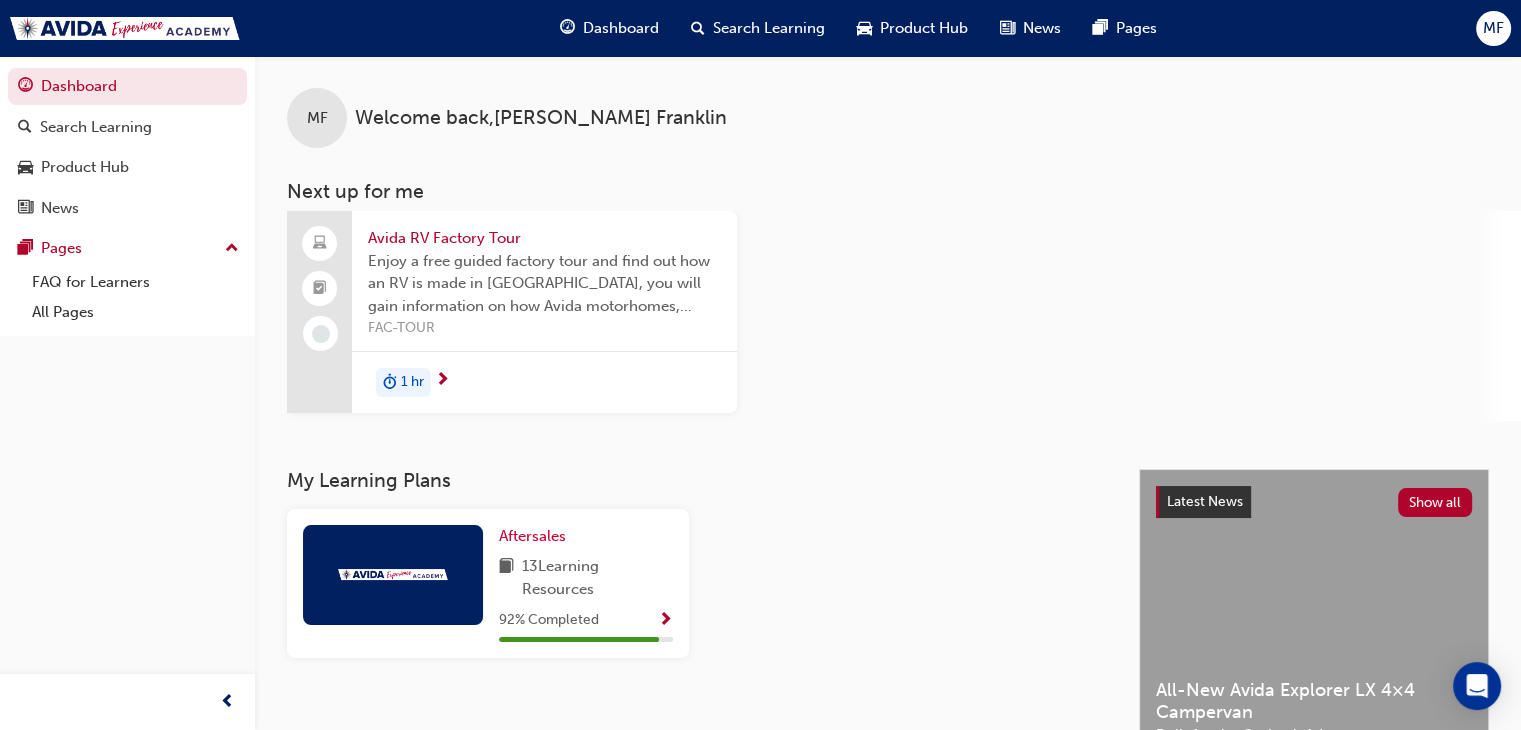 click on "Enjoy a free guided factory tour and find out how an RV is made in [GEOGRAPHIC_DATA], you will gain information on how Avida motorhomes, campervans and caravans are built." at bounding box center (544, 284) 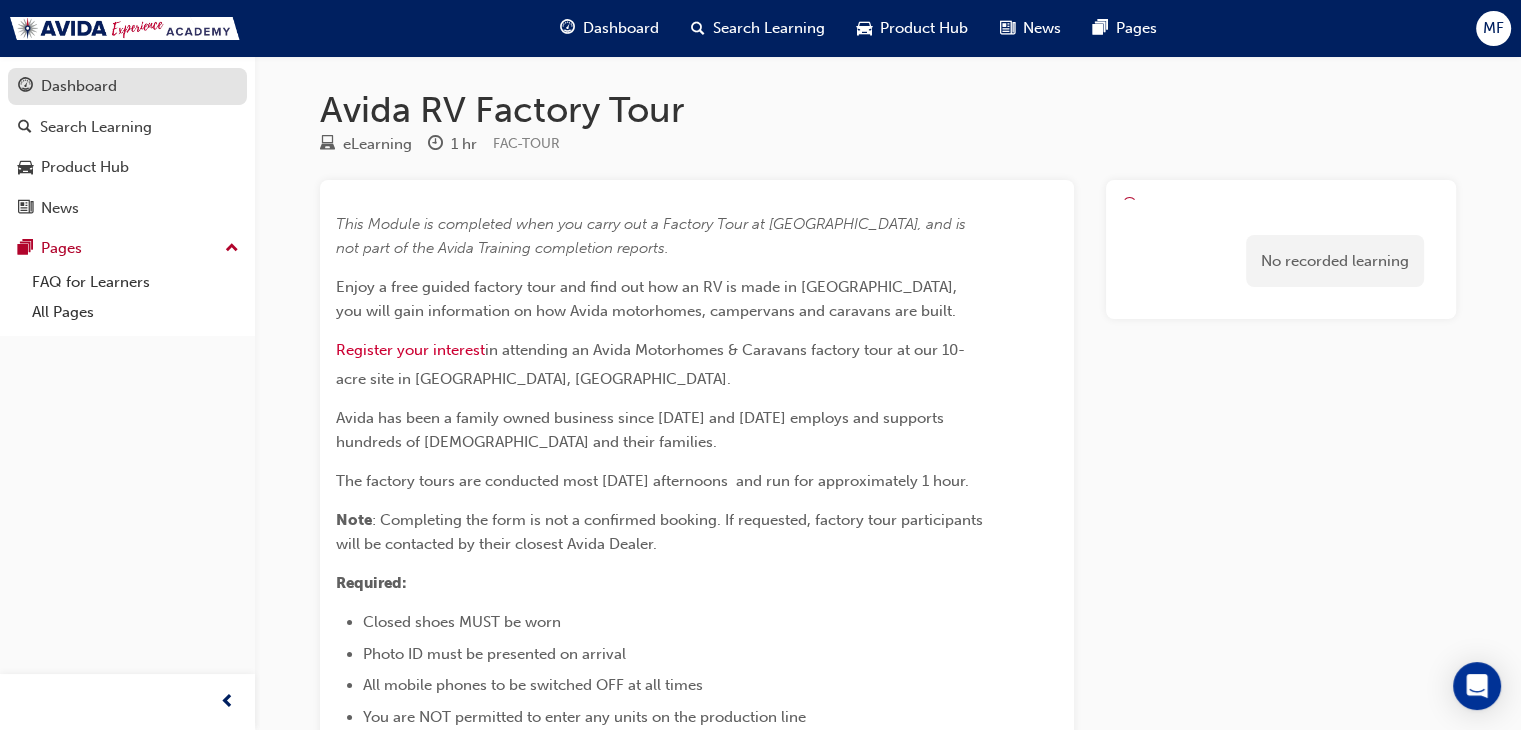 click on "Dashboard" at bounding box center [79, 86] 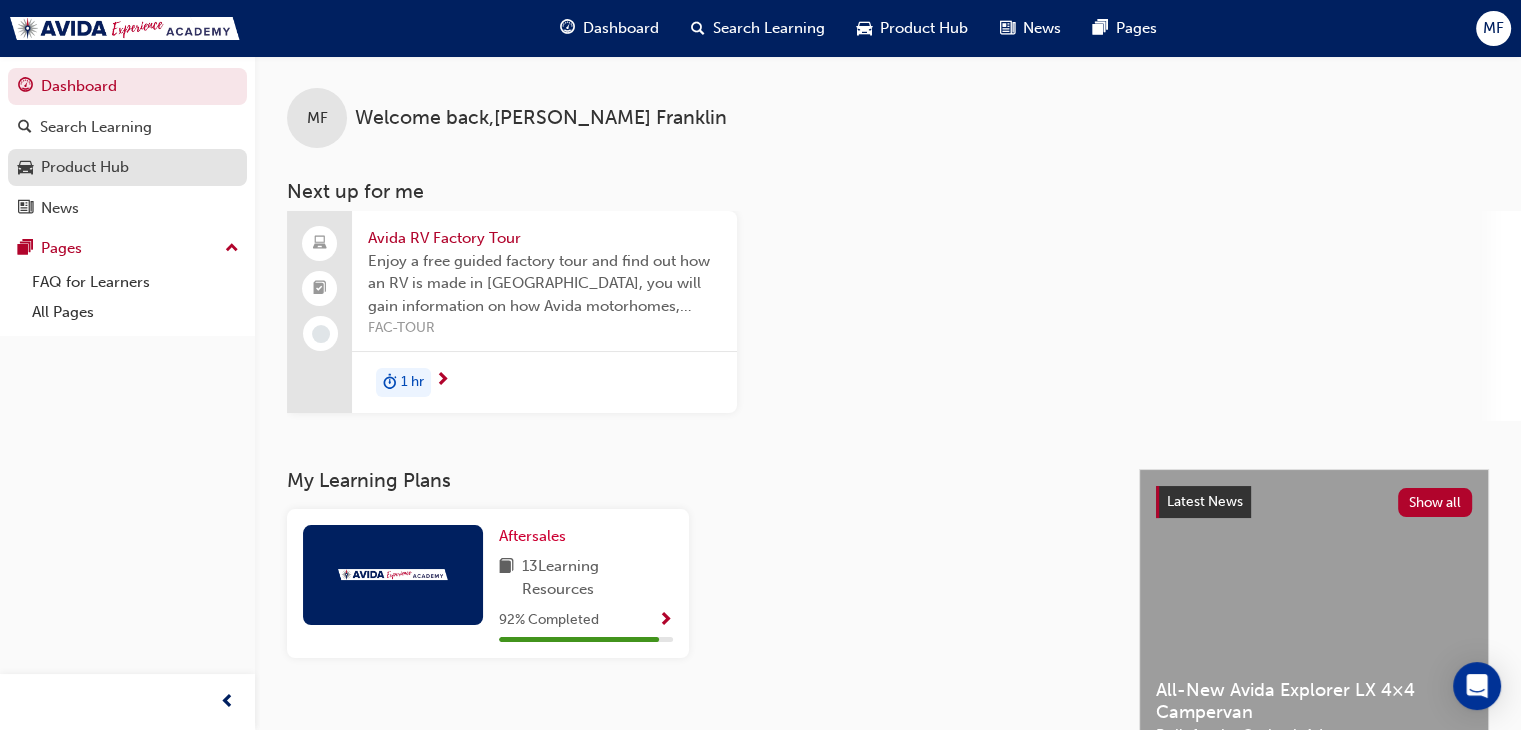 click on "Product Hub" at bounding box center [85, 167] 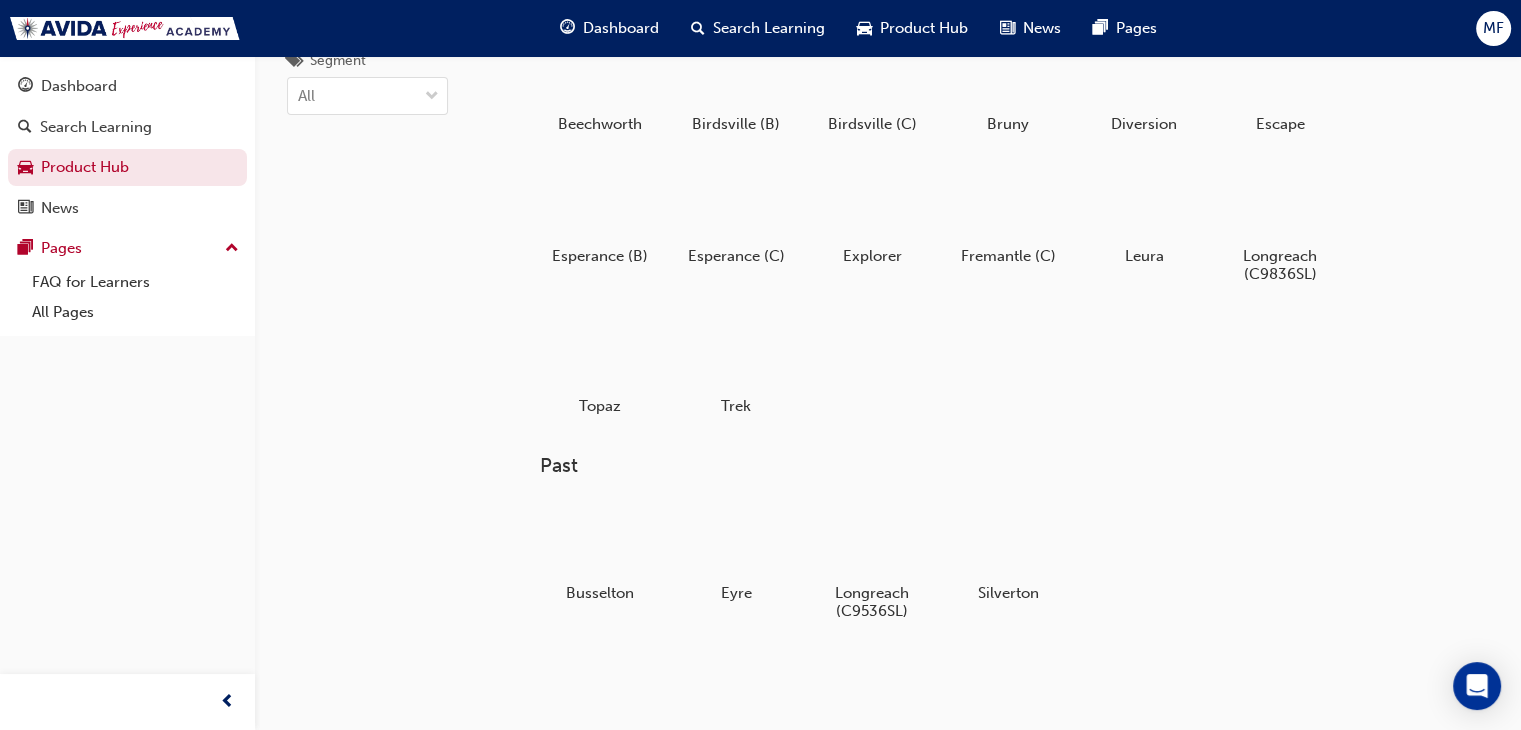 scroll, scrollTop: 106, scrollLeft: 0, axis: vertical 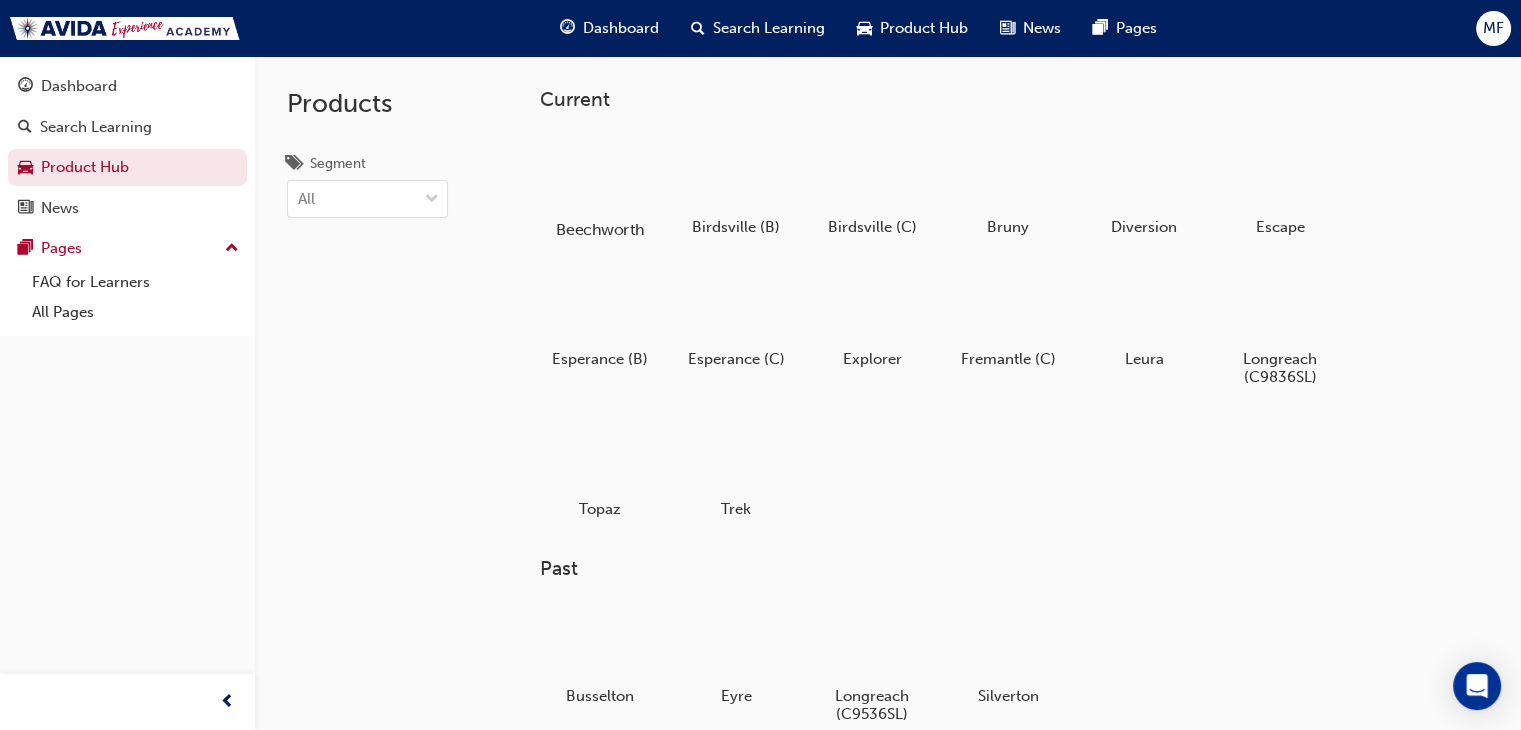 click at bounding box center (600, 172) 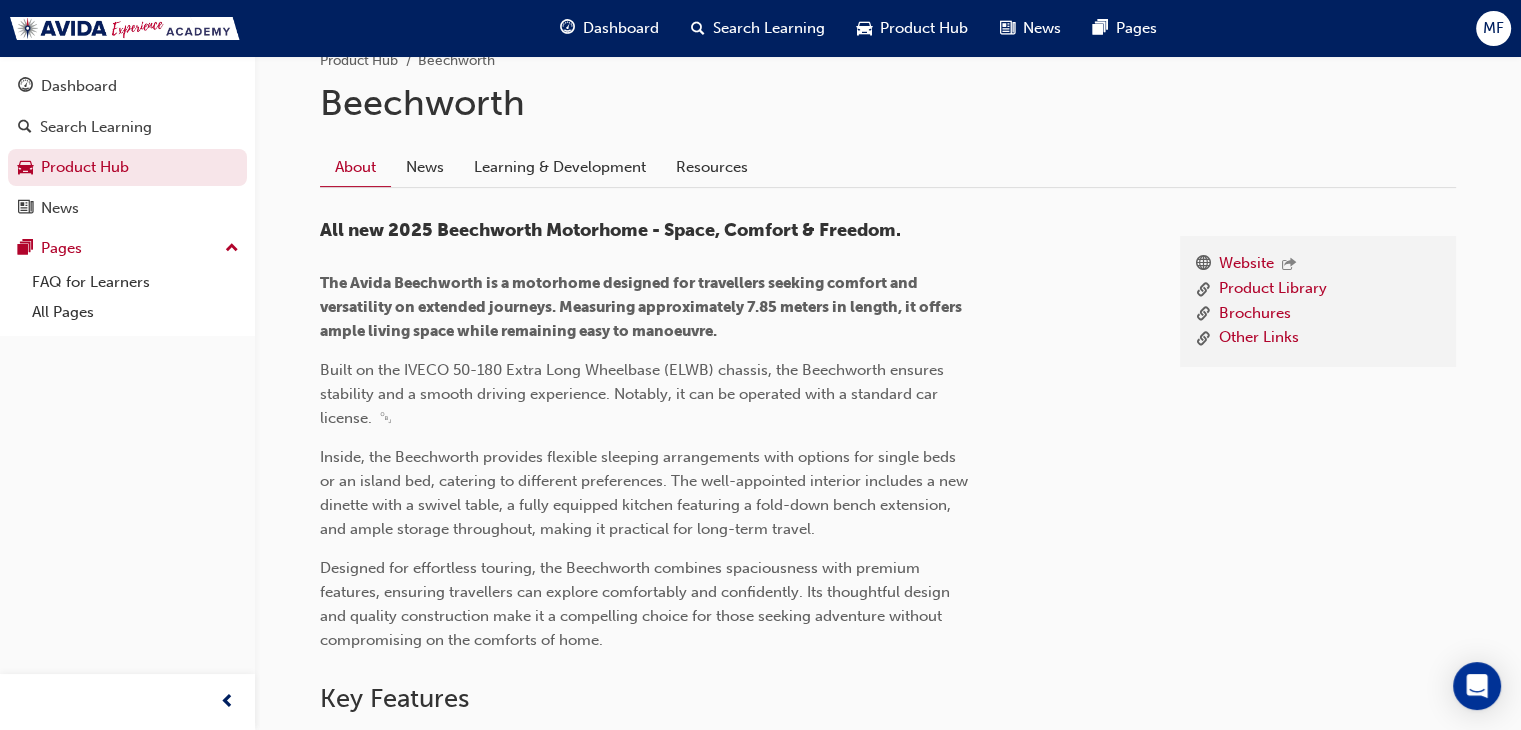 scroll, scrollTop: 440, scrollLeft: 0, axis: vertical 